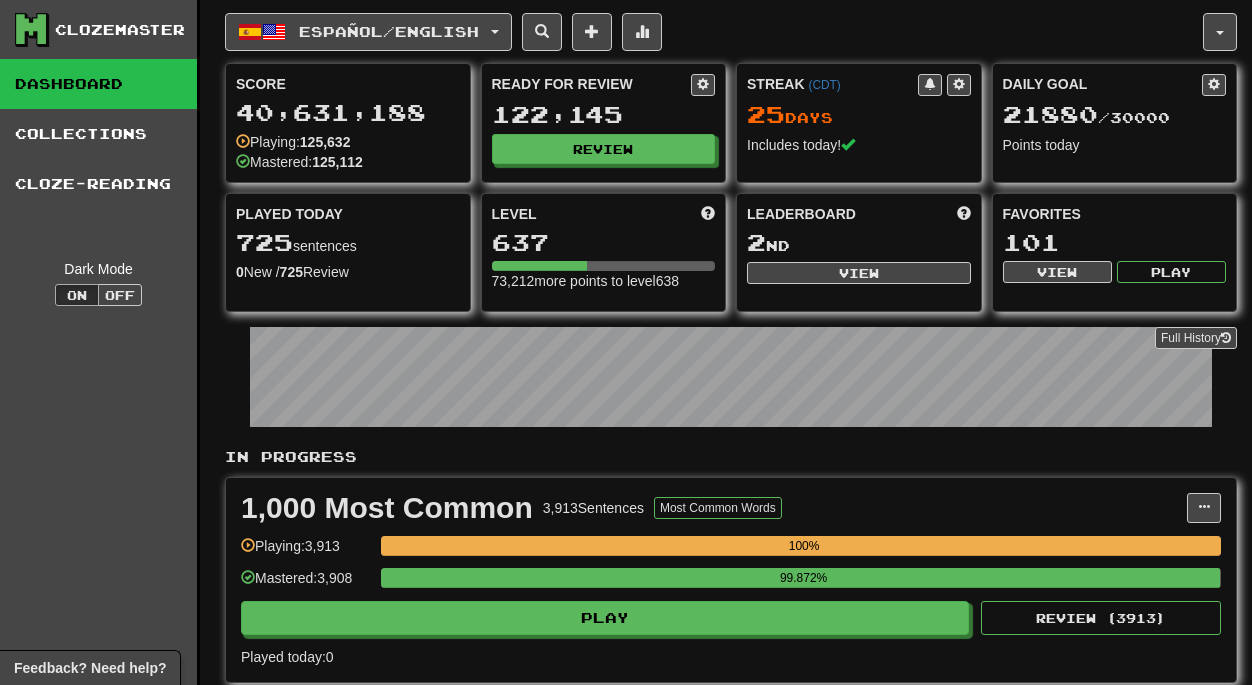 scroll, scrollTop: 0, scrollLeft: 0, axis: both 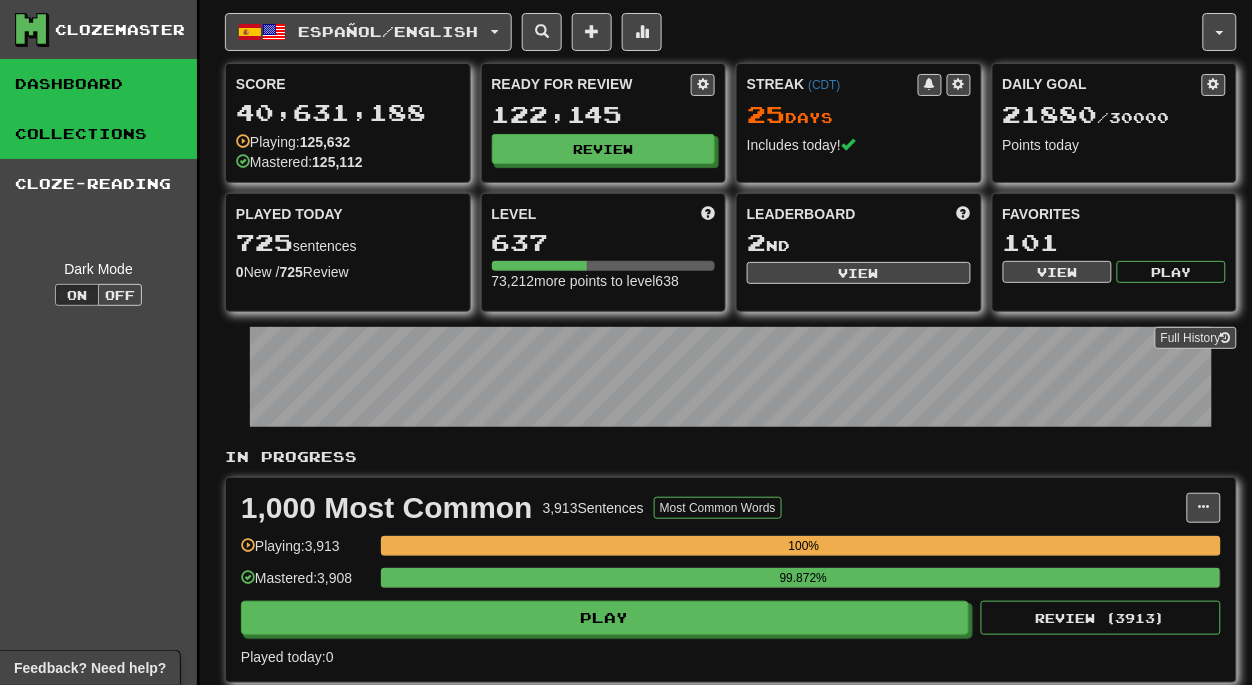 click on "Collections" at bounding box center [98, 134] 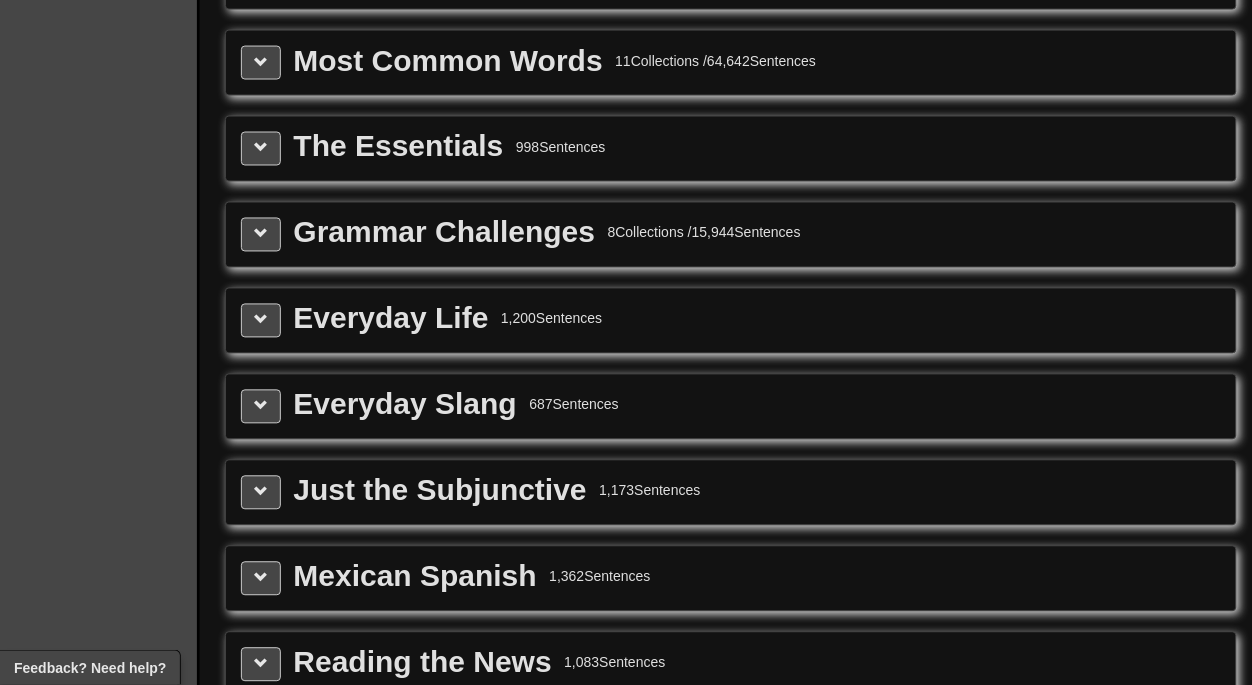 scroll, scrollTop: 2378, scrollLeft: 0, axis: vertical 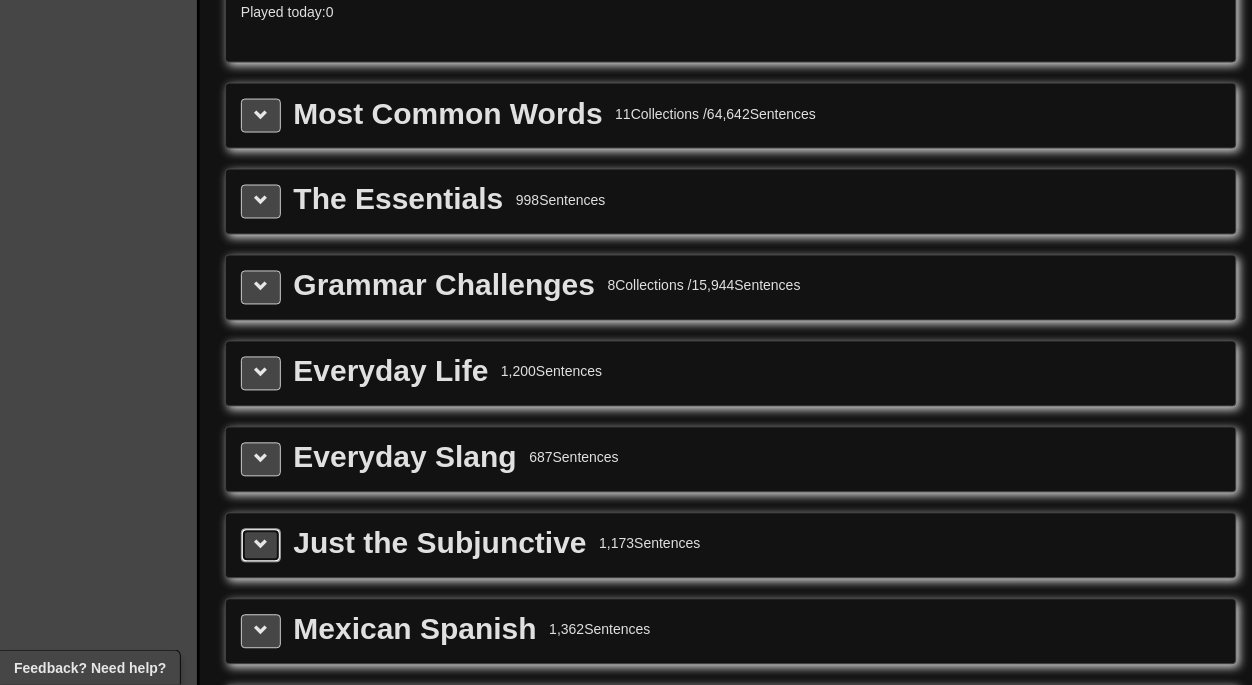 click at bounding box center (261, 545) 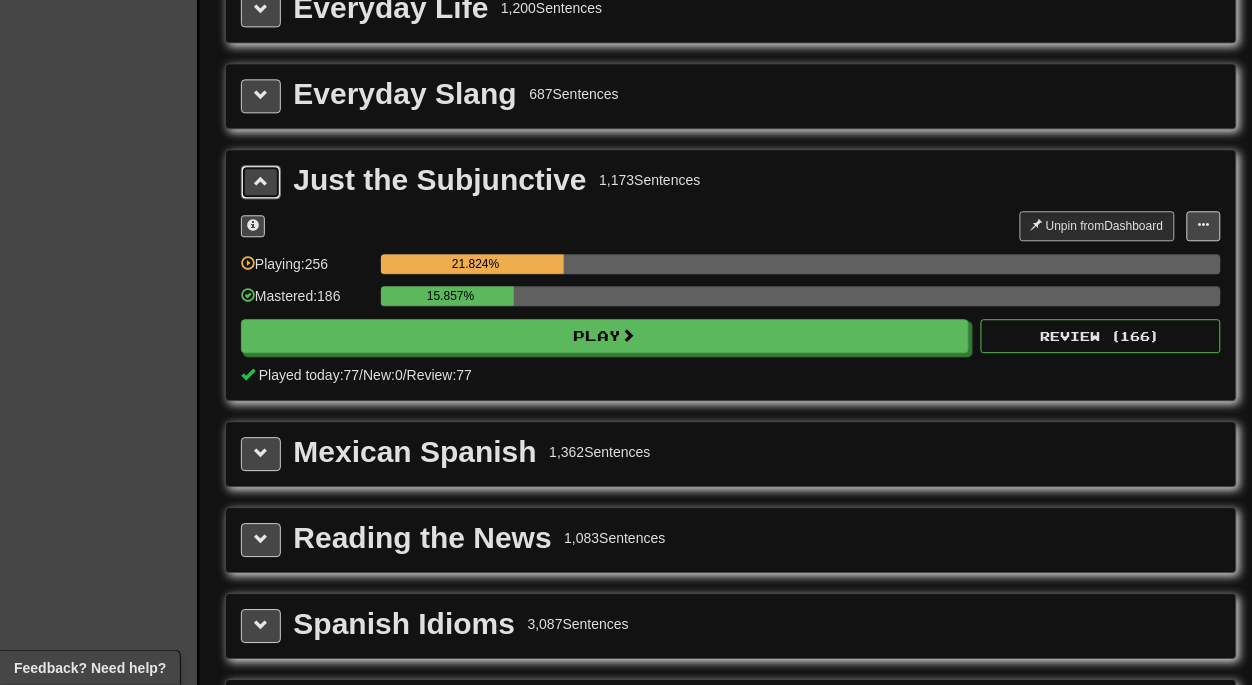 scroll, scrollTop: 2746, scrollLeft: 0, axis: vertical 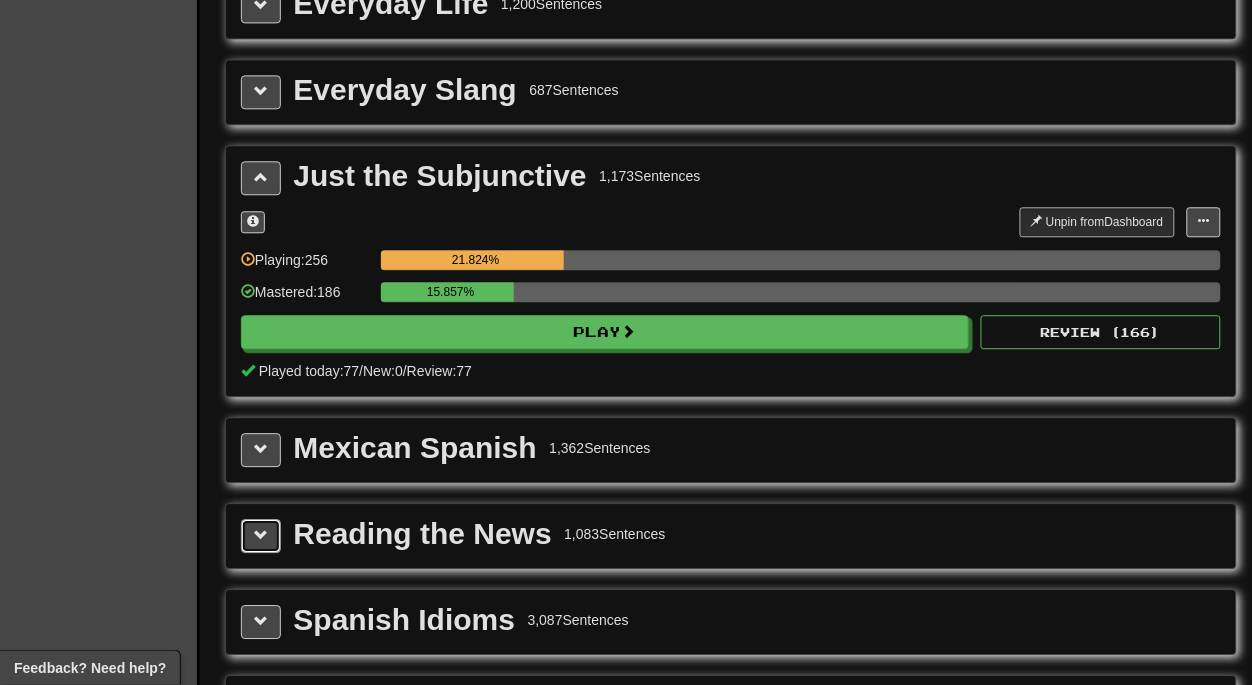 click at bounding box center (261, 536) 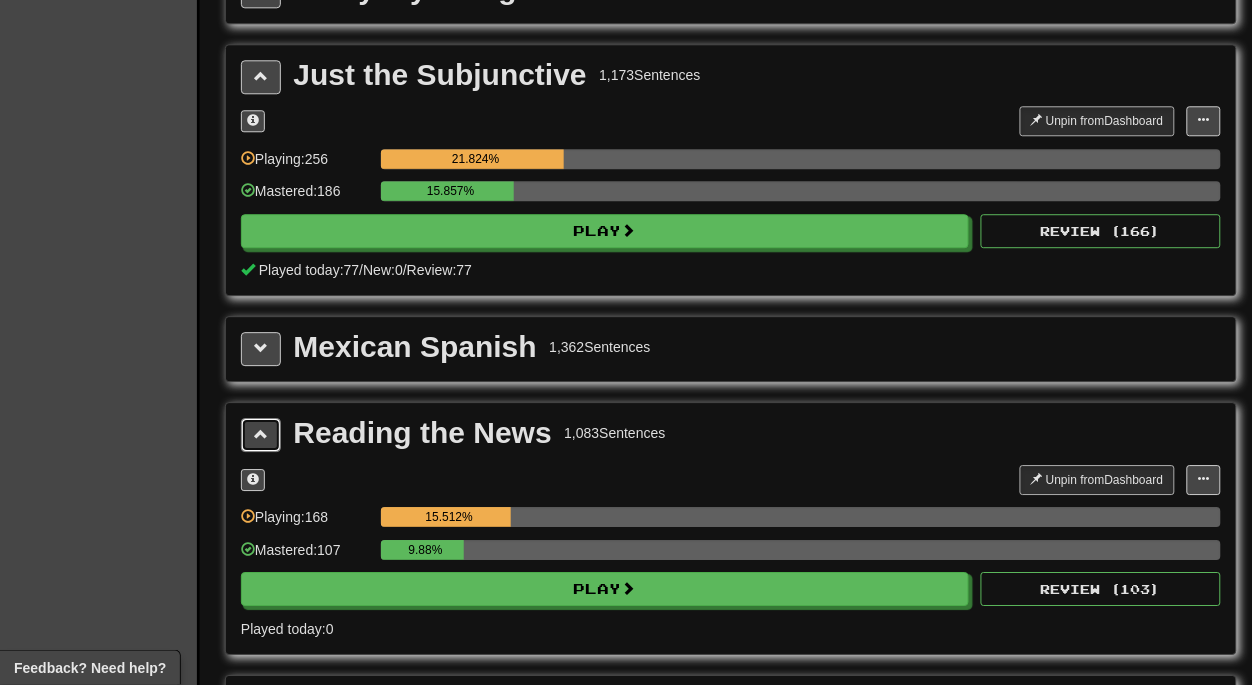 scroll, scrollTop: 2852, scrollLeft: 0, axis: vertical 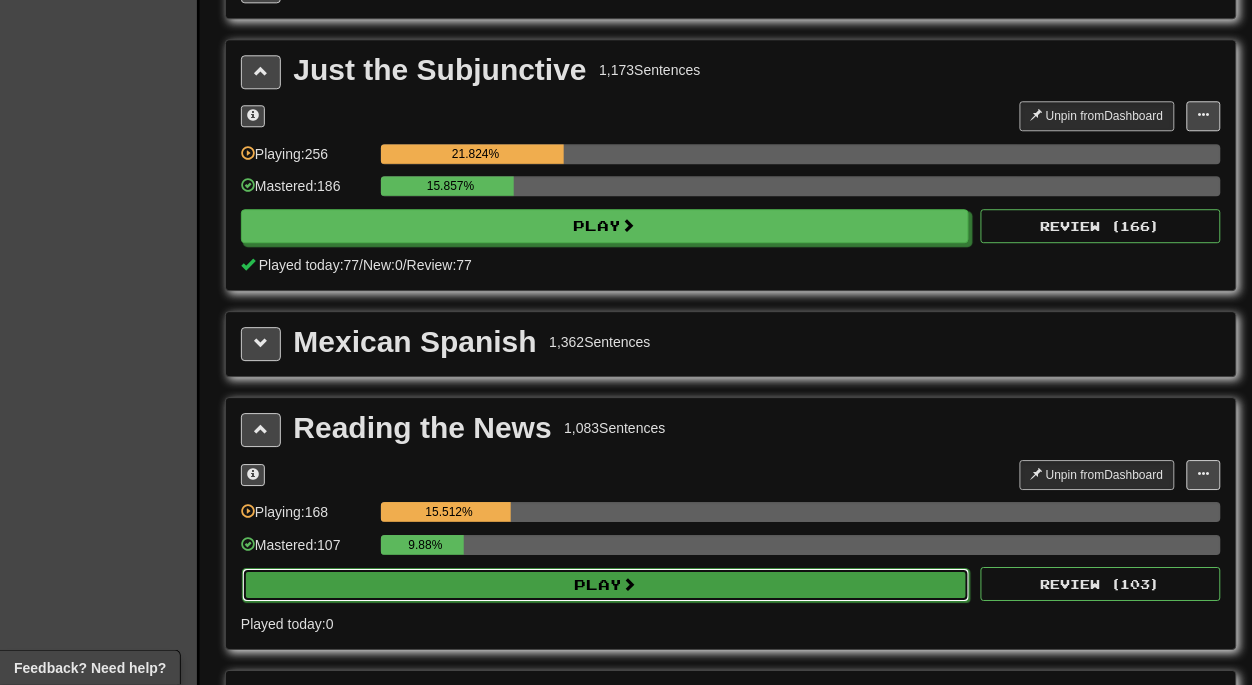click on "Play" at bounding box center (606, 585) 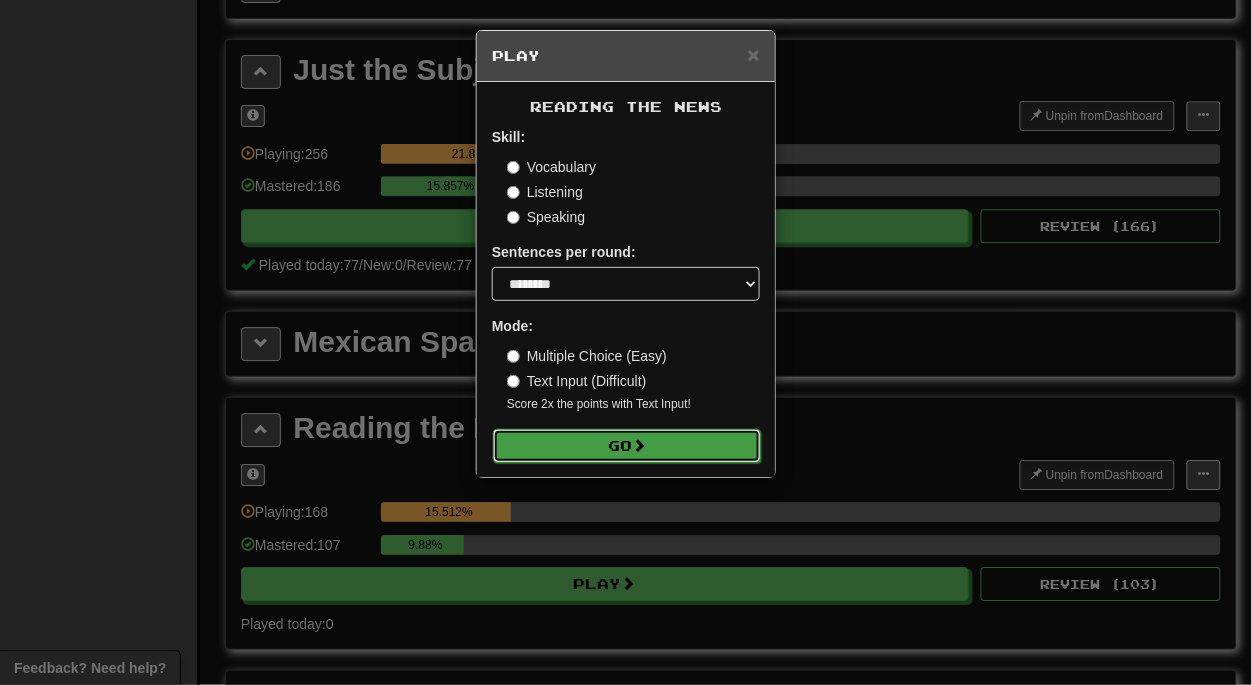 click on "Go" at bounding box center [627, 446] 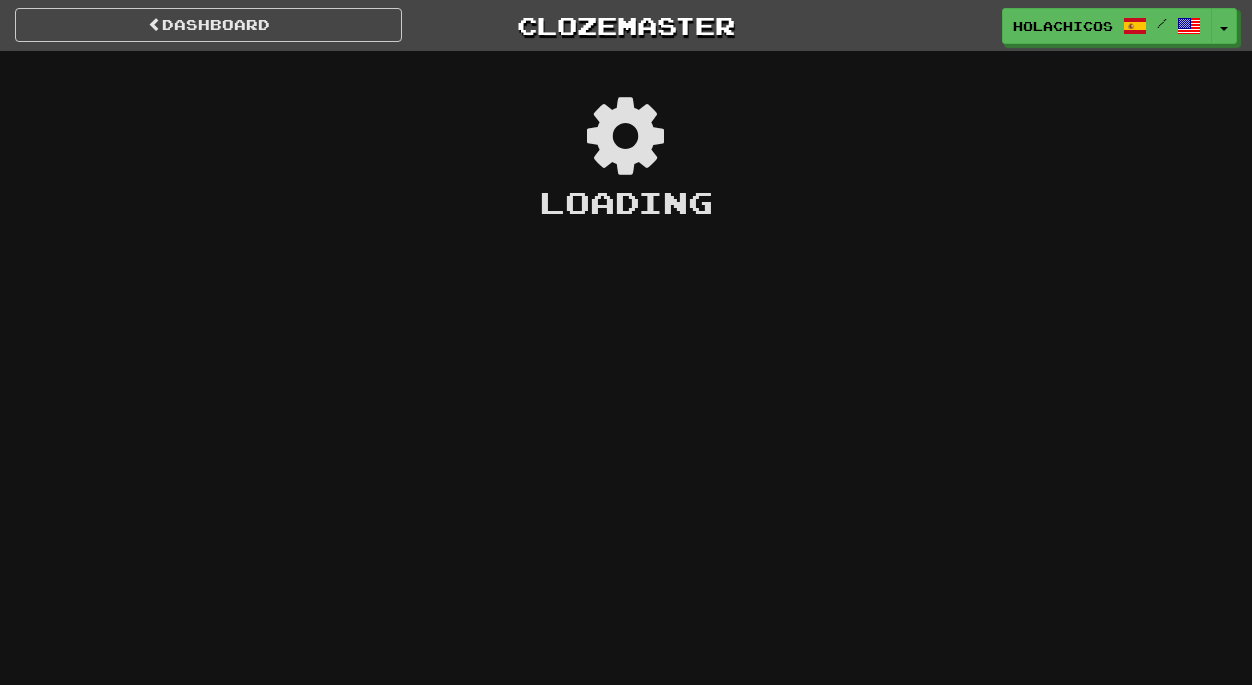 scroll, scrollTop: 0, scrollLeft: 0, axis: both 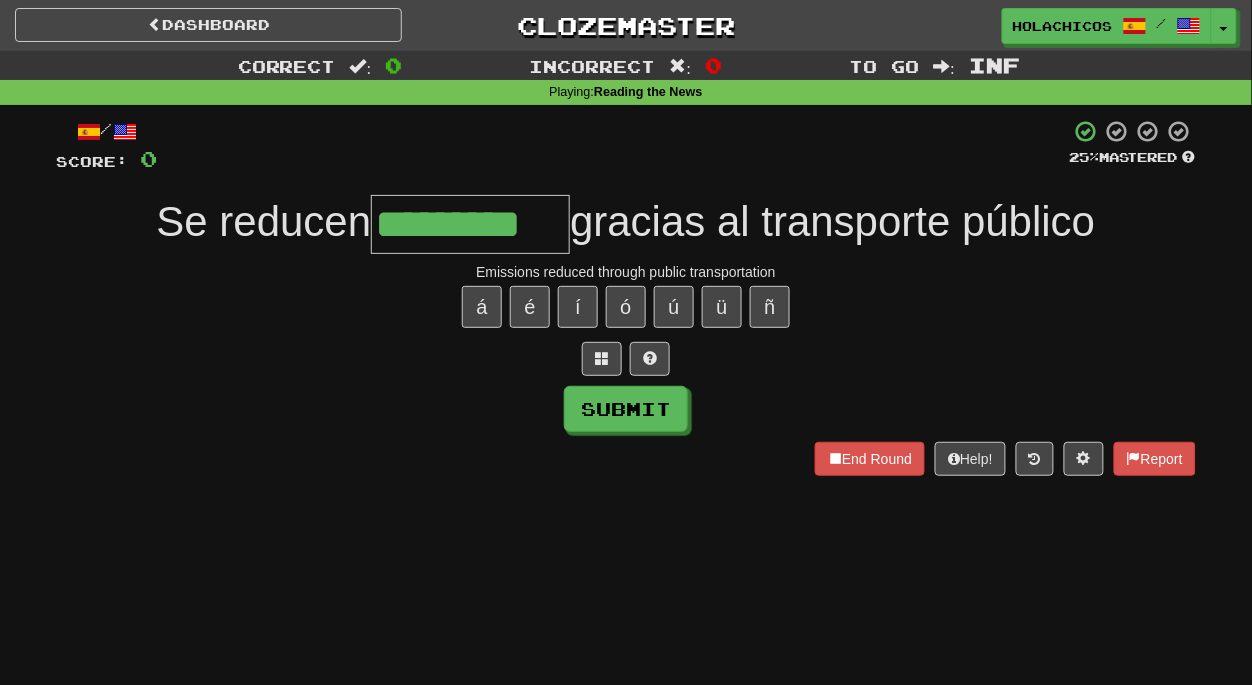 type on "*********" 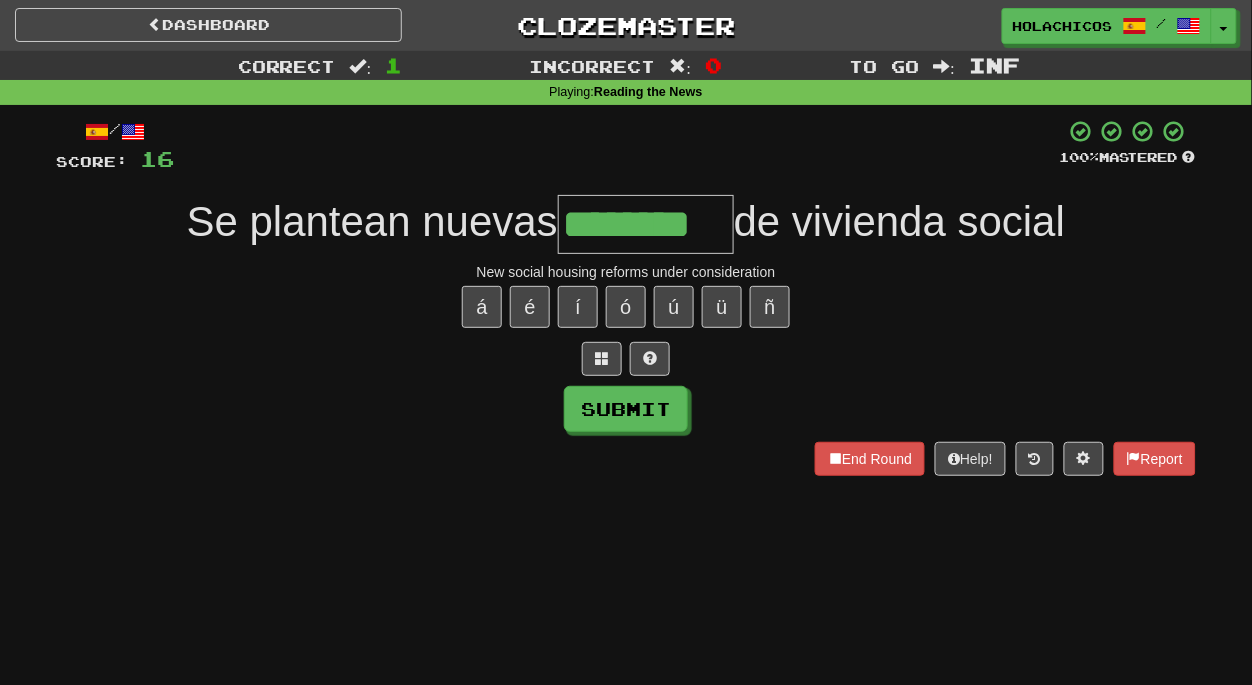type on "********" 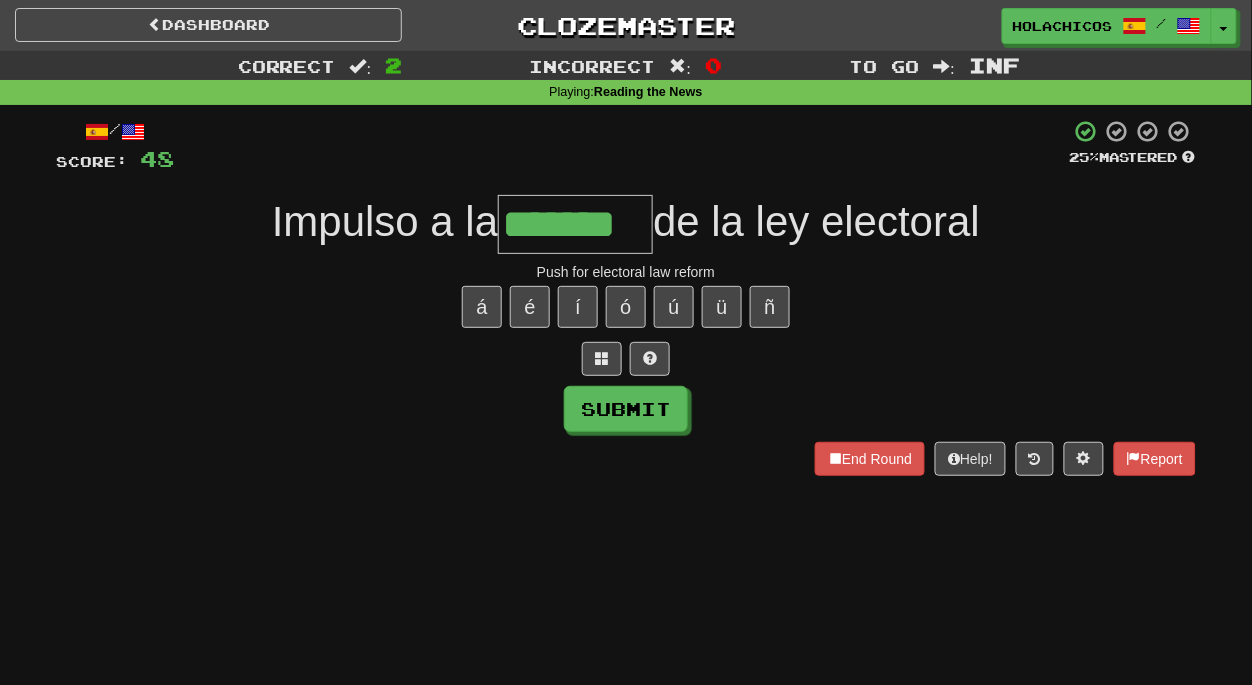 type on "*******" 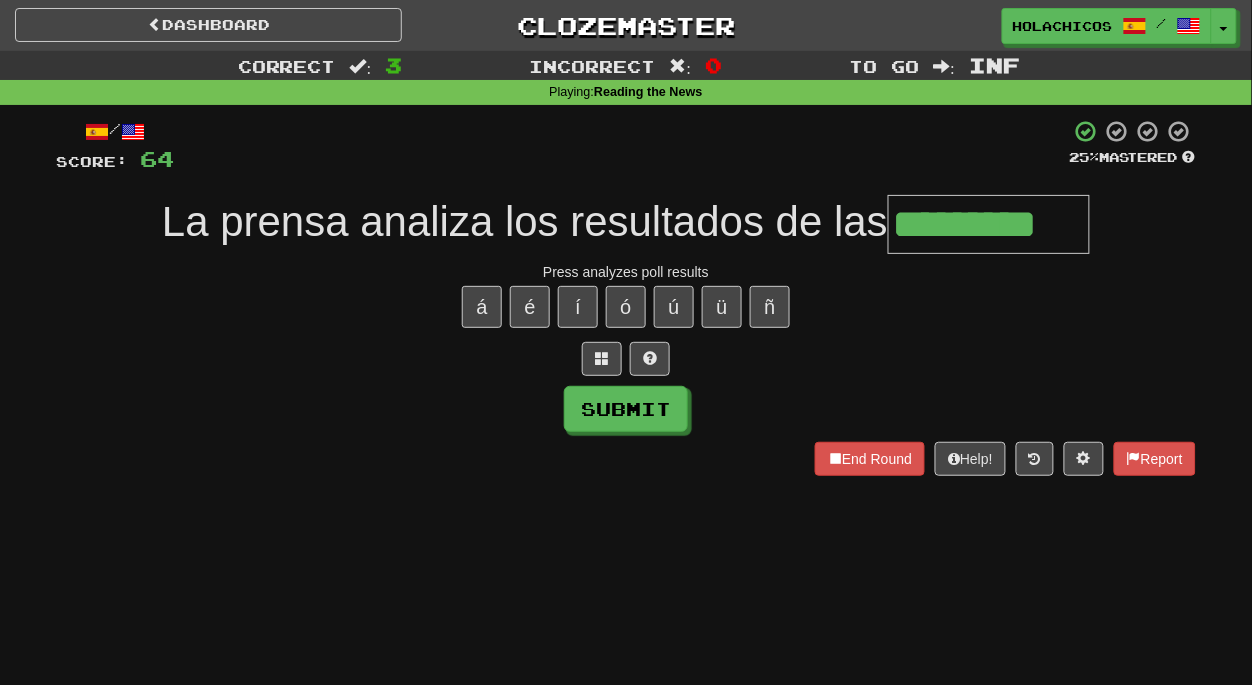 type on "*********" 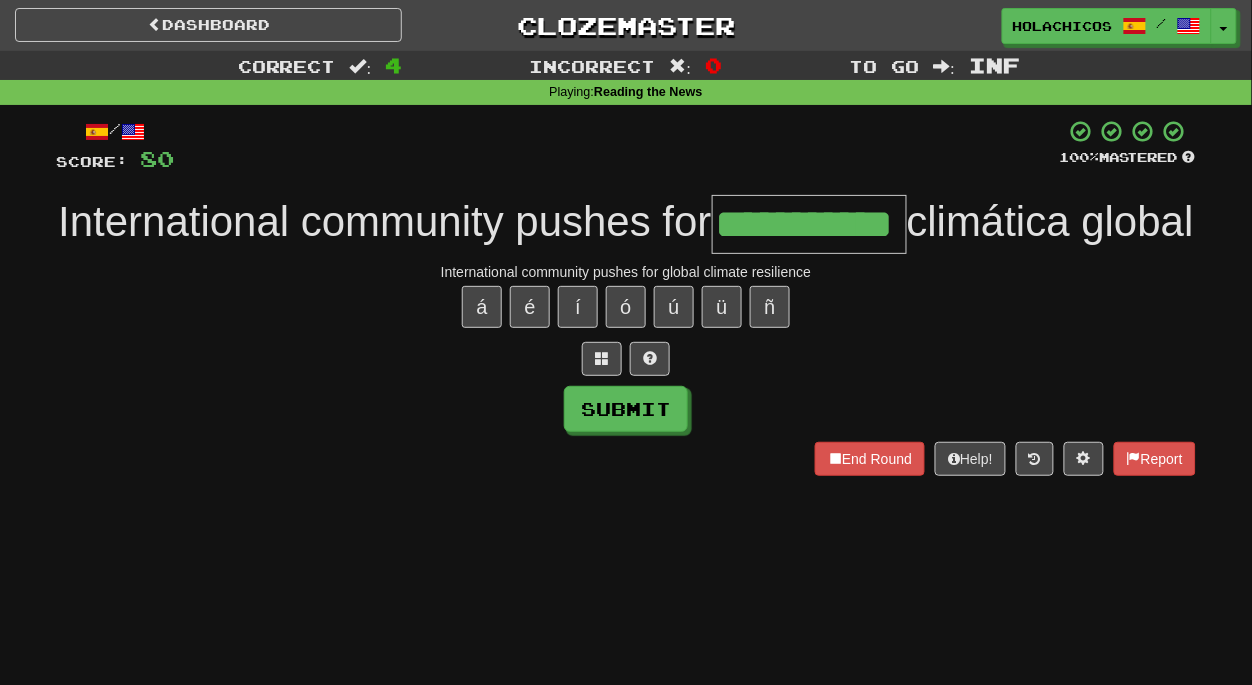 type on "**********" 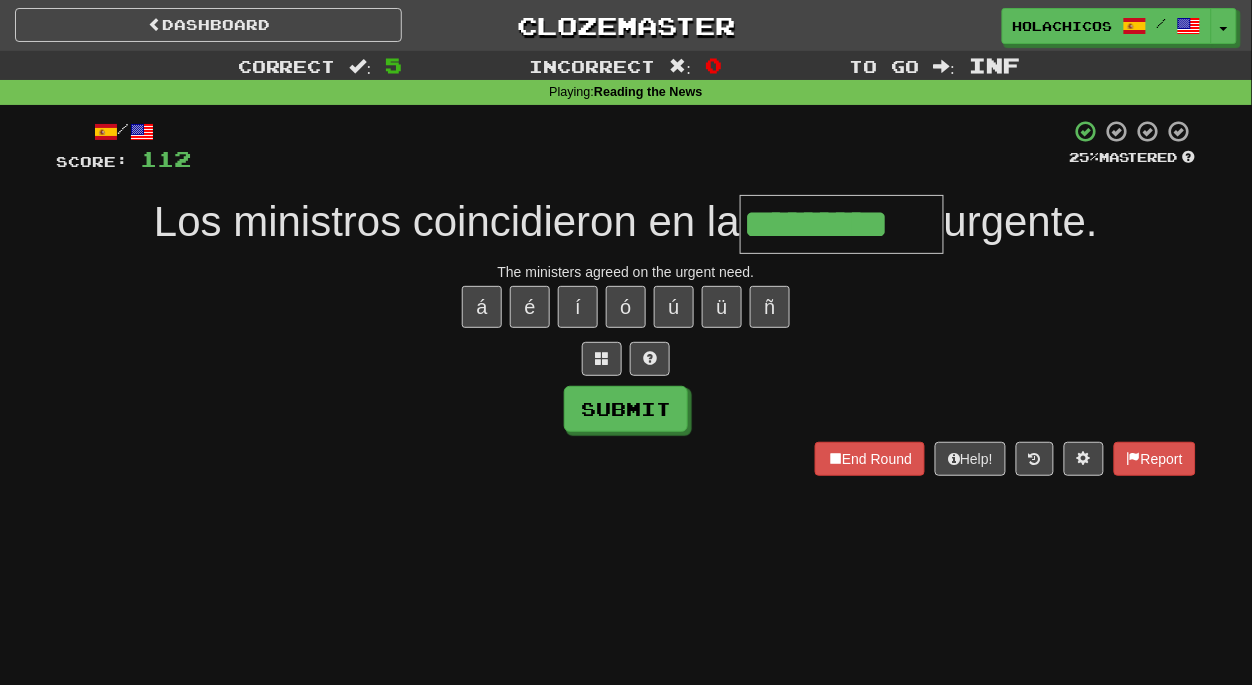 type on "*********" 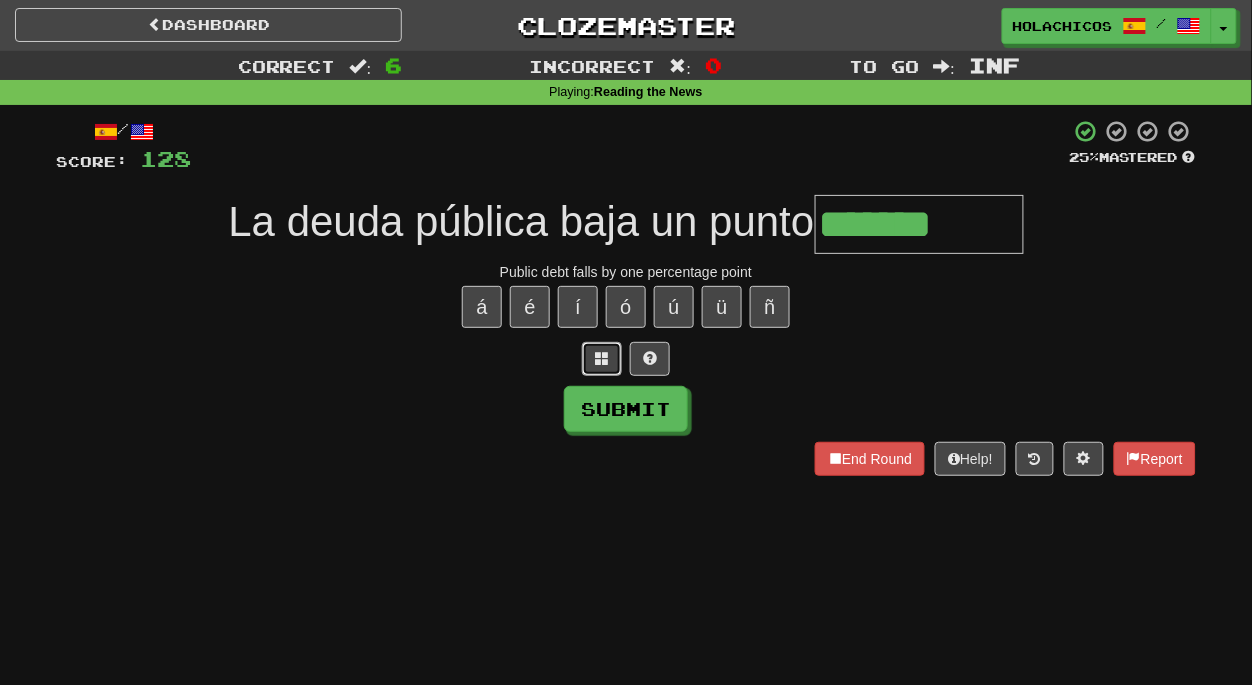 click at bounding box center (602, 358) 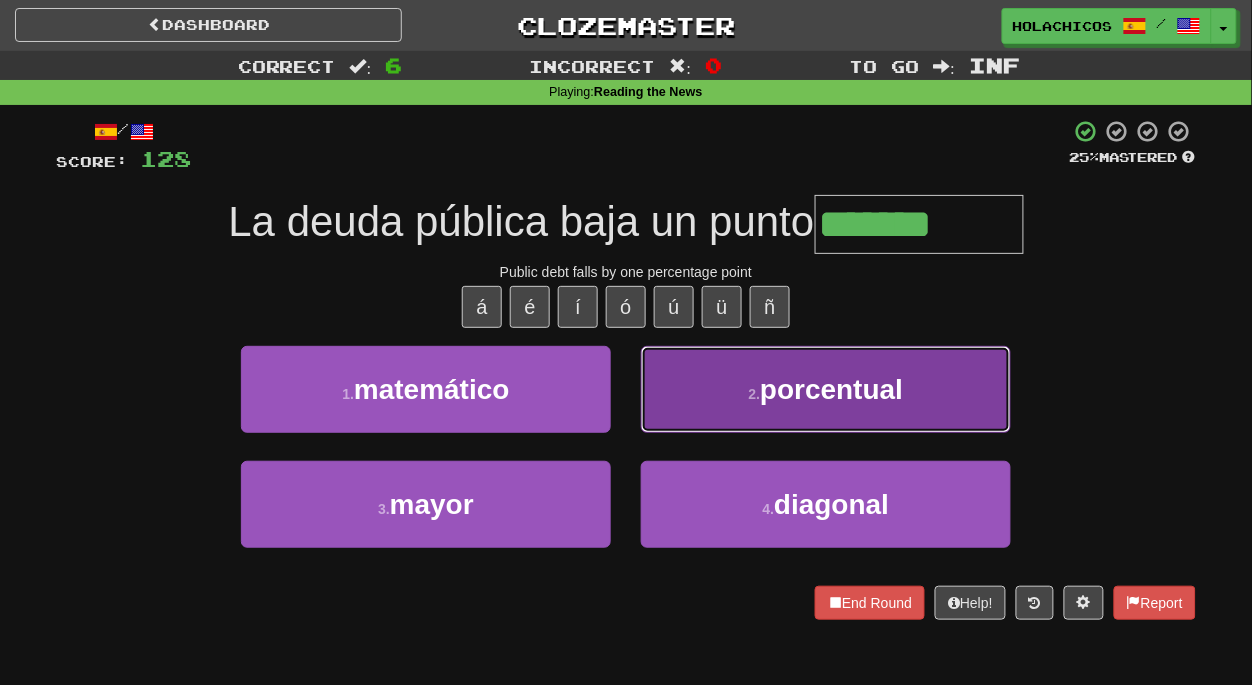 click on "2 . porcentual" at bounding box center [826, 389] 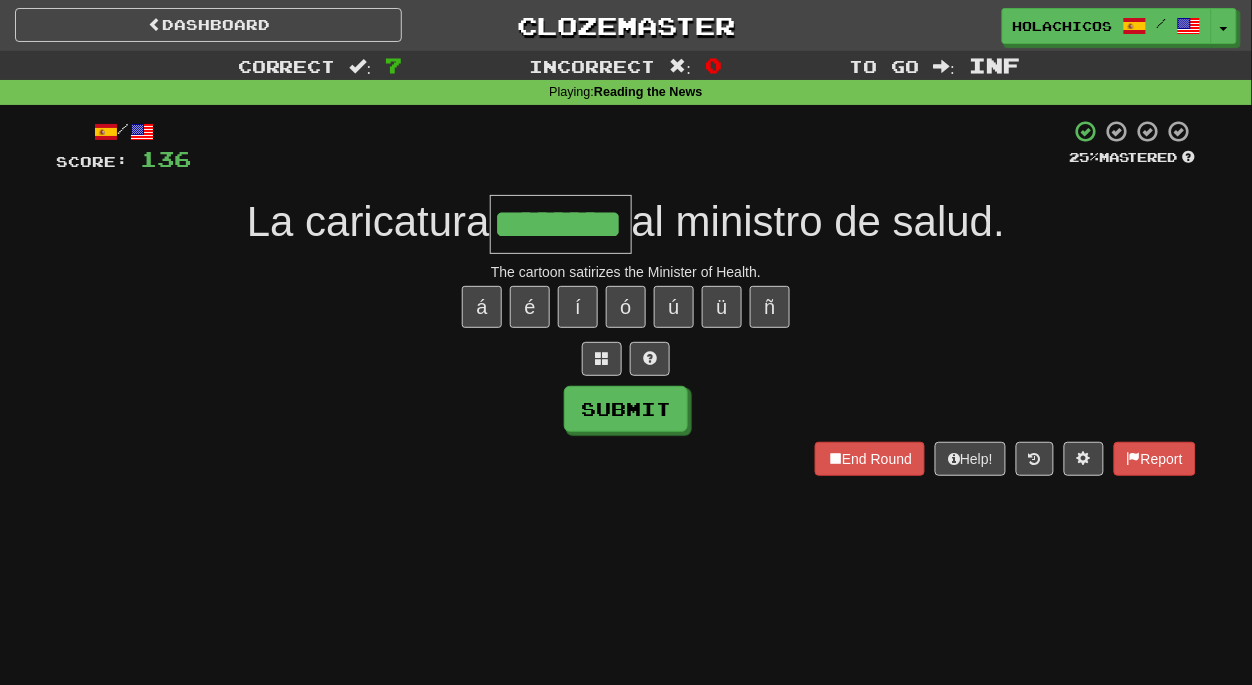 type on "********" 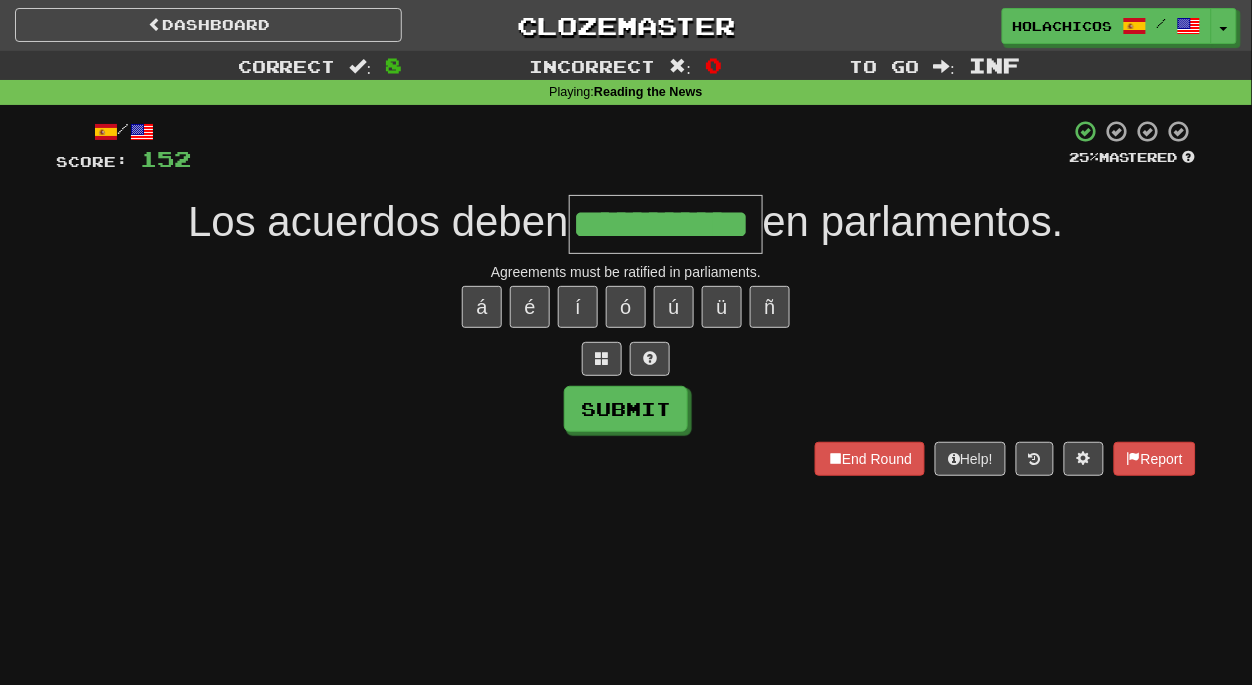 type on "**********" 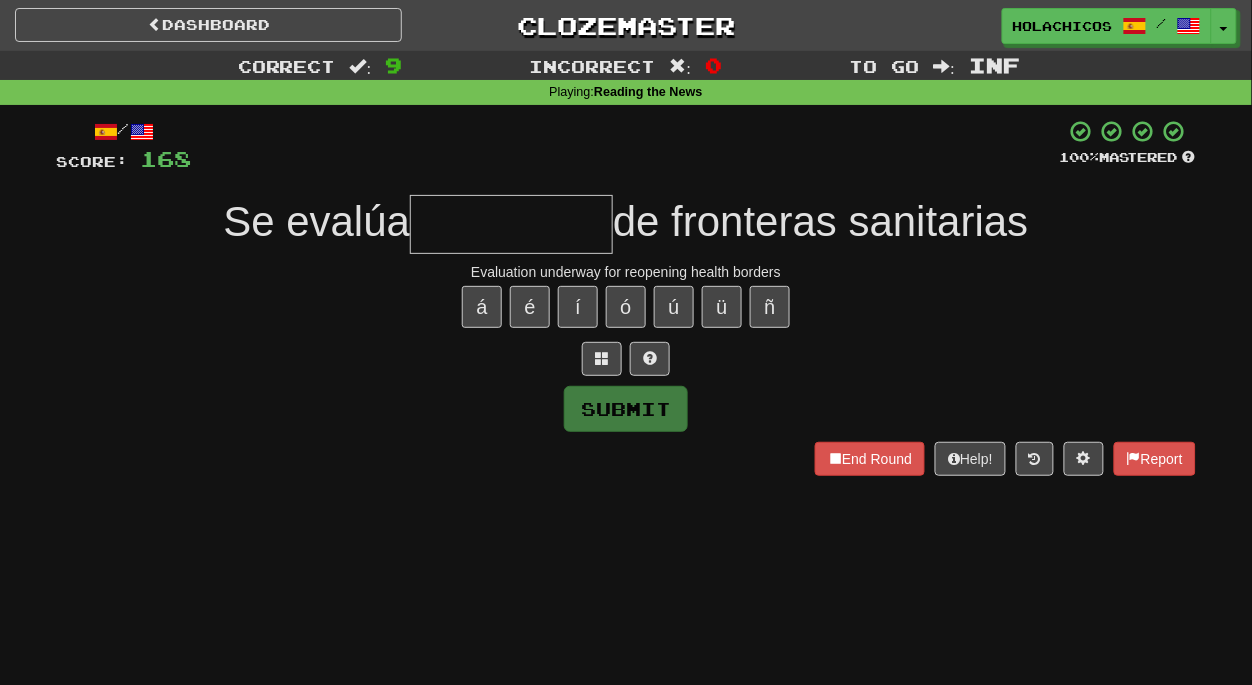 type on "*" 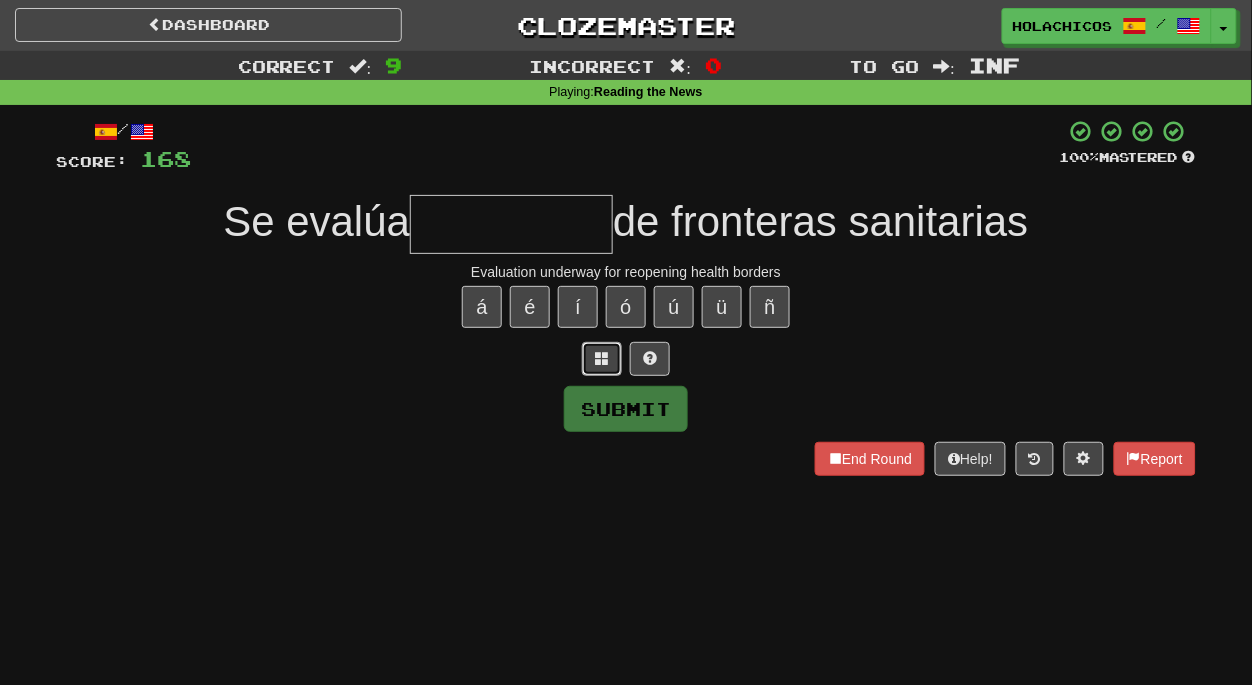click at bounding box center (602, 358) 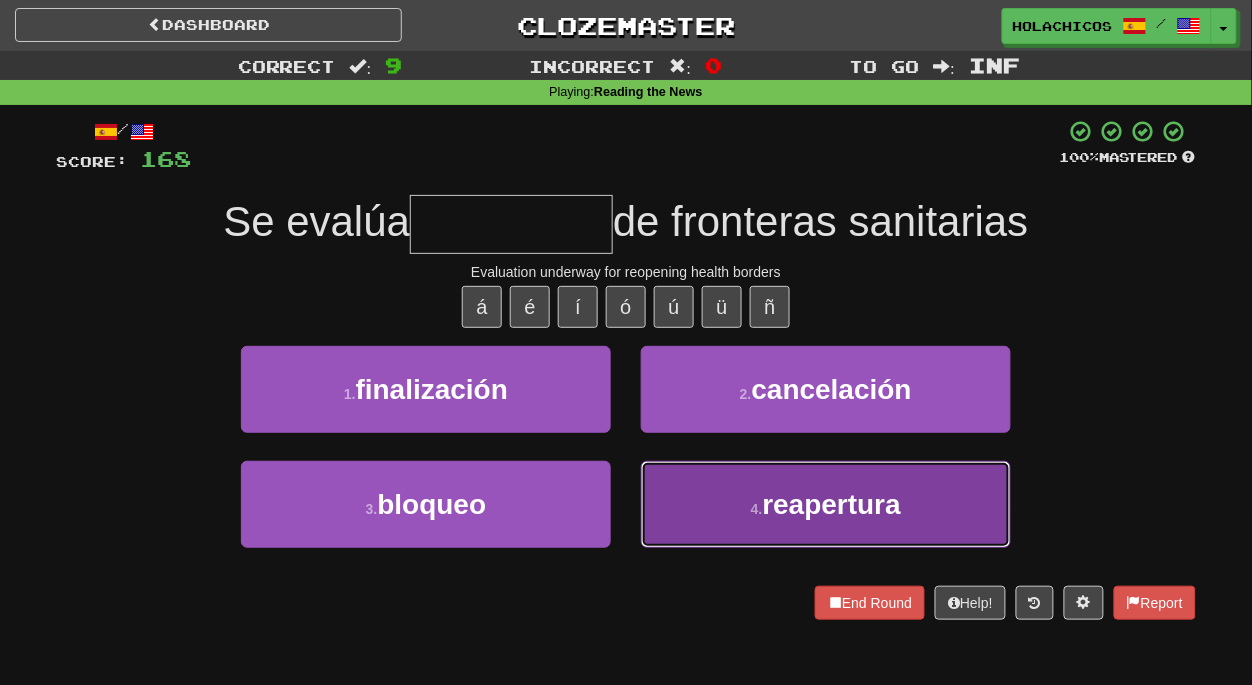 click on "reapertura" at bounding box center [832, 504] 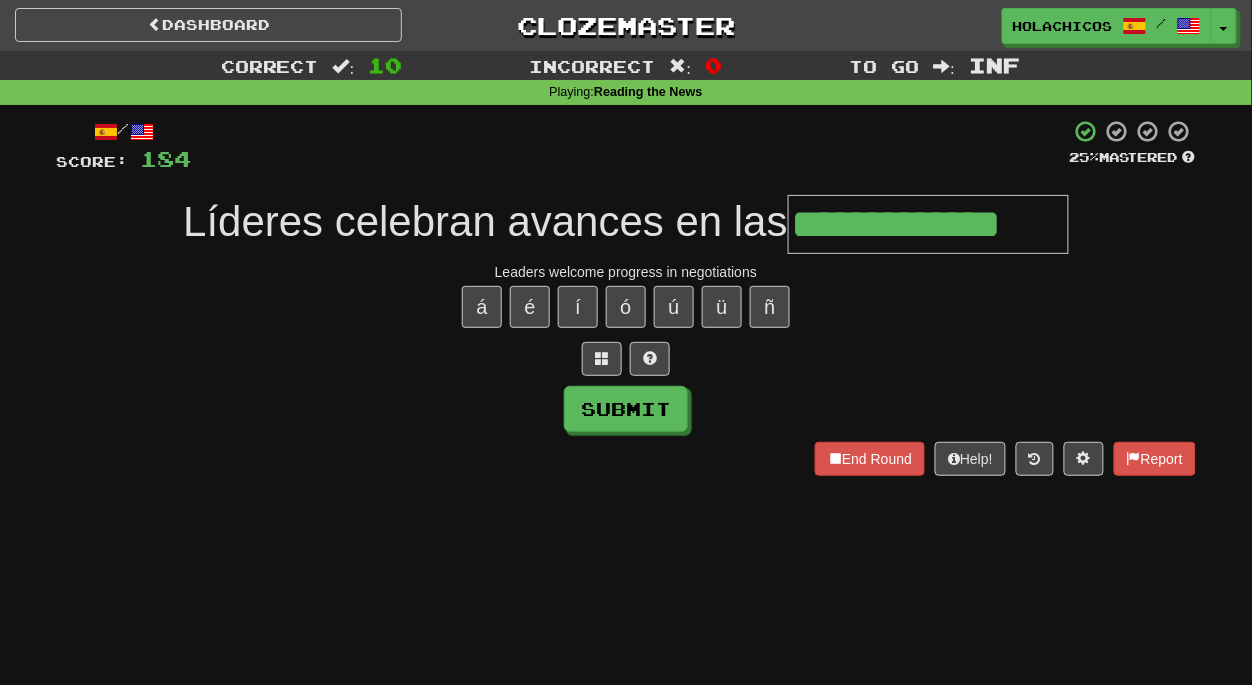 type on "**********" 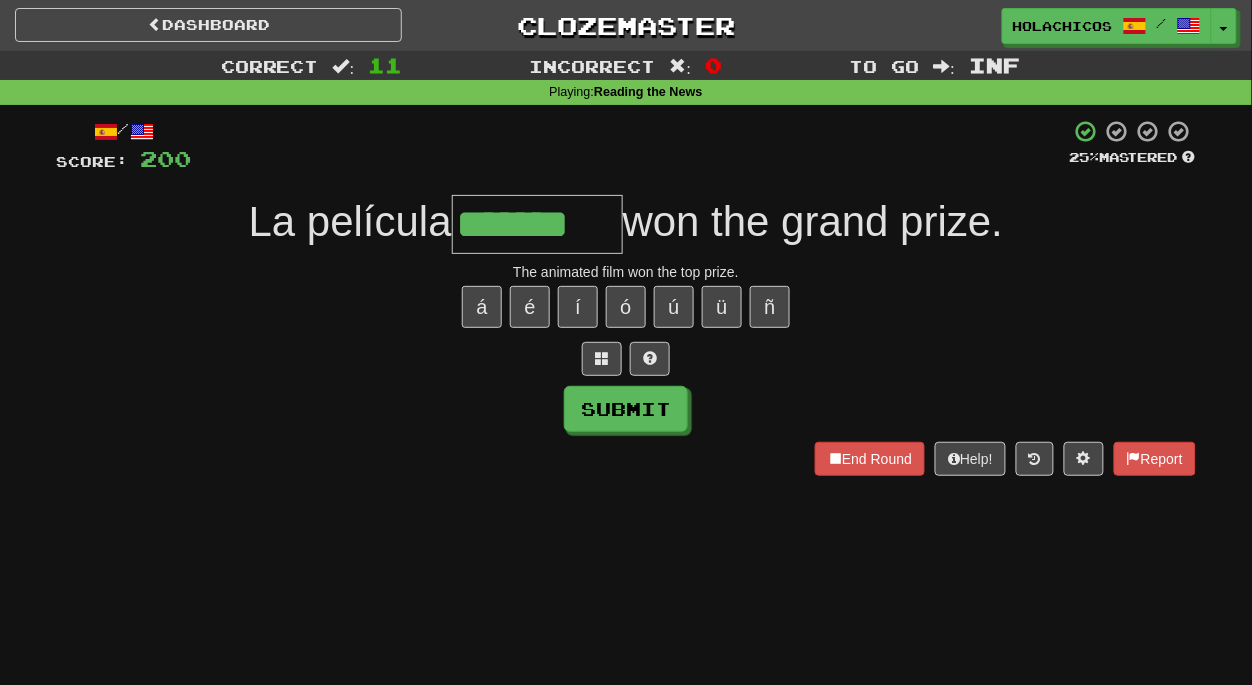 type on "*******" 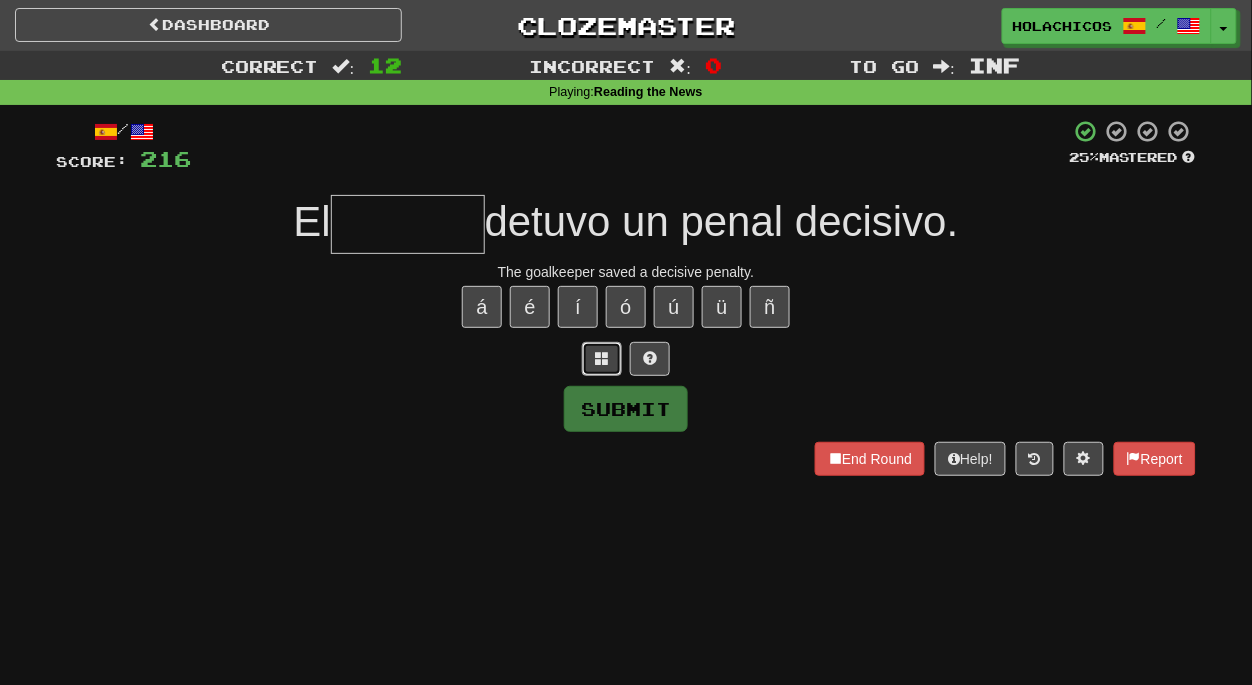 click at bounding box center [602, 359] 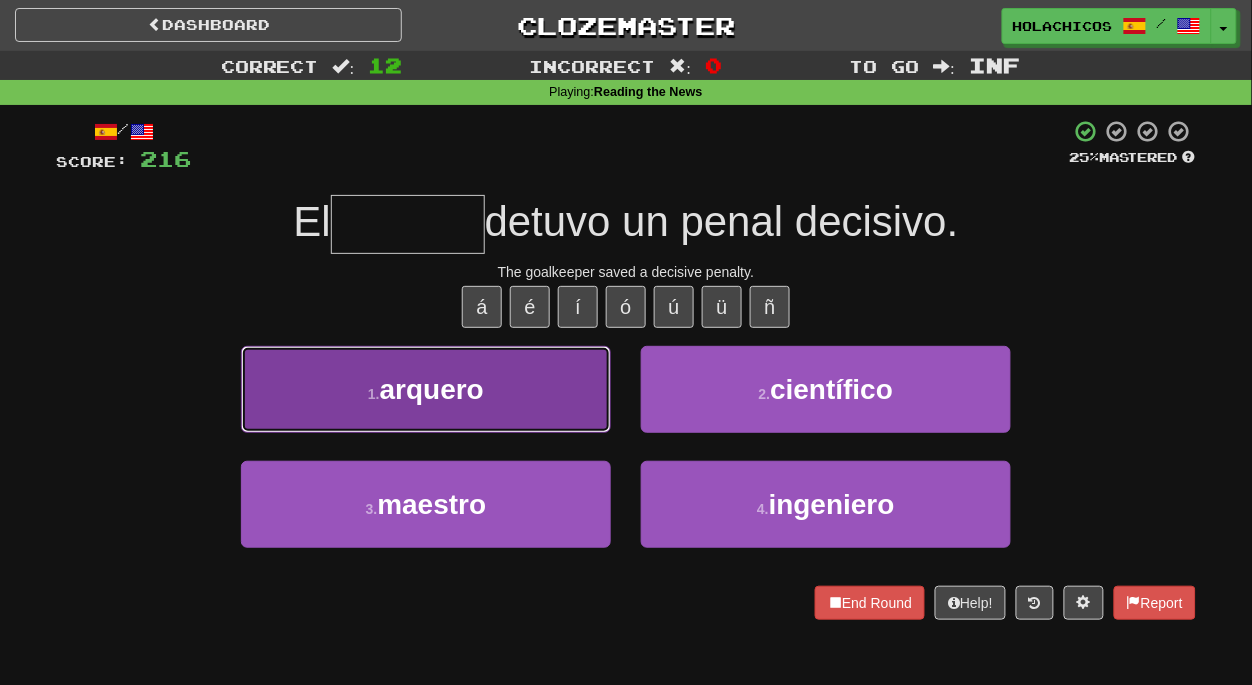 click on "arquero" at bounding box center (432, 389) 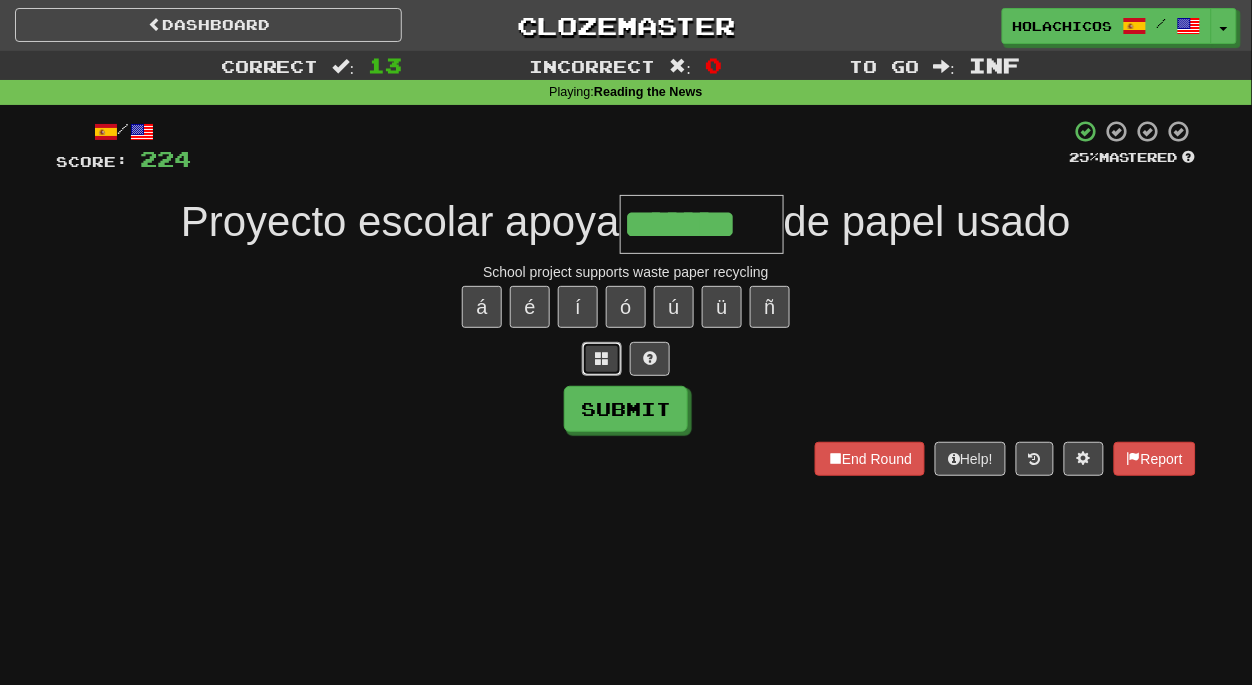 click at bounding box center [602, 358] 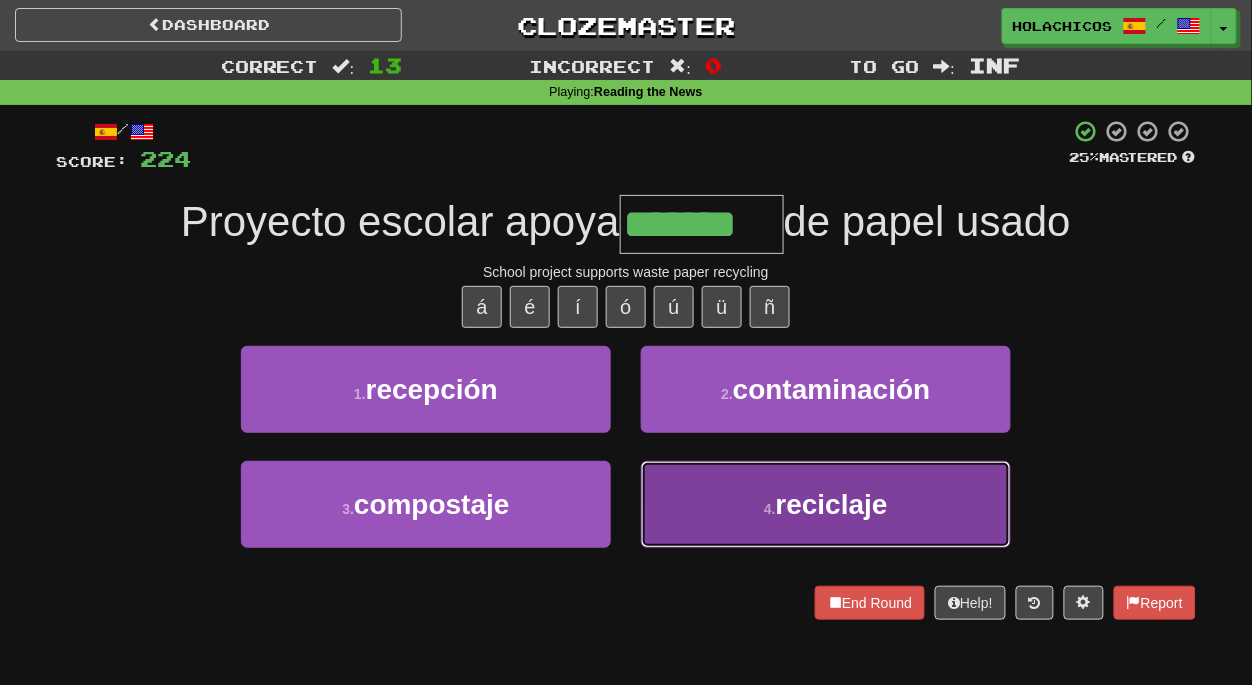 click on "4 ." at bounding box center [770, 509] 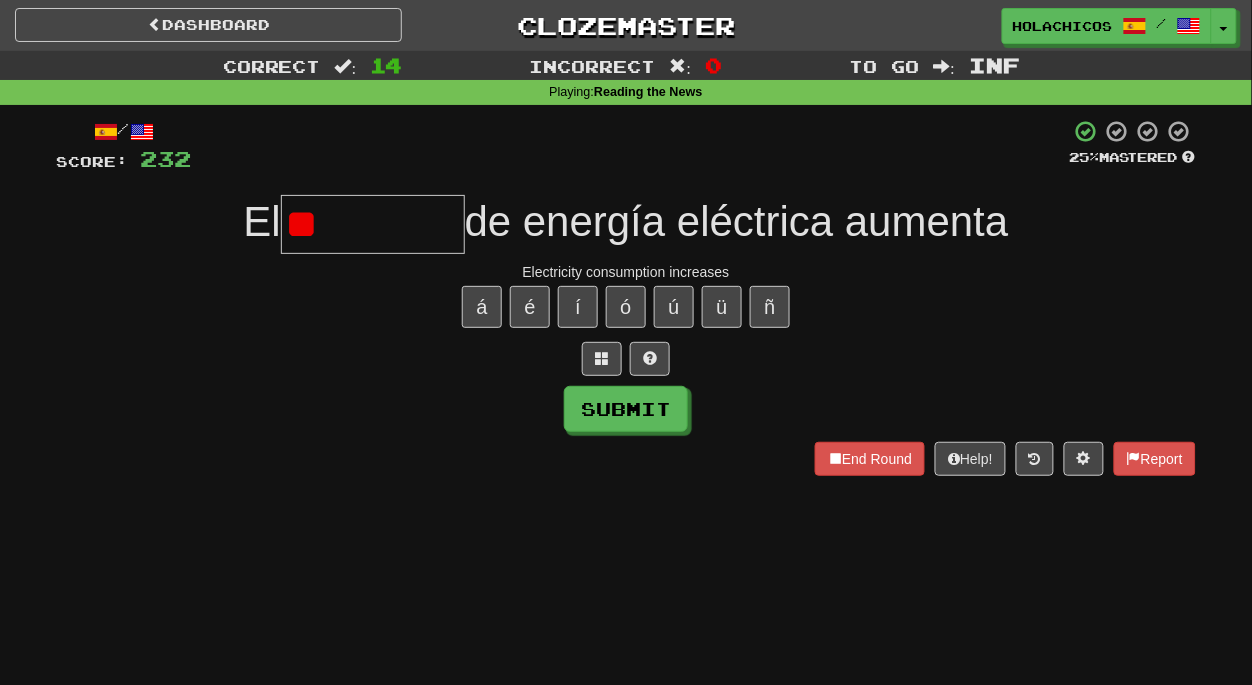 type on "*" 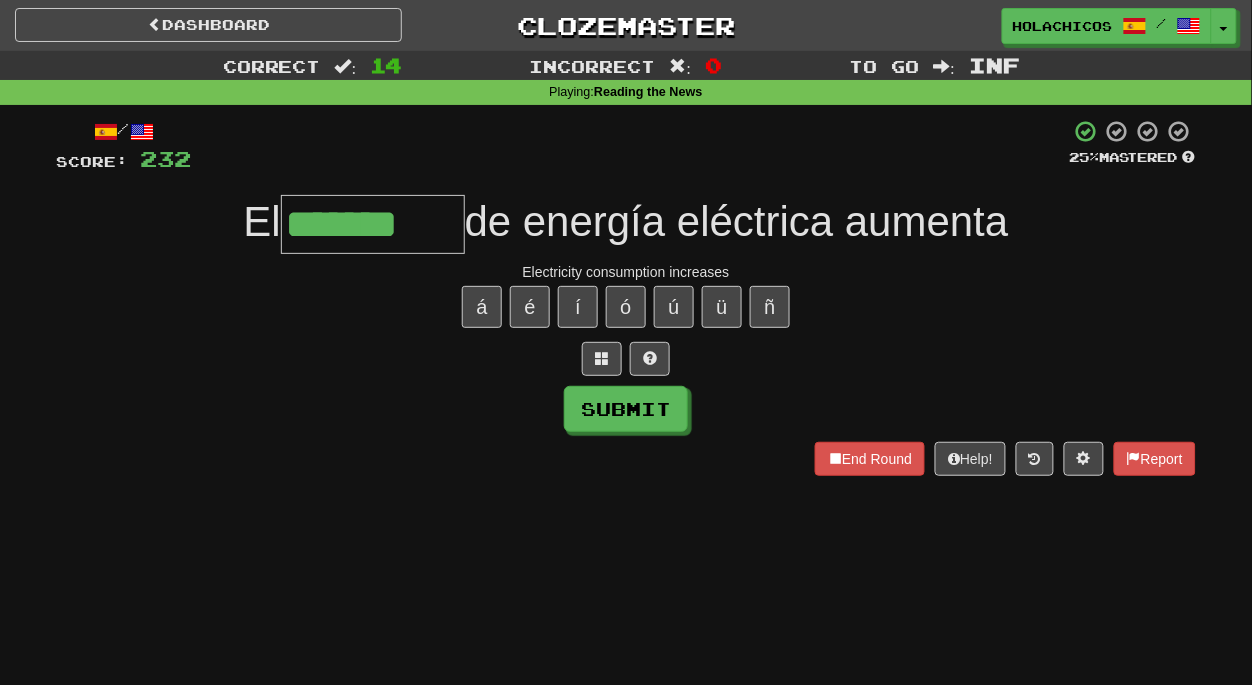 type on "*******" 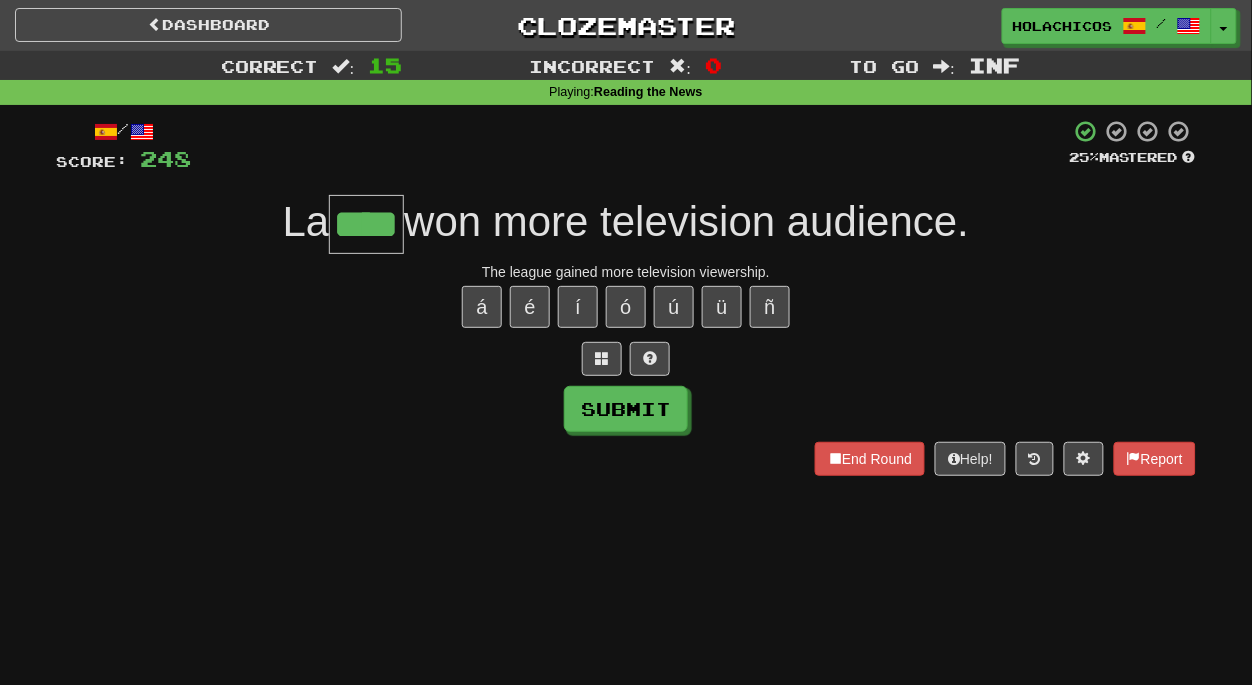 type on "****" 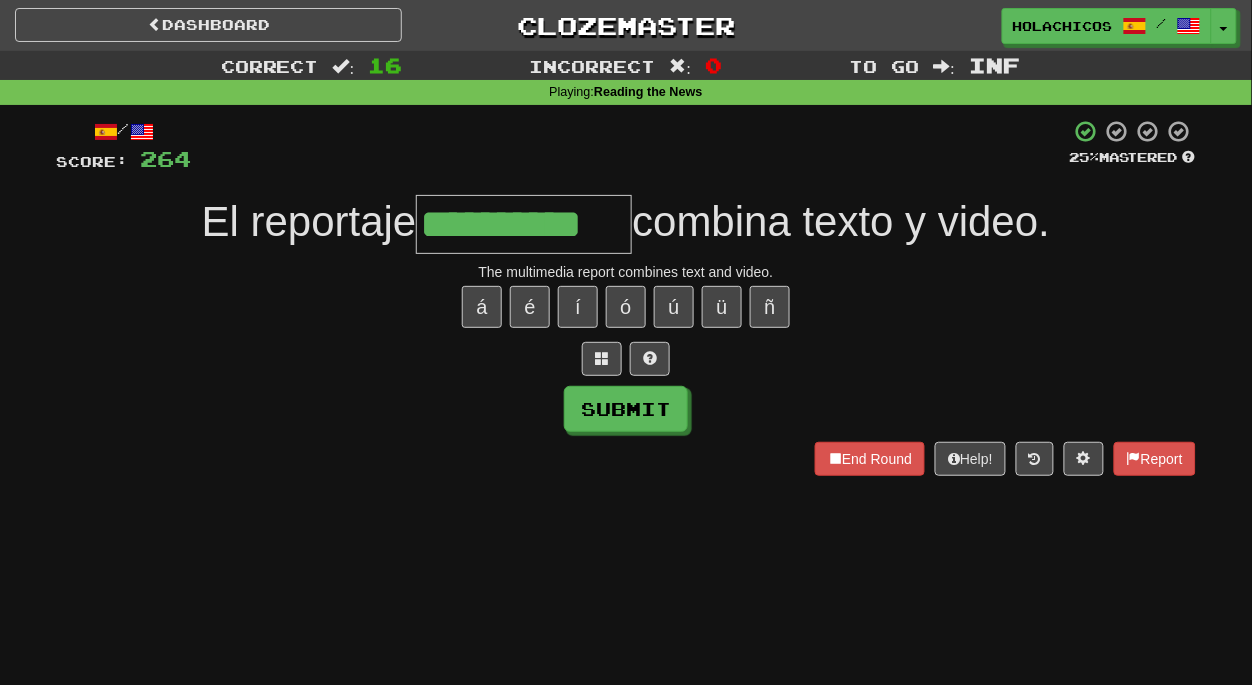 type on "**********" 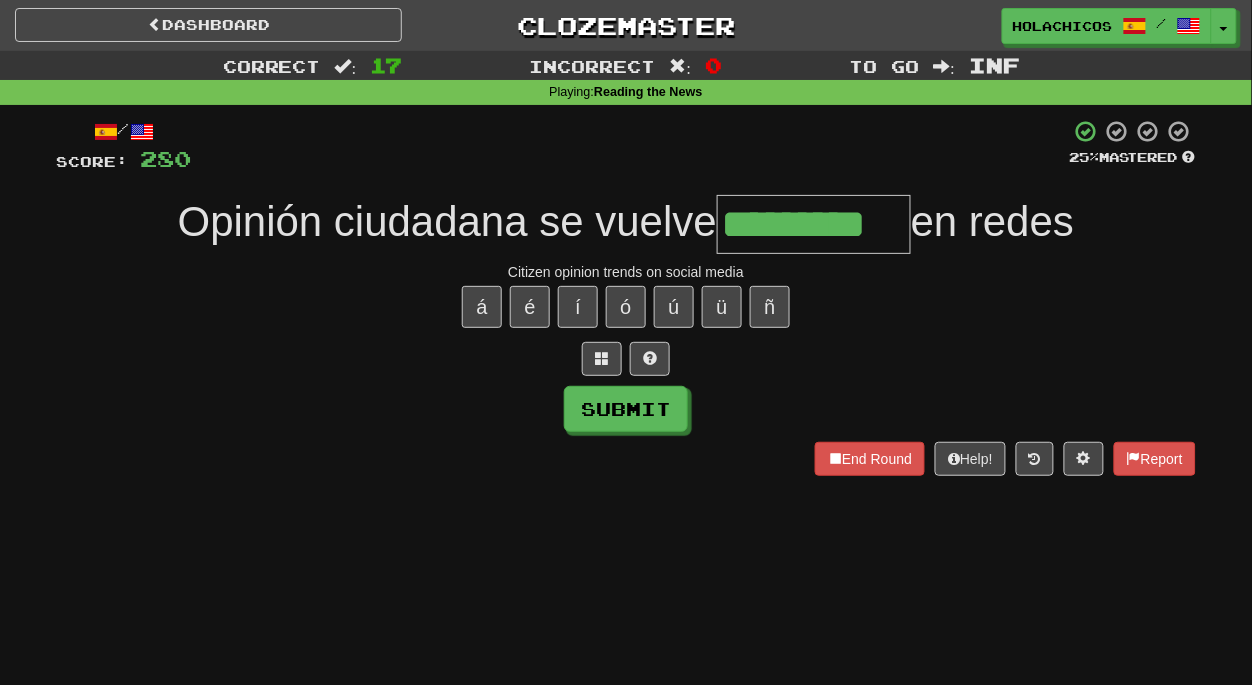 type on "*********" 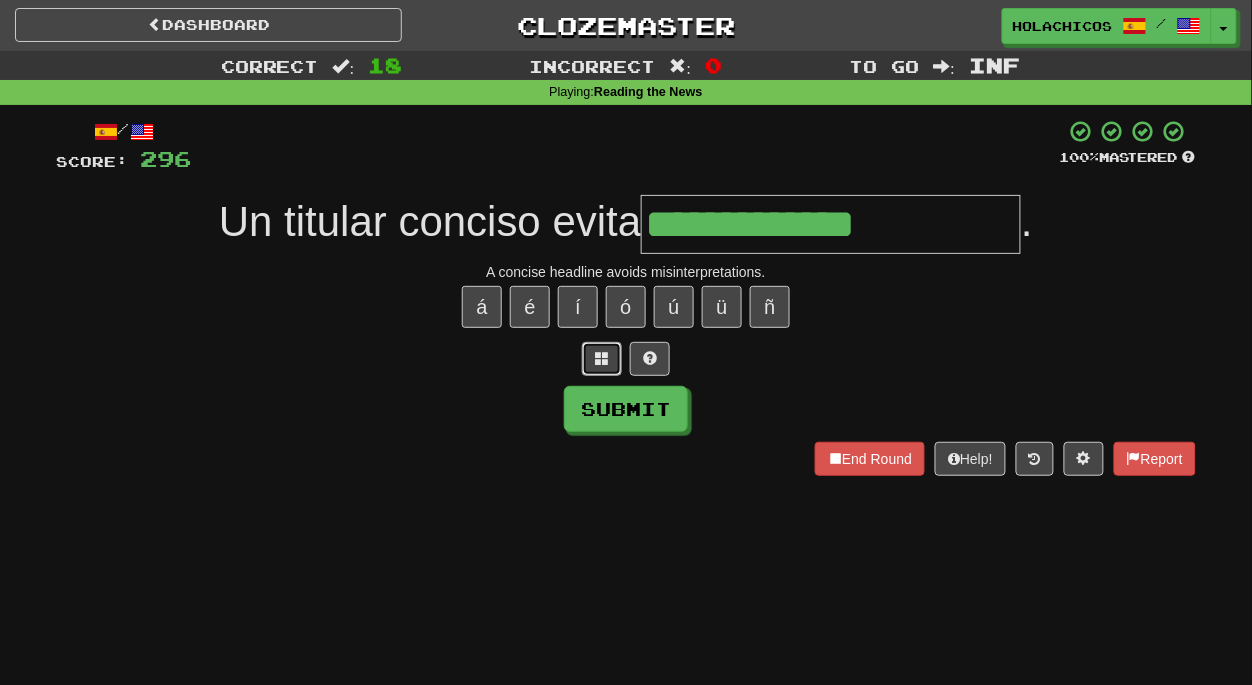 click at bounding box center (602, 358) 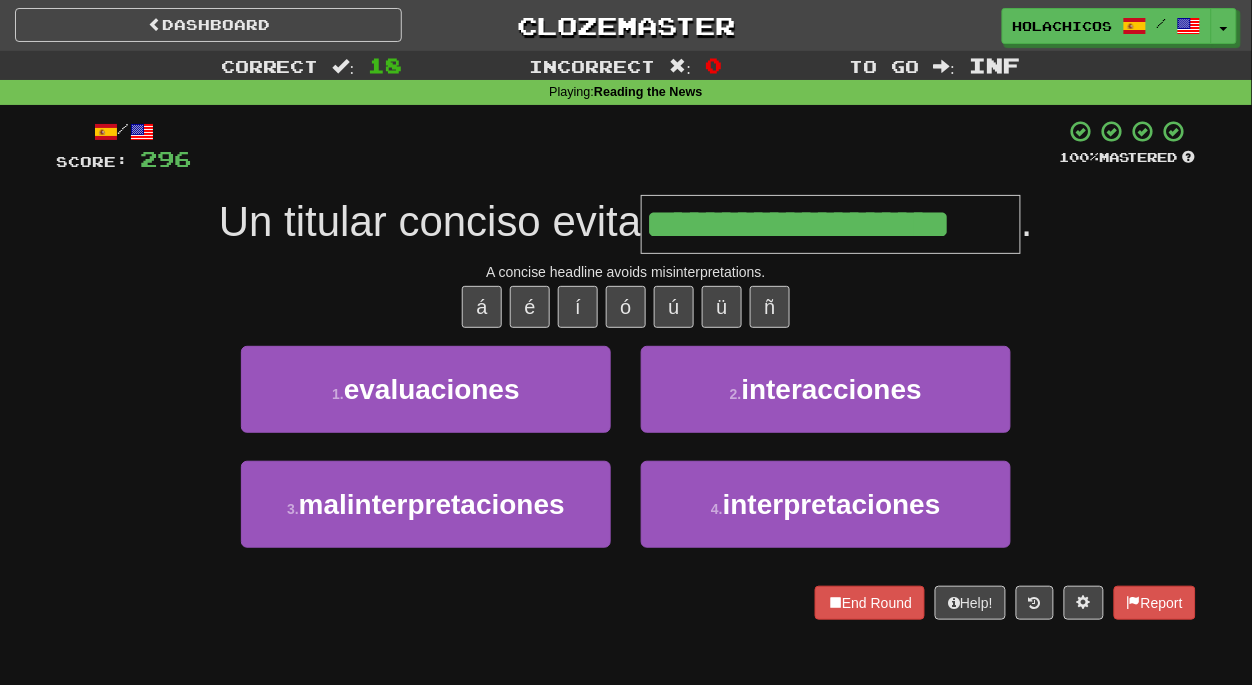 type on "**********" 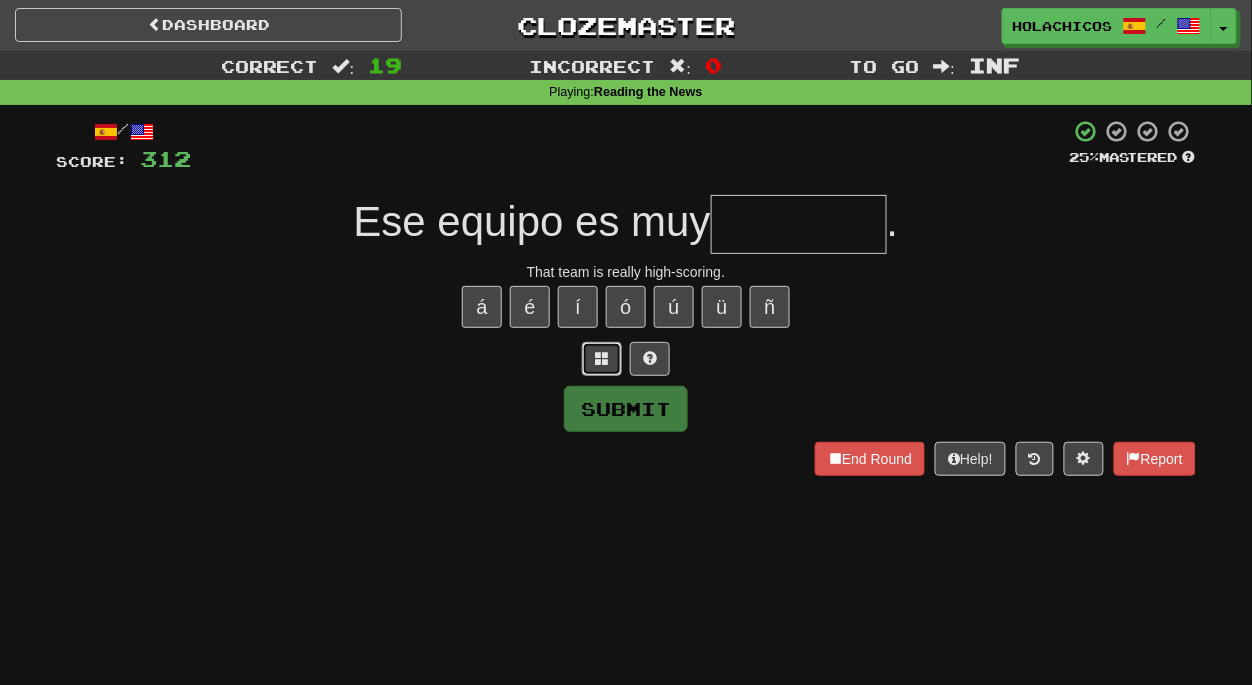 click at bounding box center [602, 358] 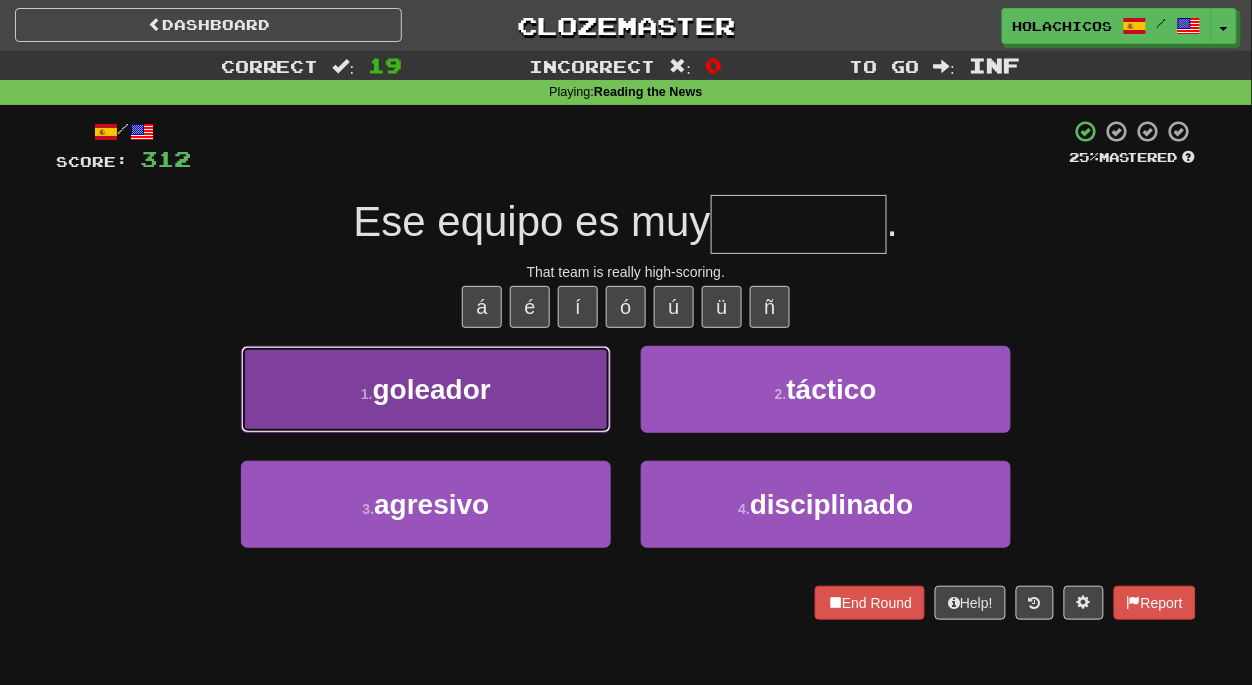 click on "1 . goleador" at bounding box center [426, 389] 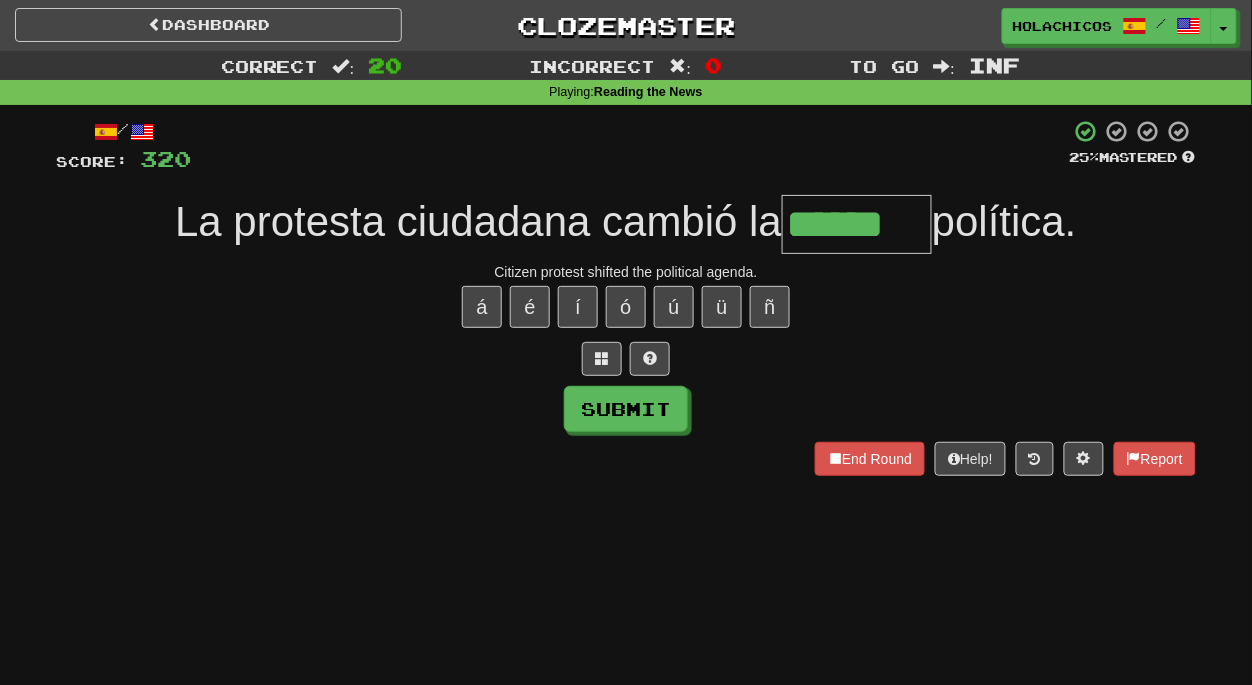 type on "******" 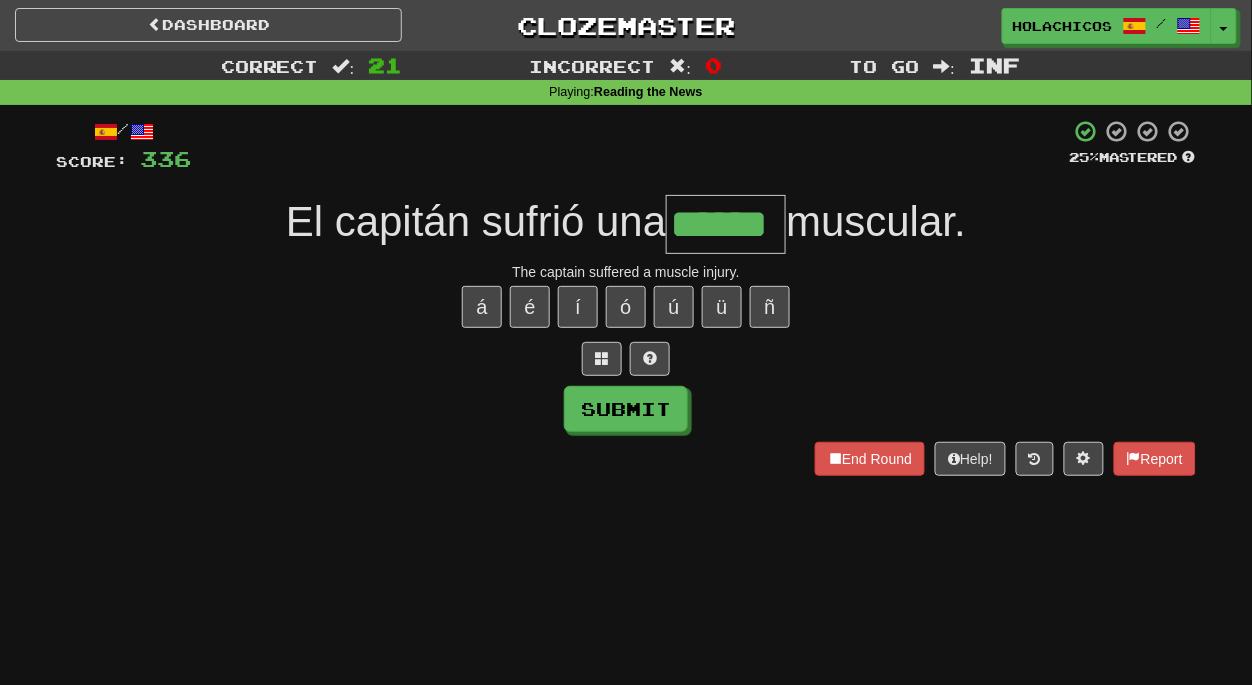 type on "******" 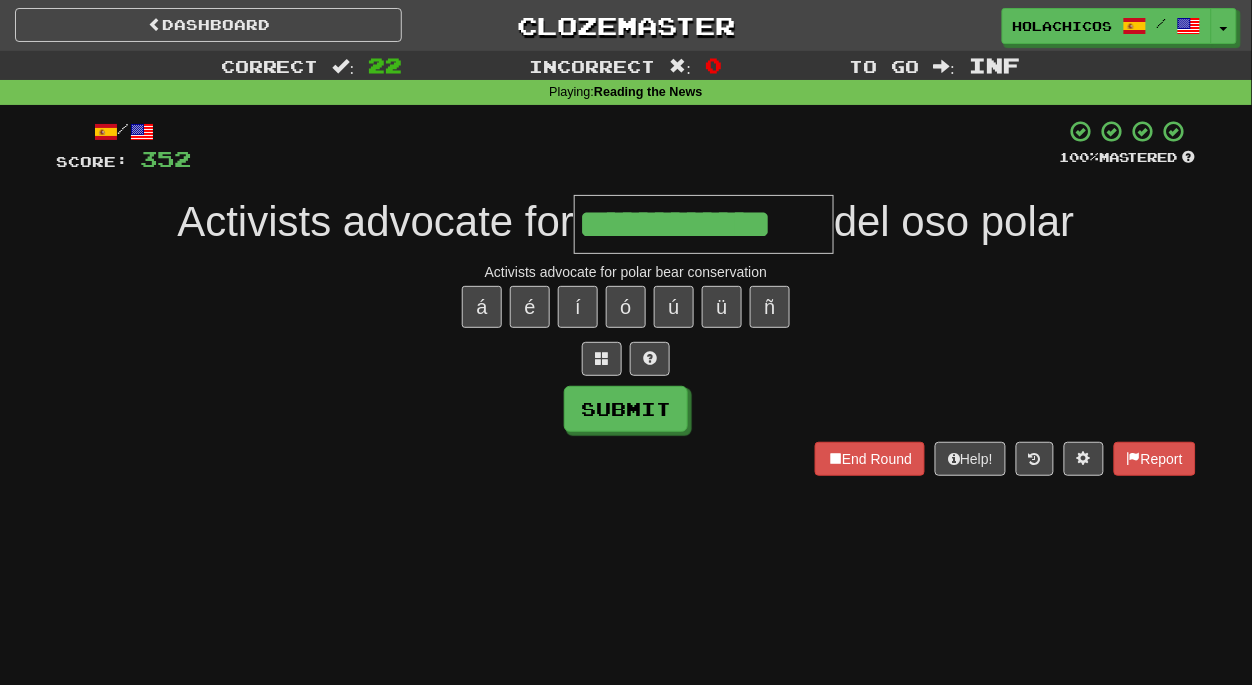 type on "**********" 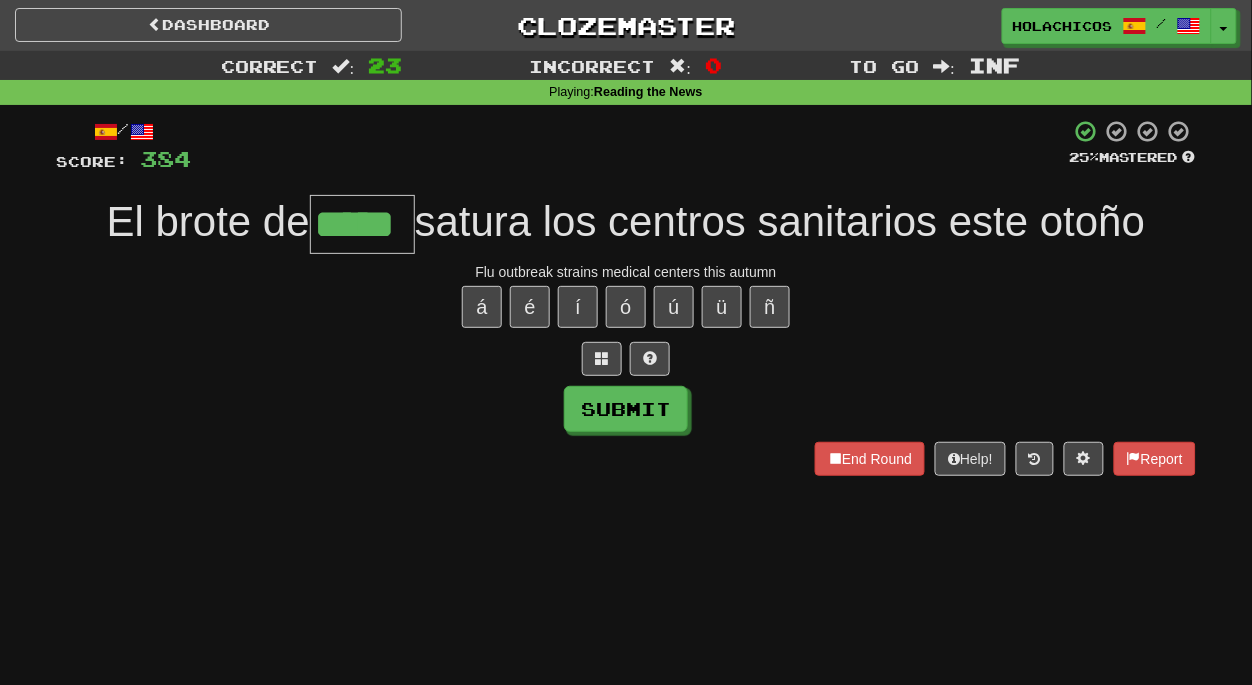 type on "*****" 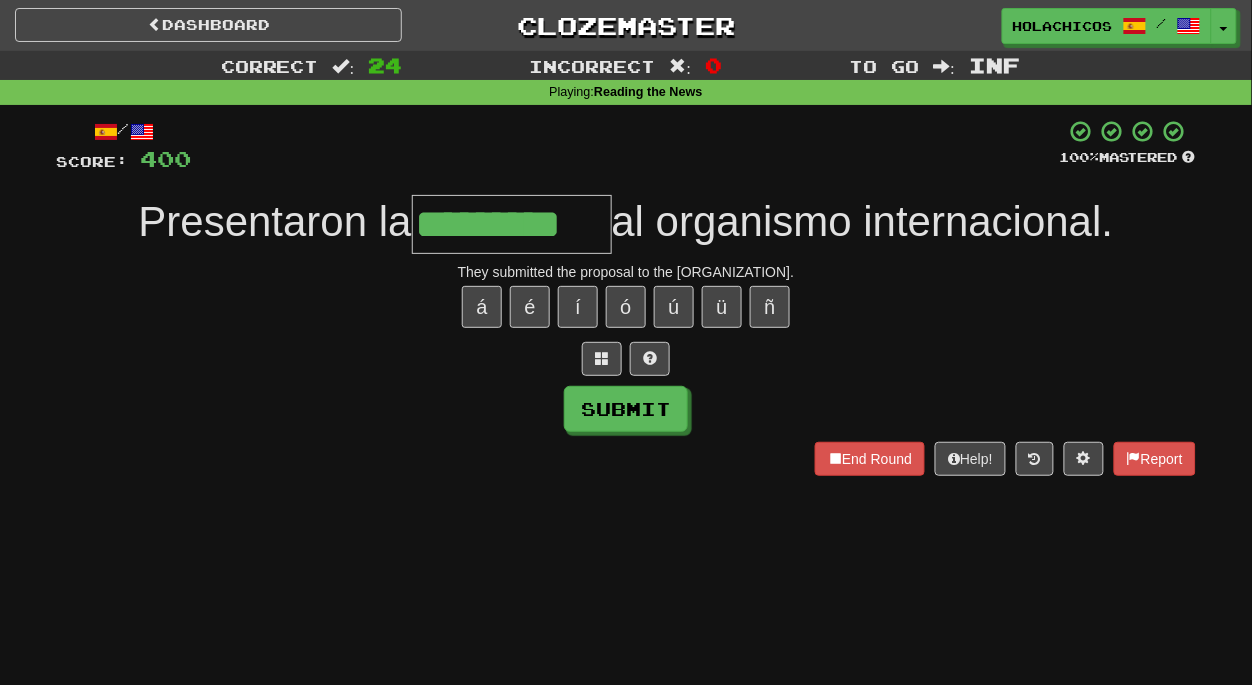 type on "*********" 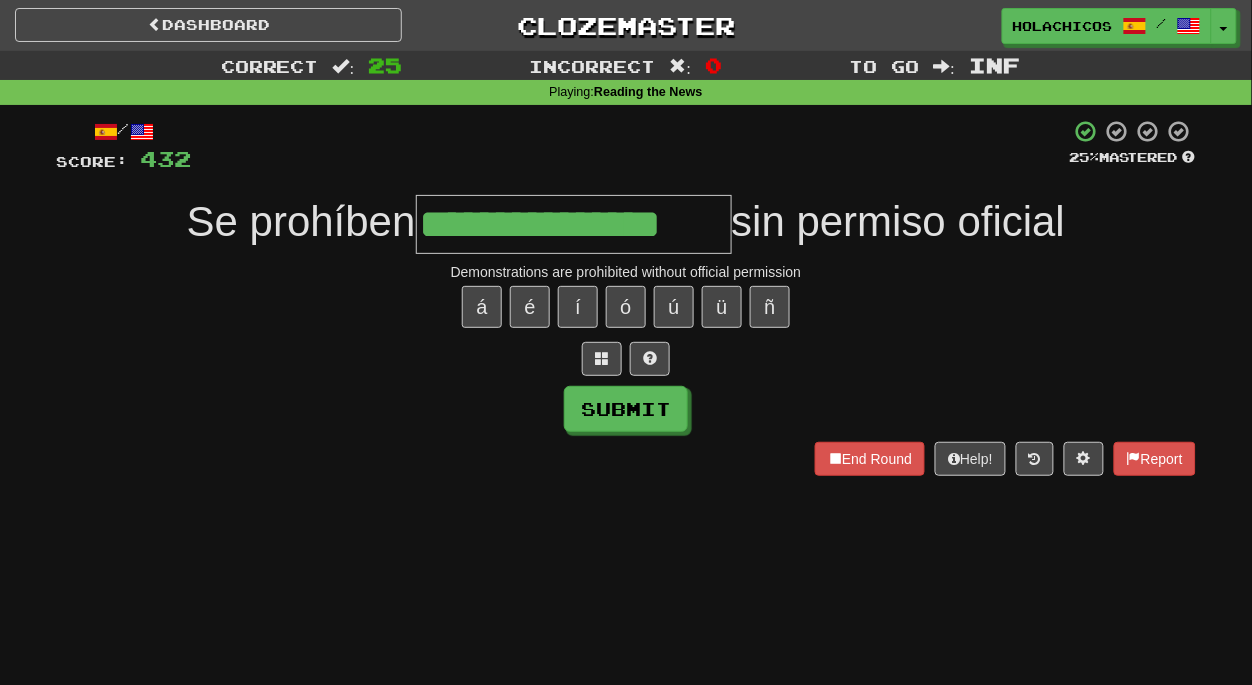 type on "**********" 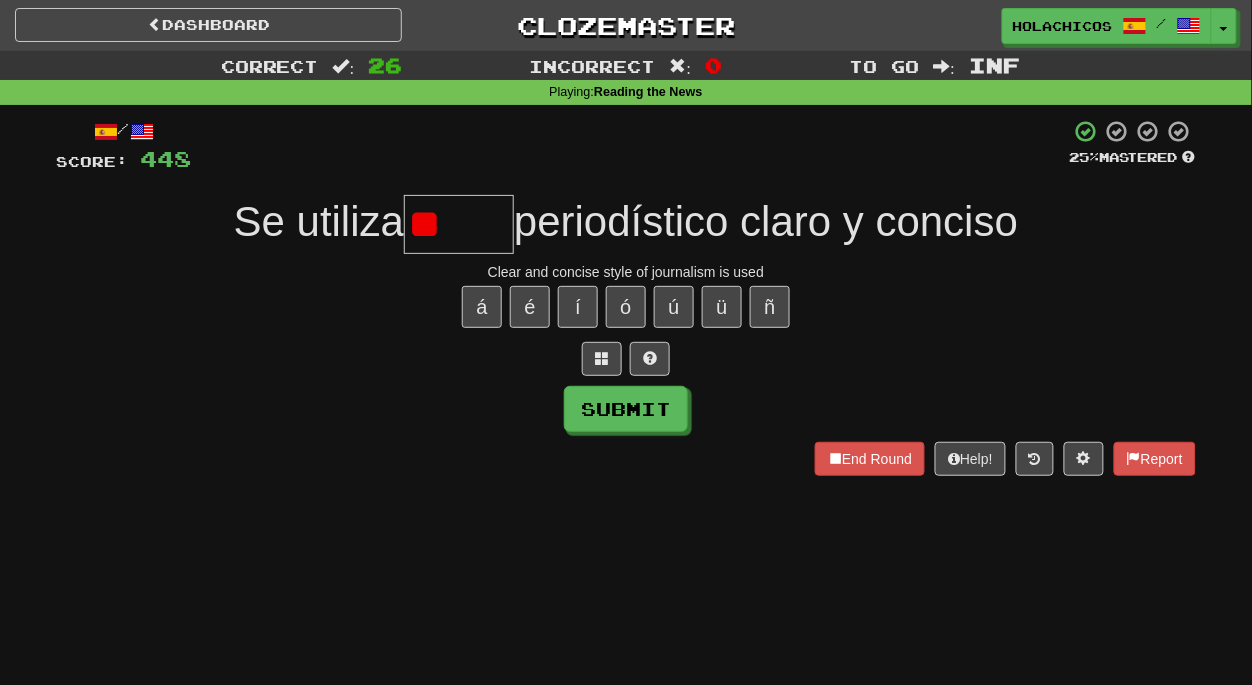 type on "*" 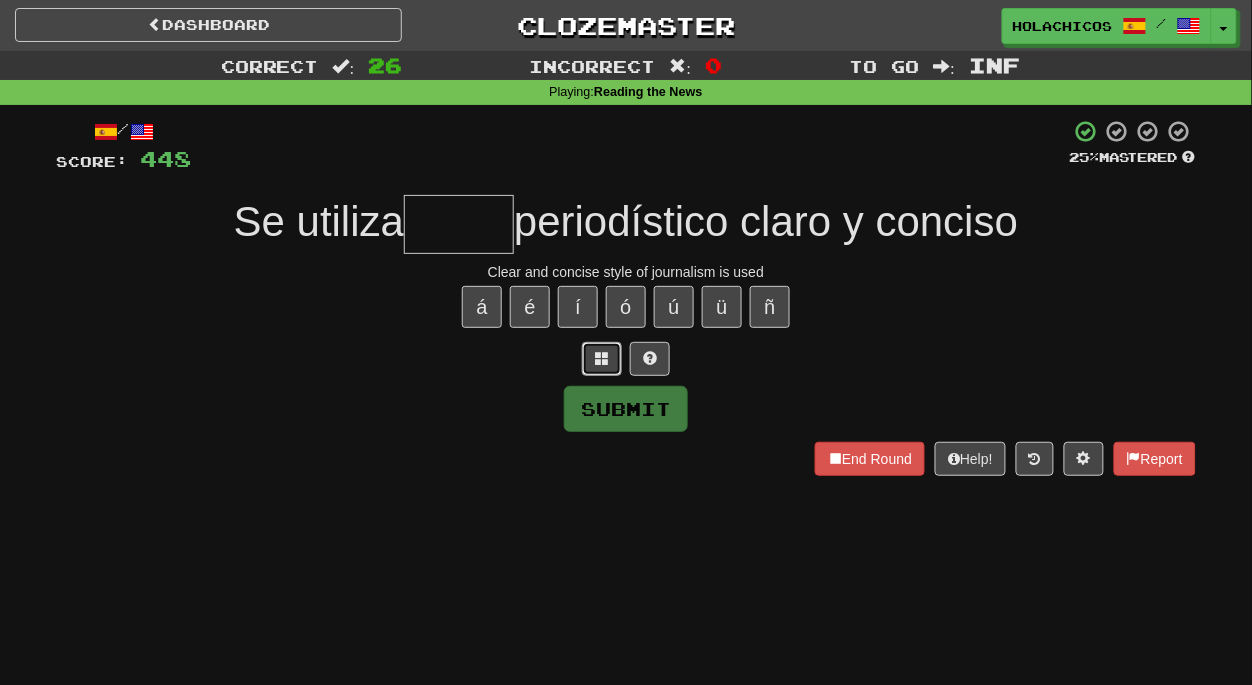 click at bounding box center (602, 358) 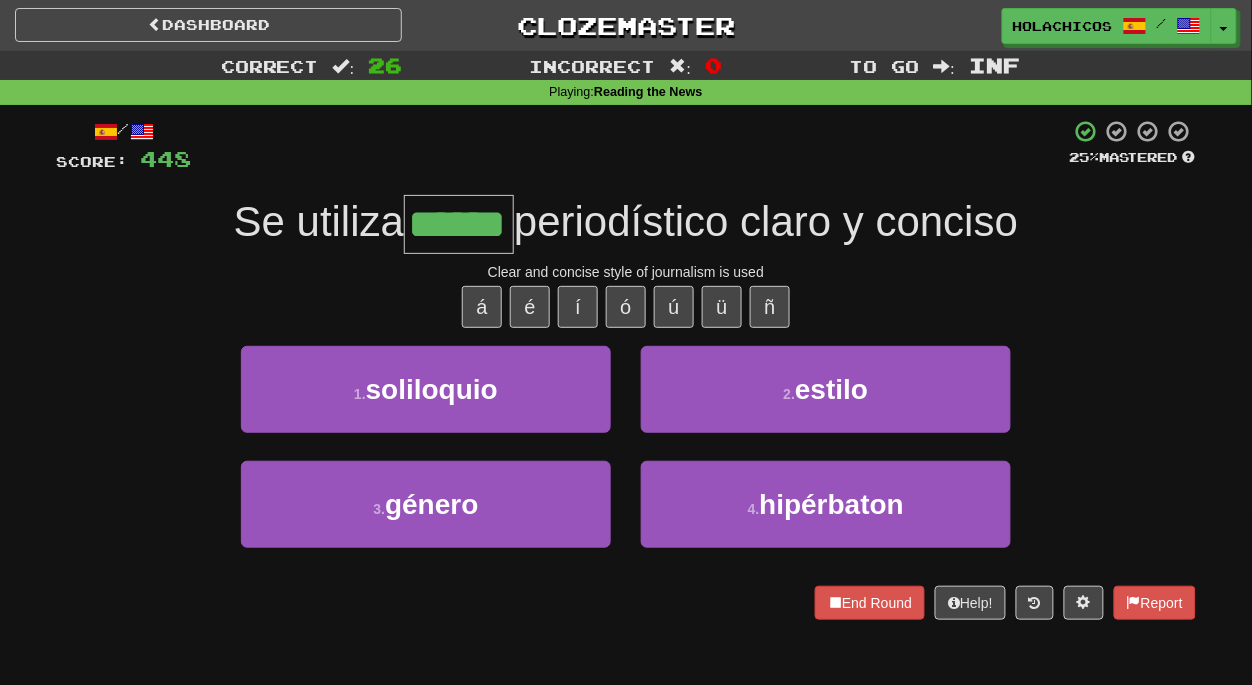 type on "******" 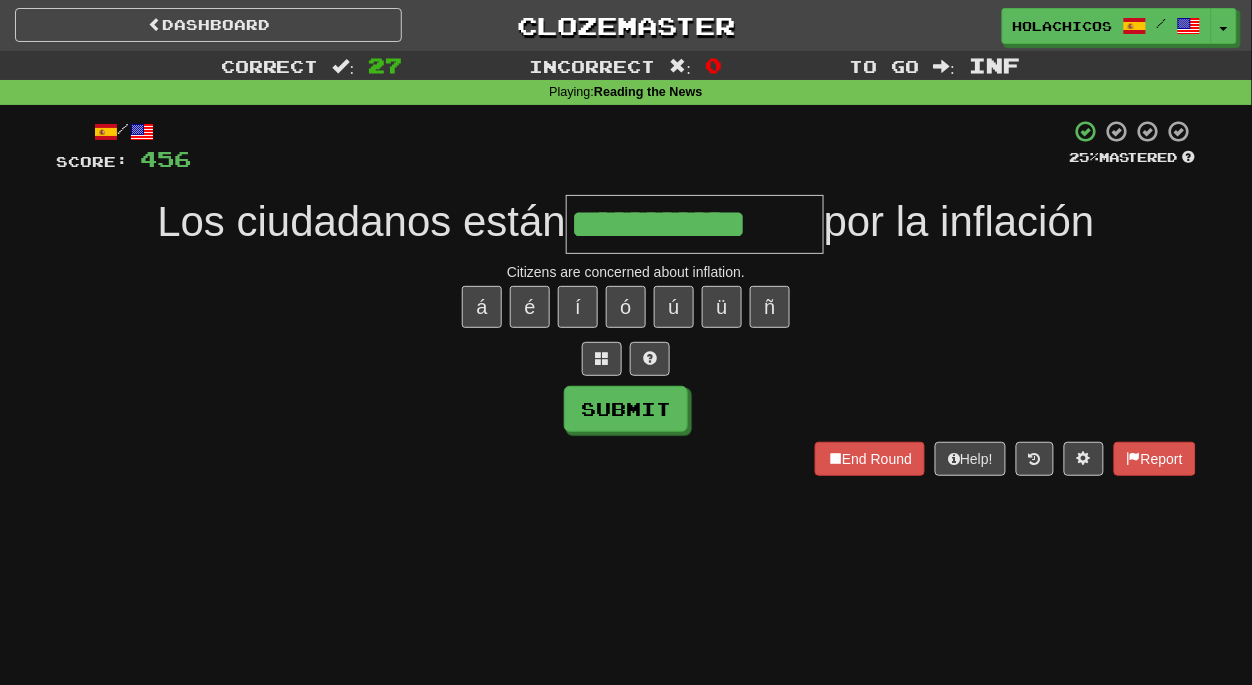 type on "**********" 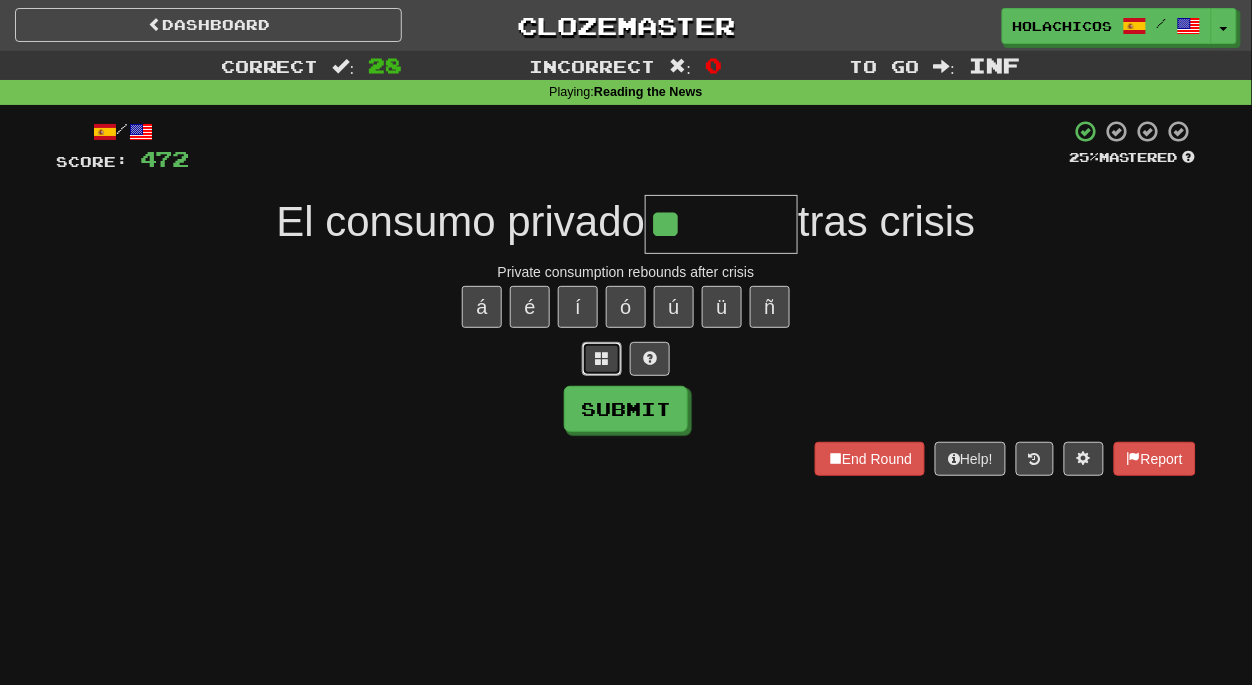 click at bounding box center (602, 358) 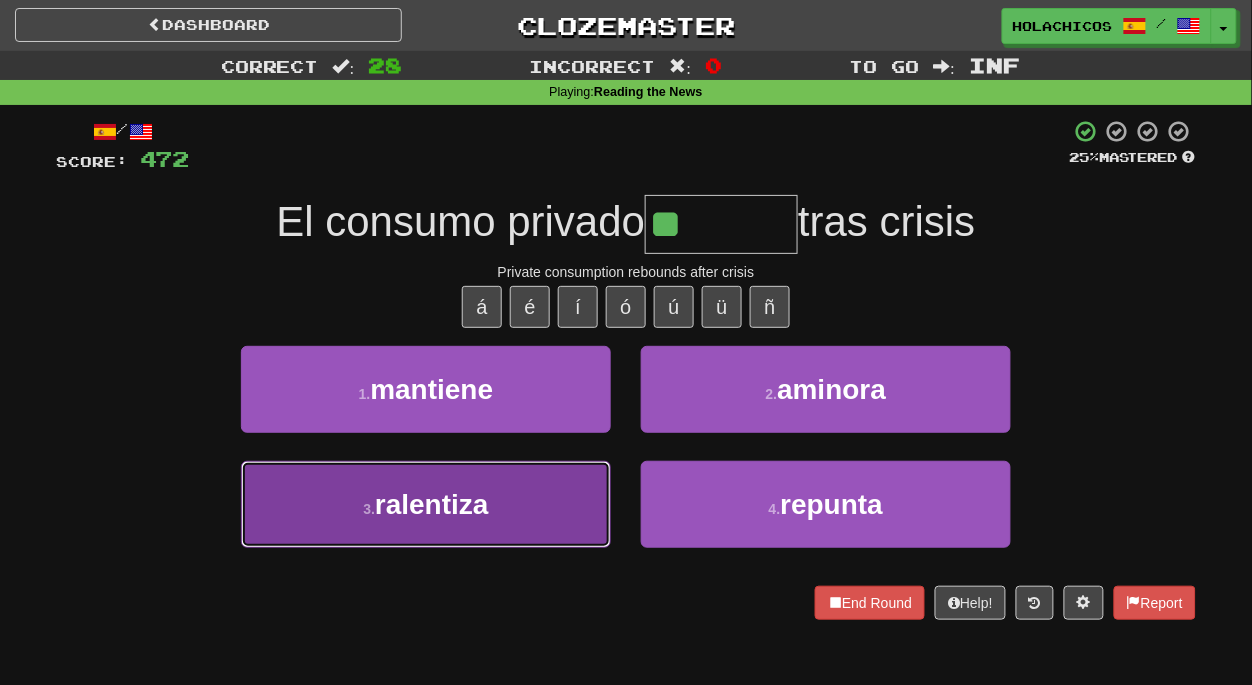 click on "3 . ralentiza" at bounding box center (426, 504) 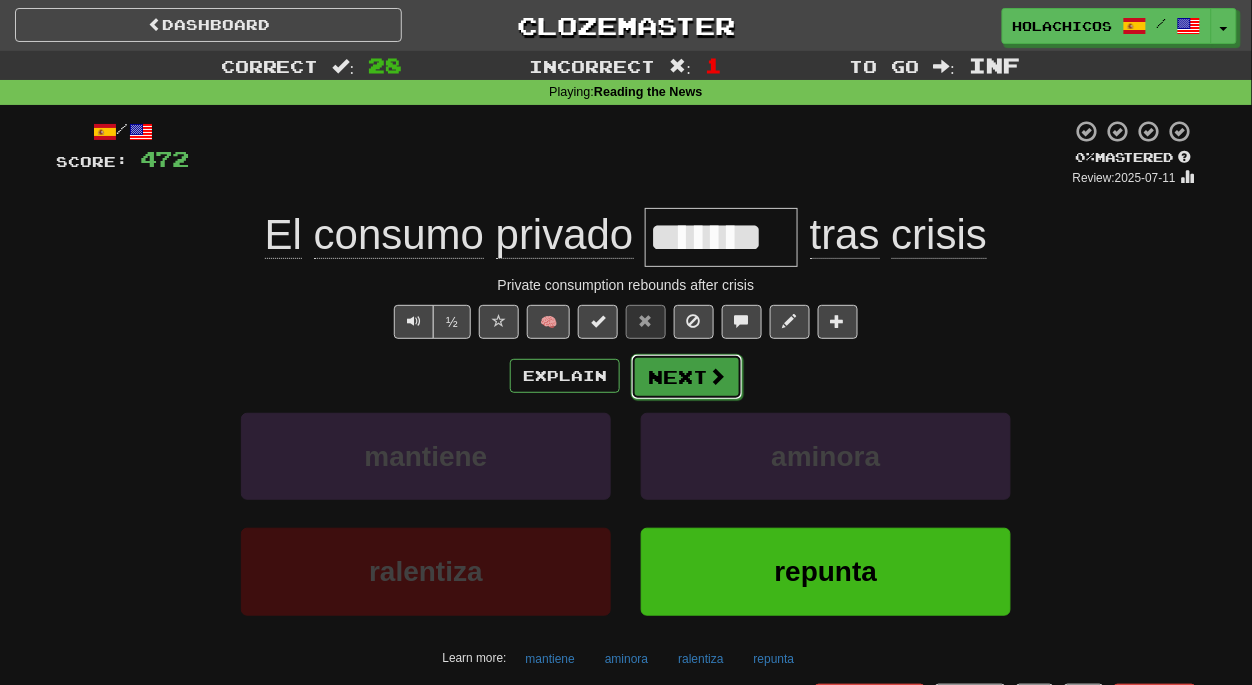 click on "Next" at bounding box center [687, 377] 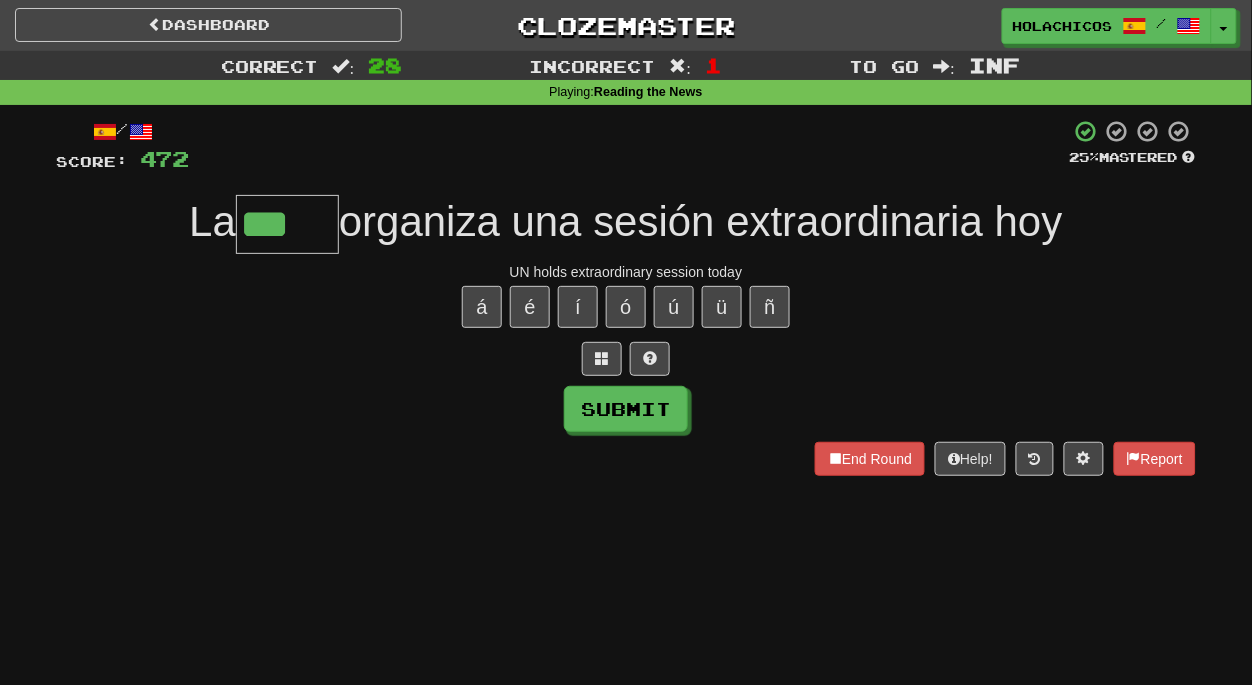 type on "***" 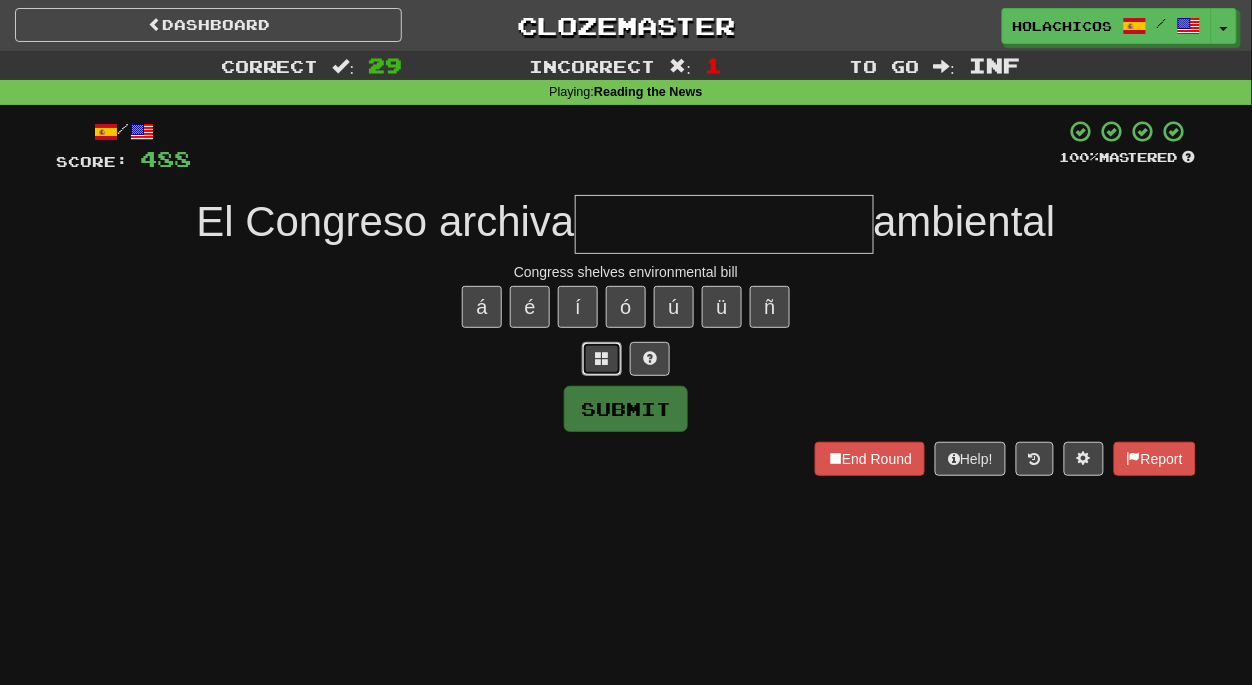 click at bounding box center (602, 358) 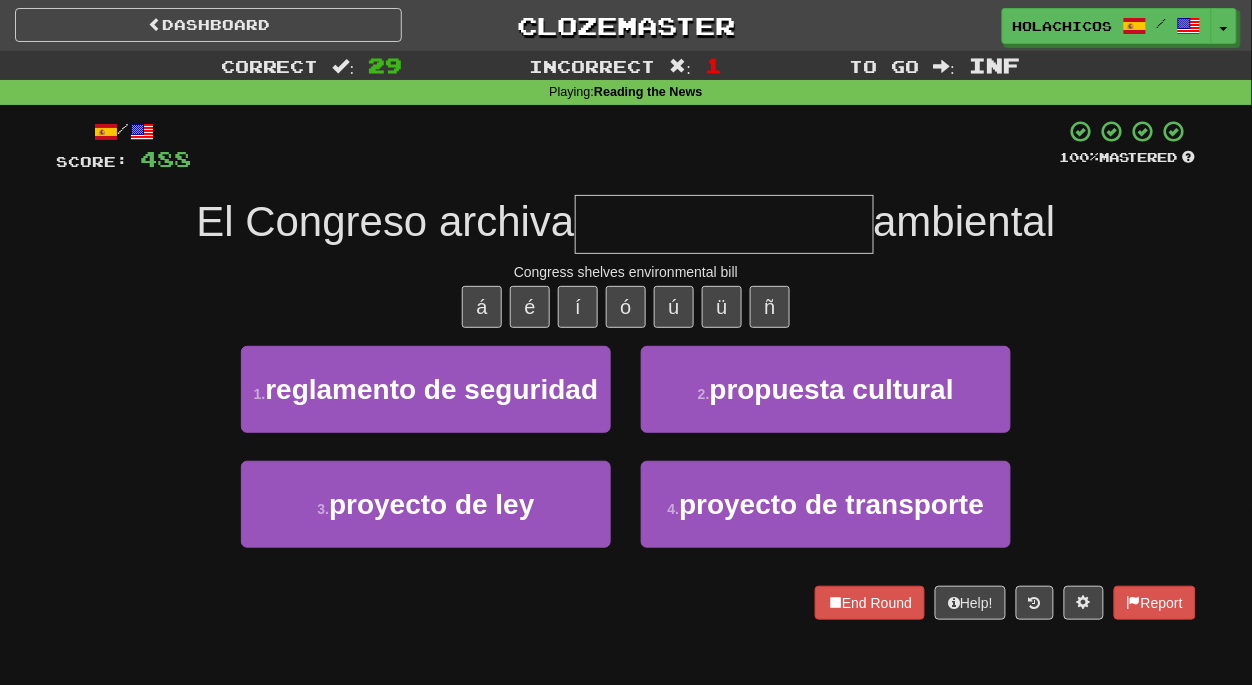 type on "*" 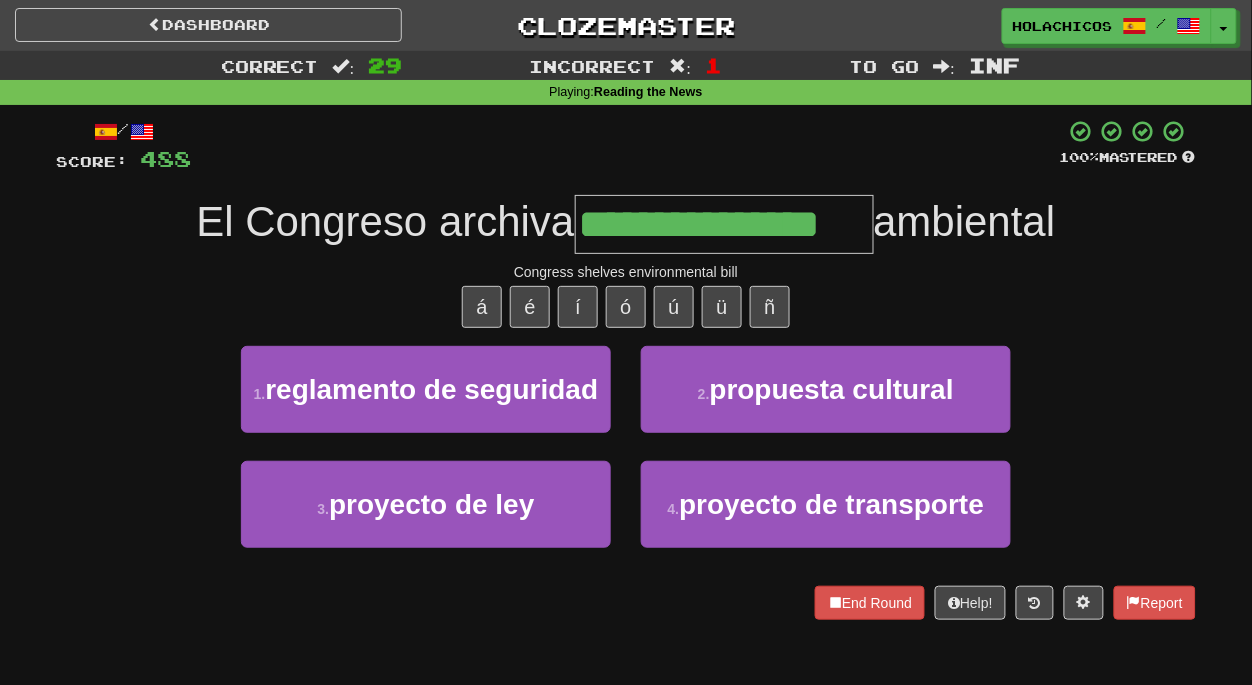 type on "**********" 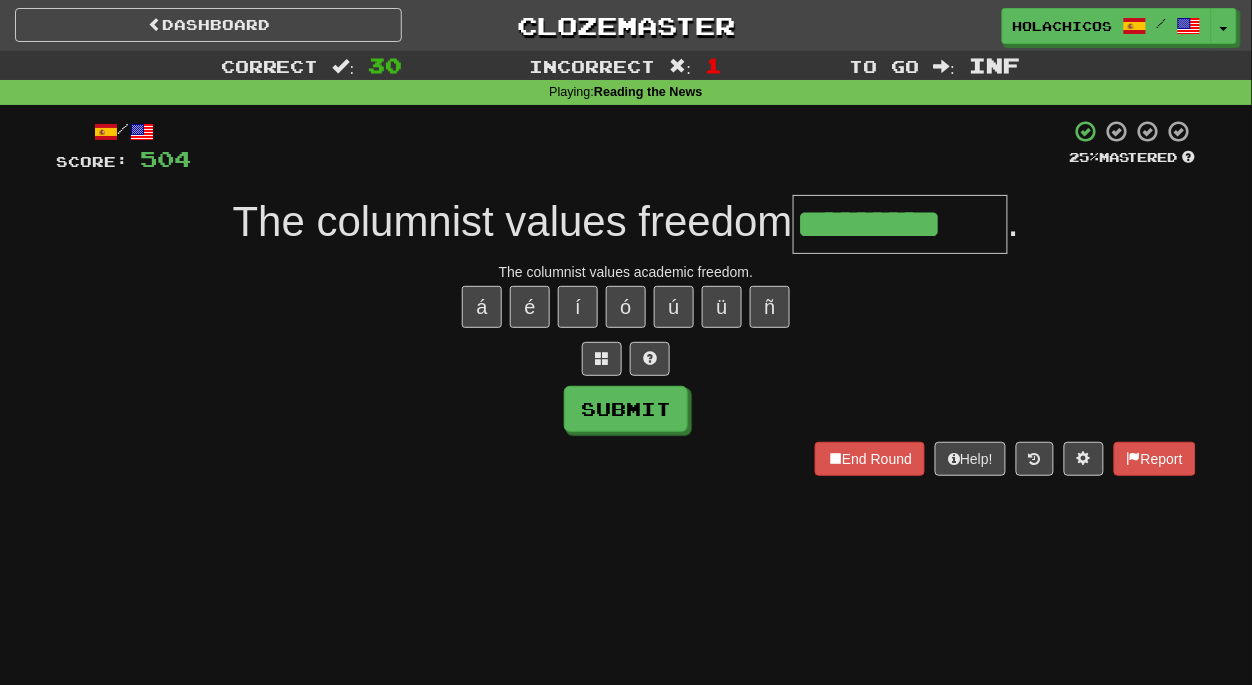 type on "*********" 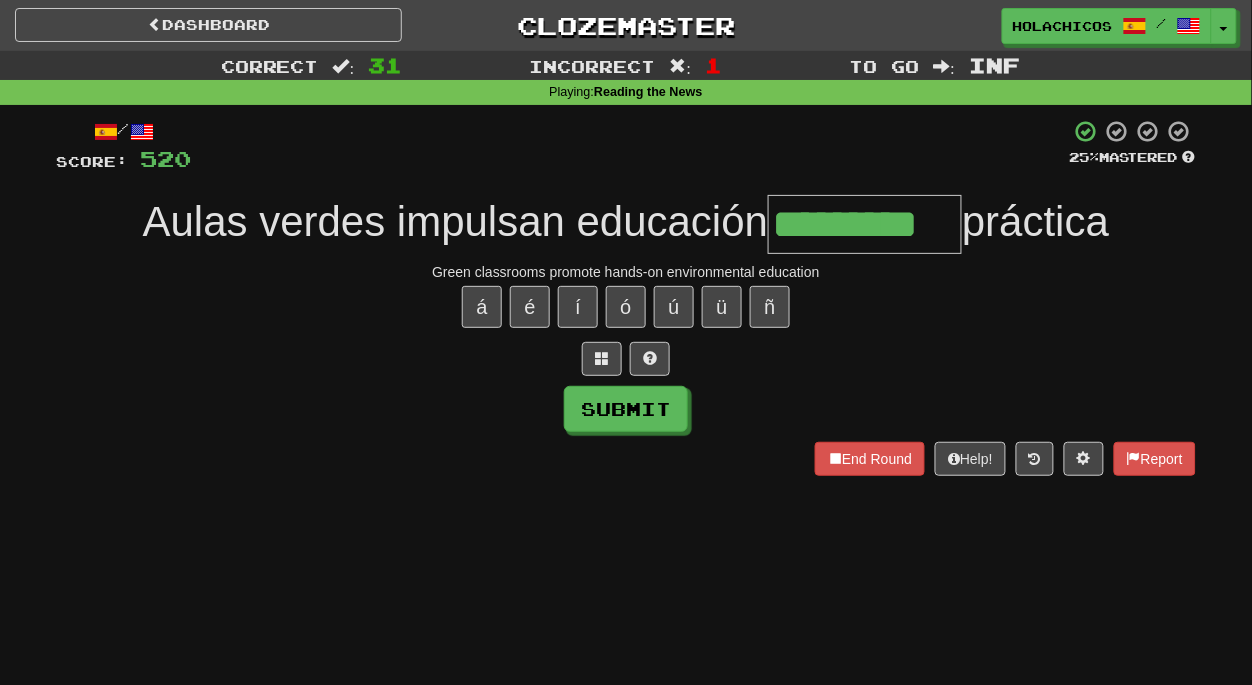 type on "*********" 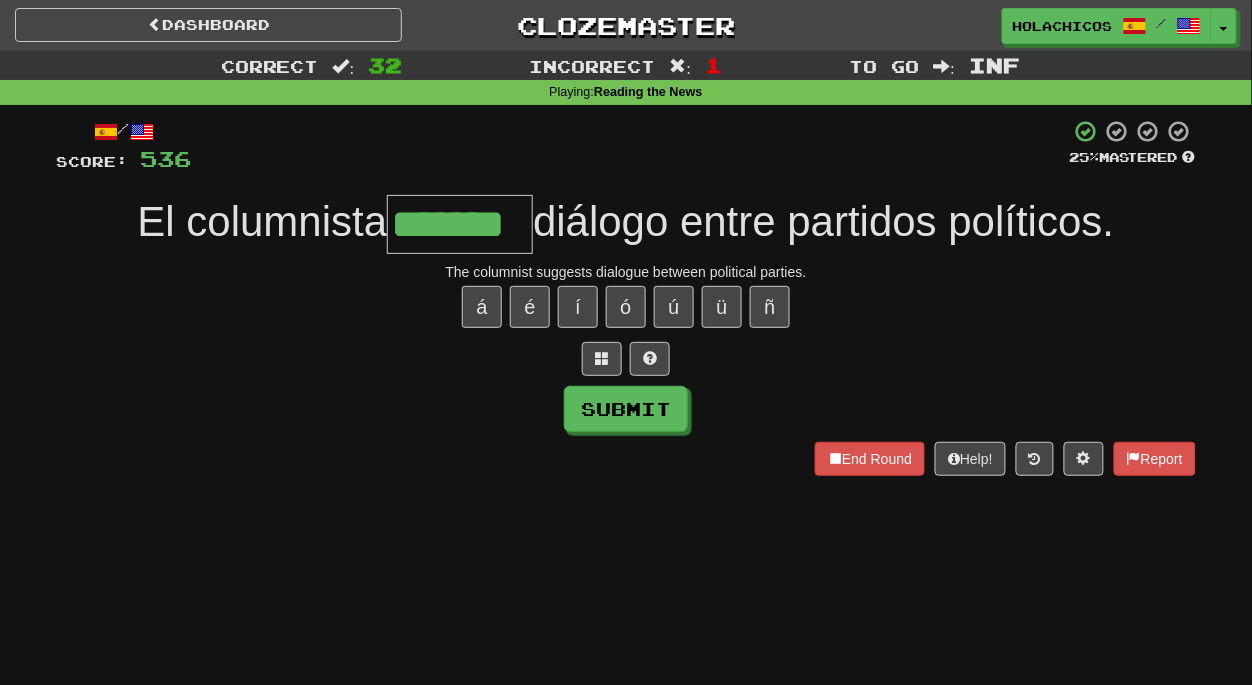type on "*******" 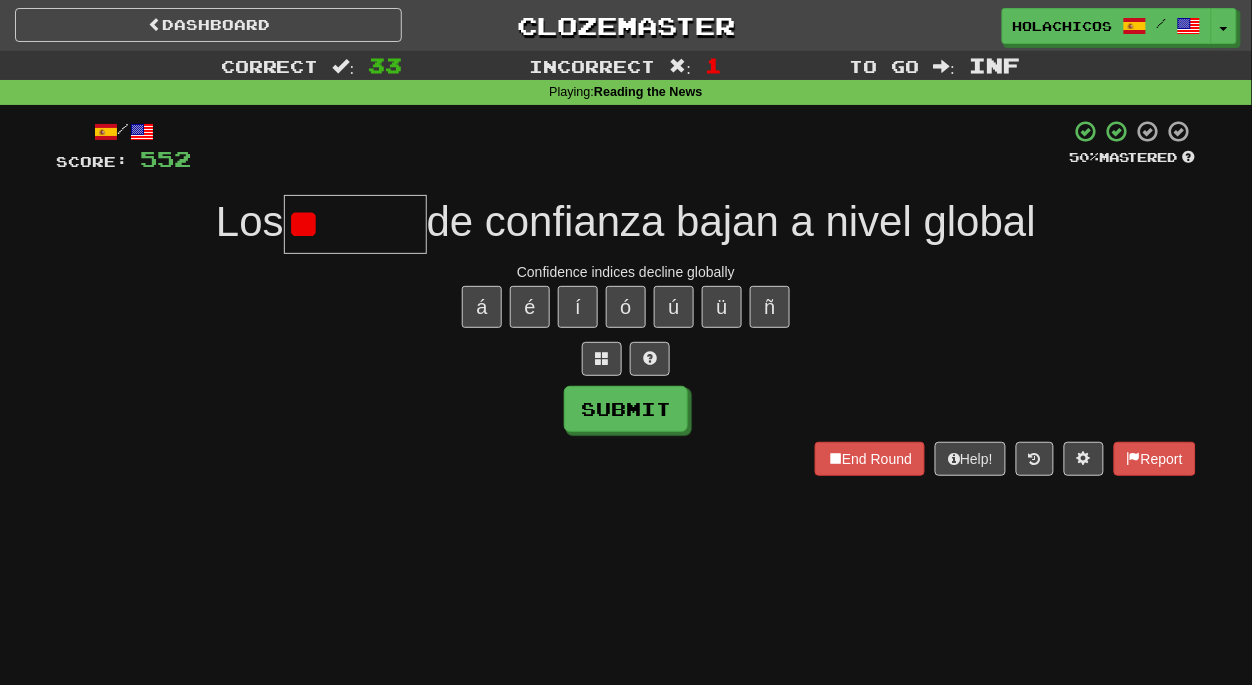 type on "*" 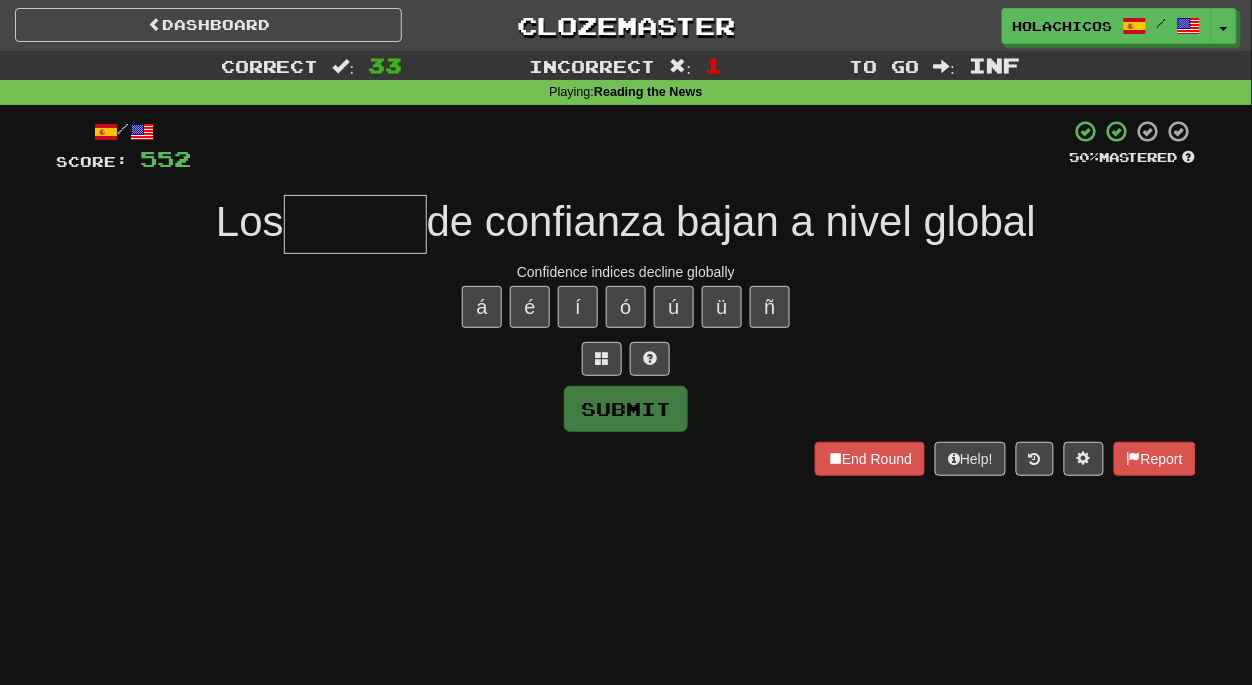 type on "*" 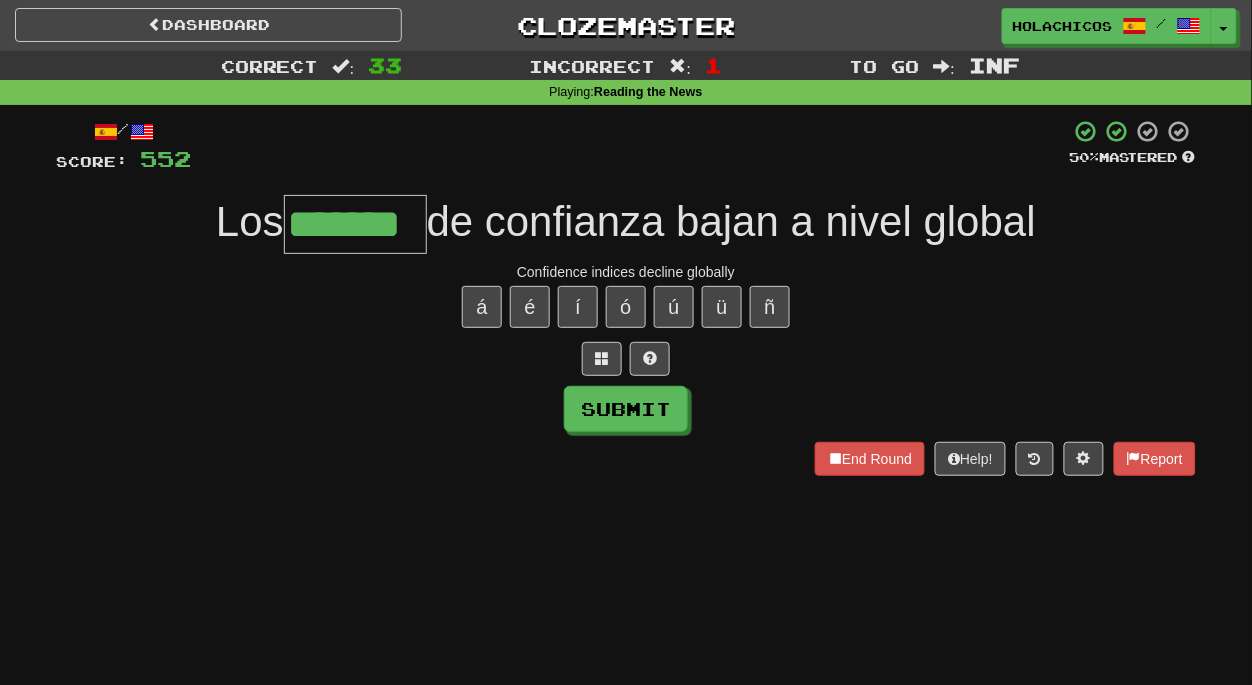 type on "*******" 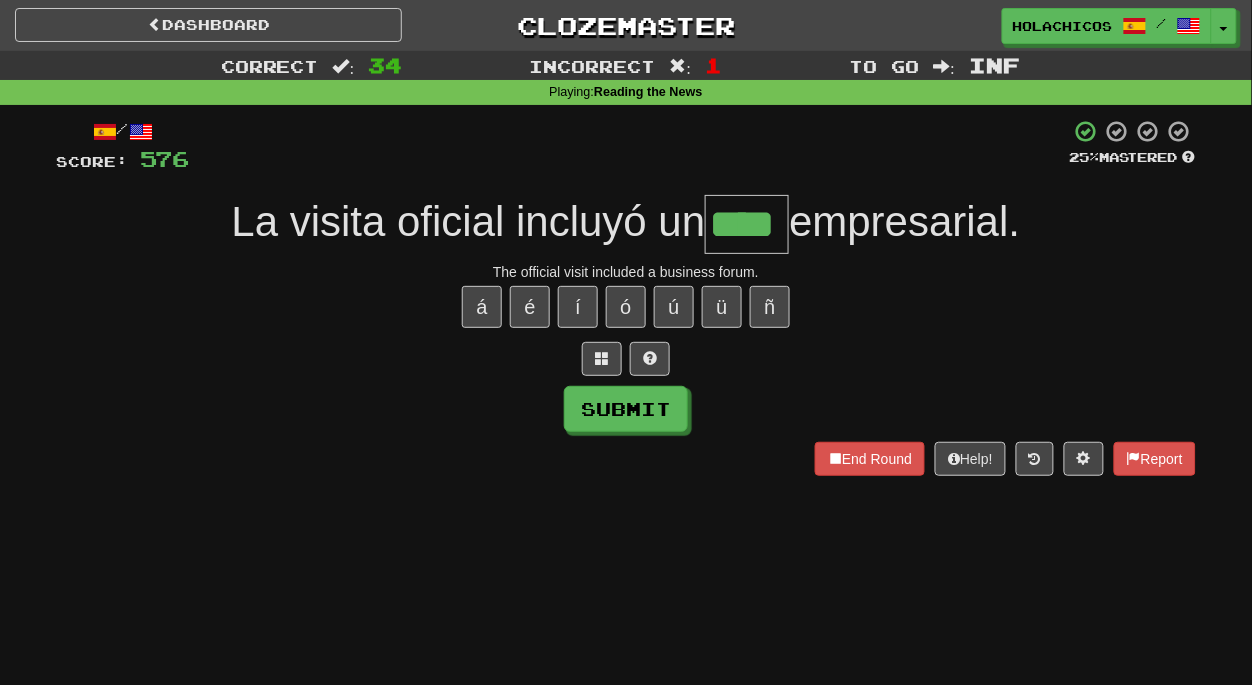 type on "****" 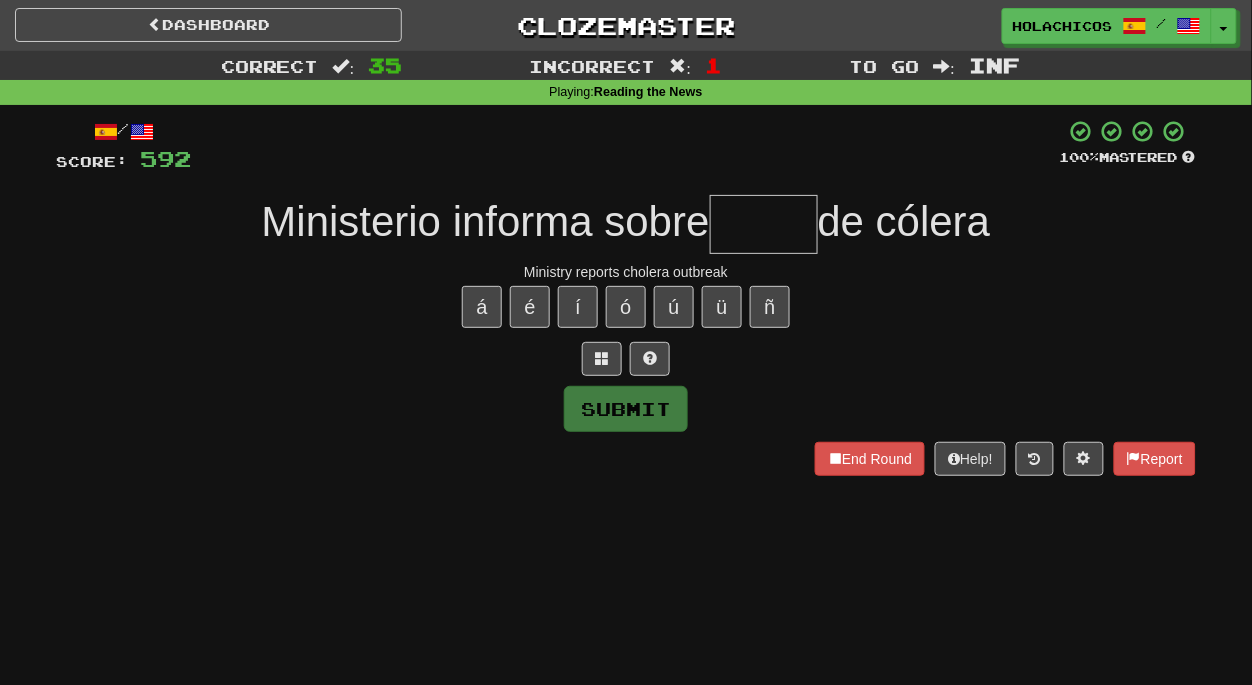 type on "*" 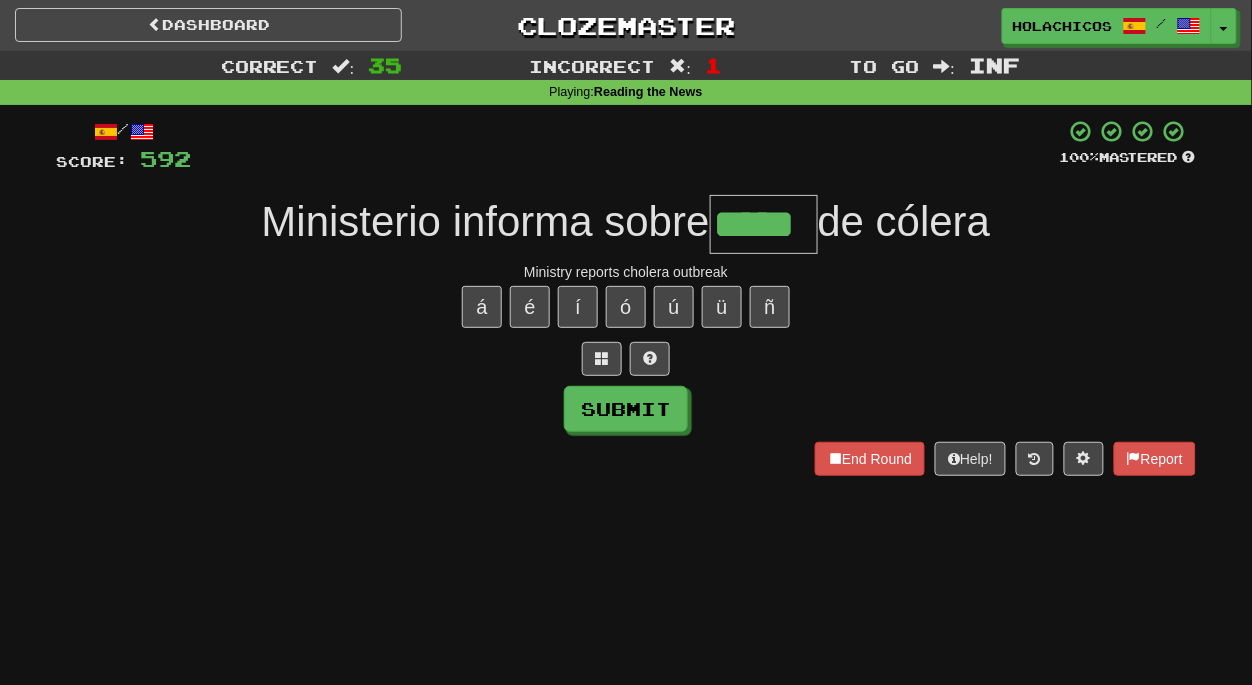 type on "*****" 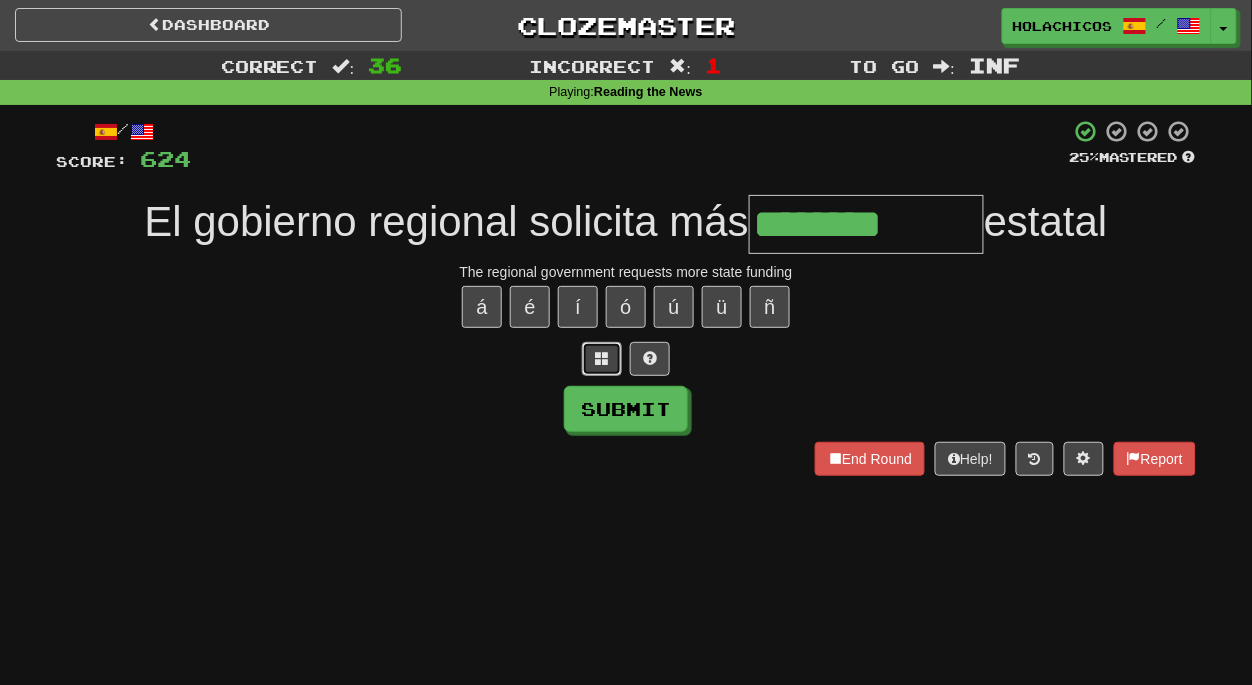 click at bounding box center (602, 359) 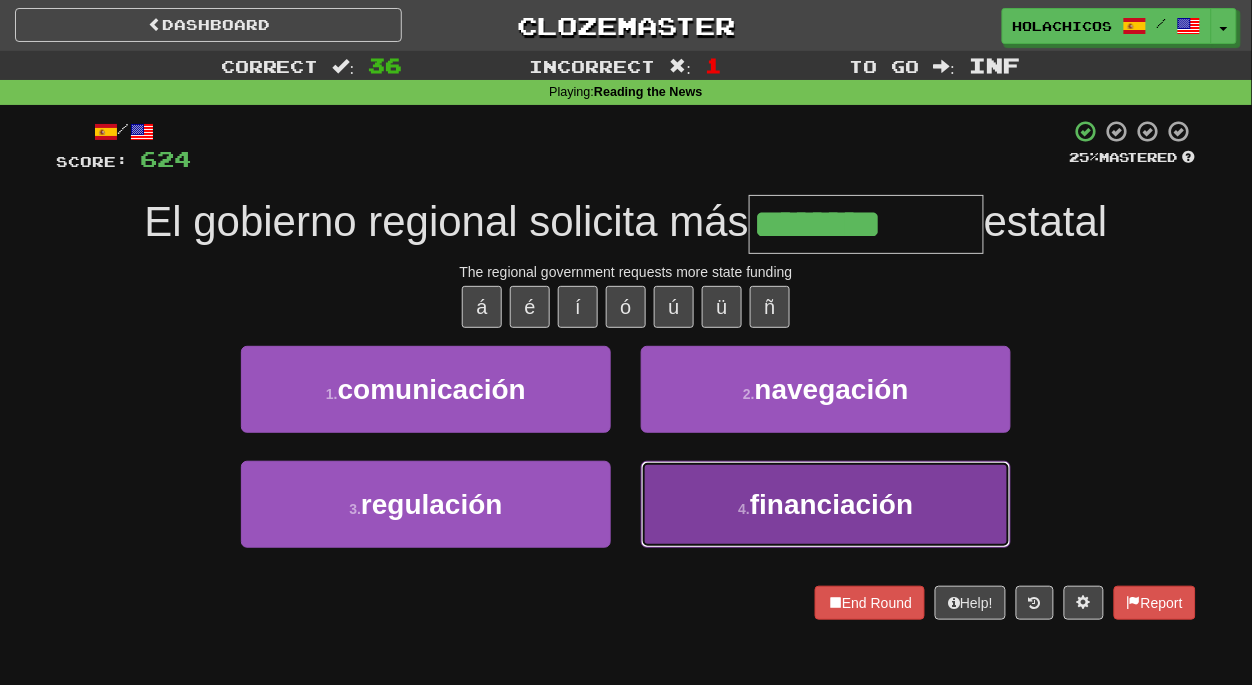 click on "4 . financiación" at bounding box center (826, 504) 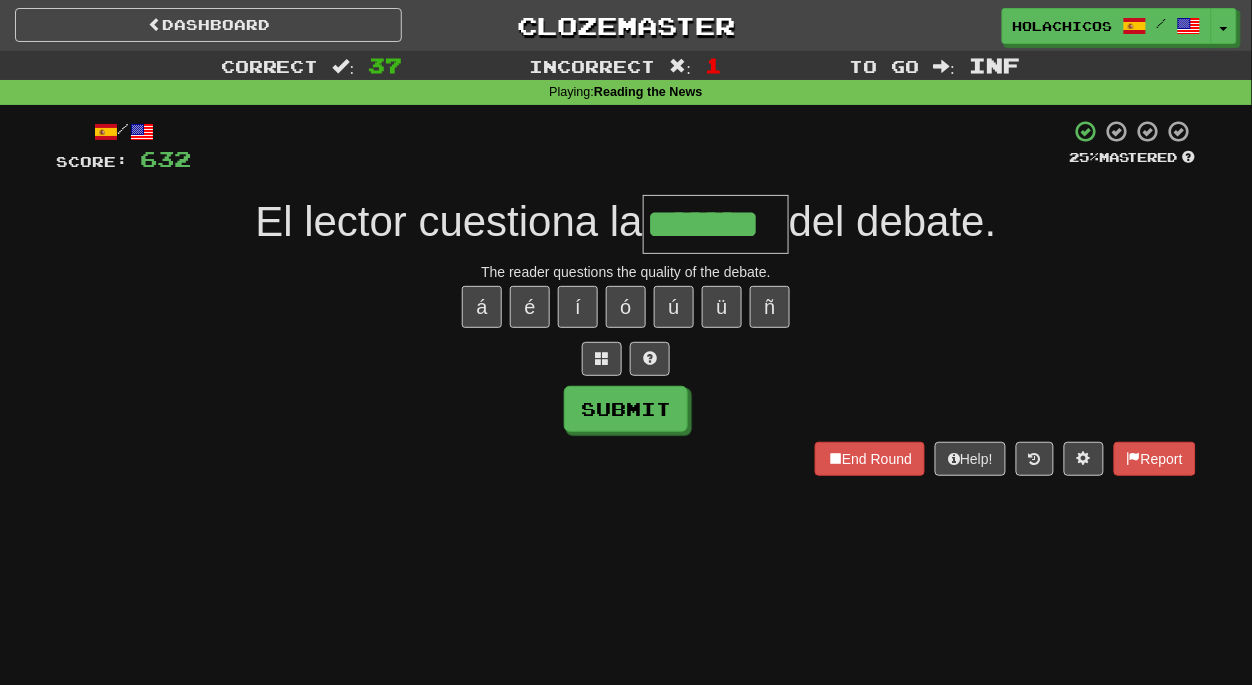 type on "*******" 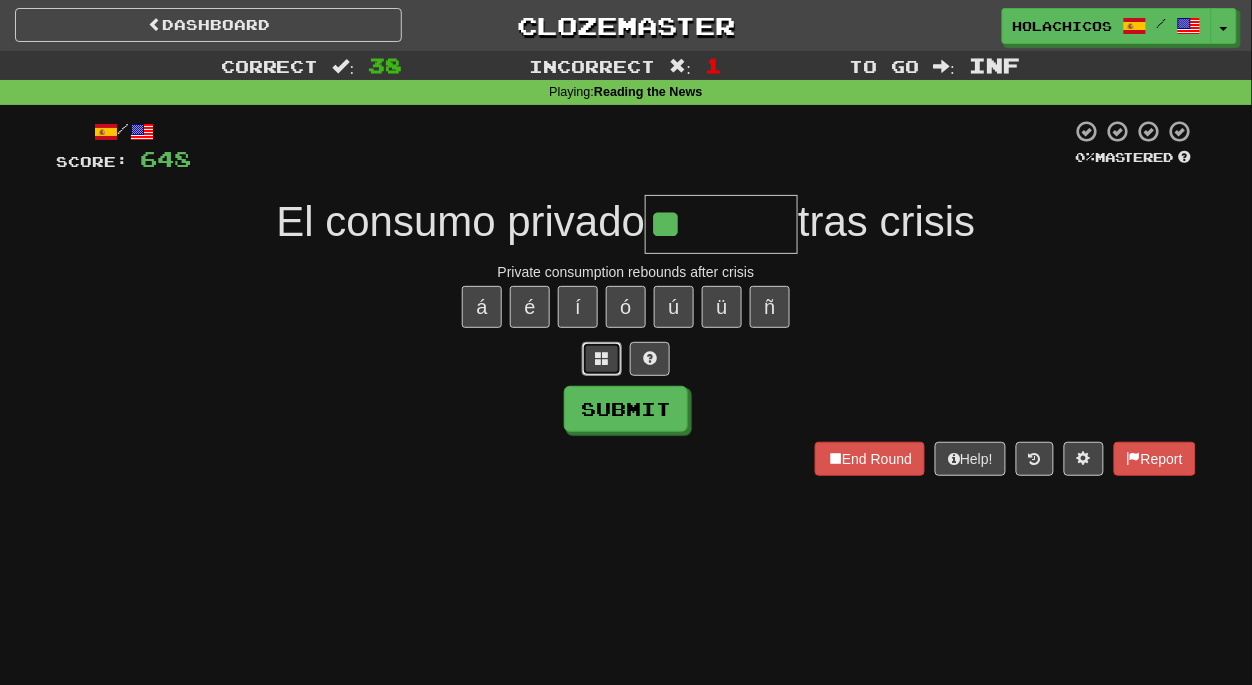 click at bounding box center (602, 358) 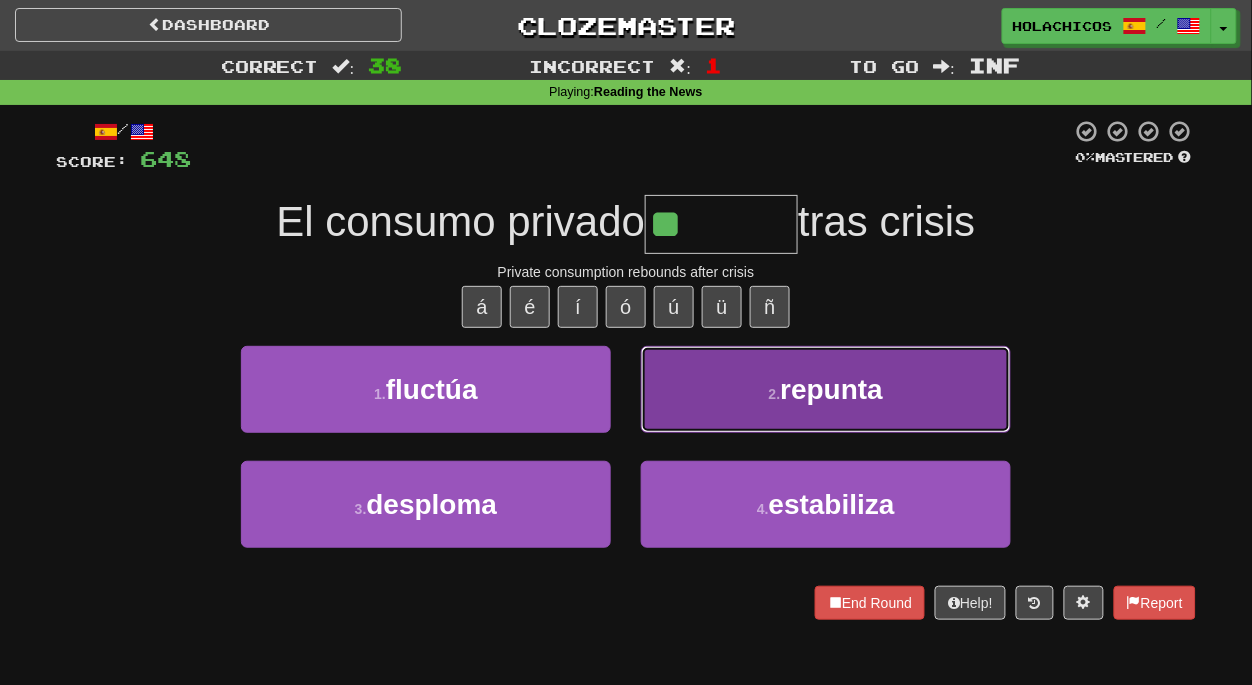 click on "2 ." at bounding box center (775, 394) 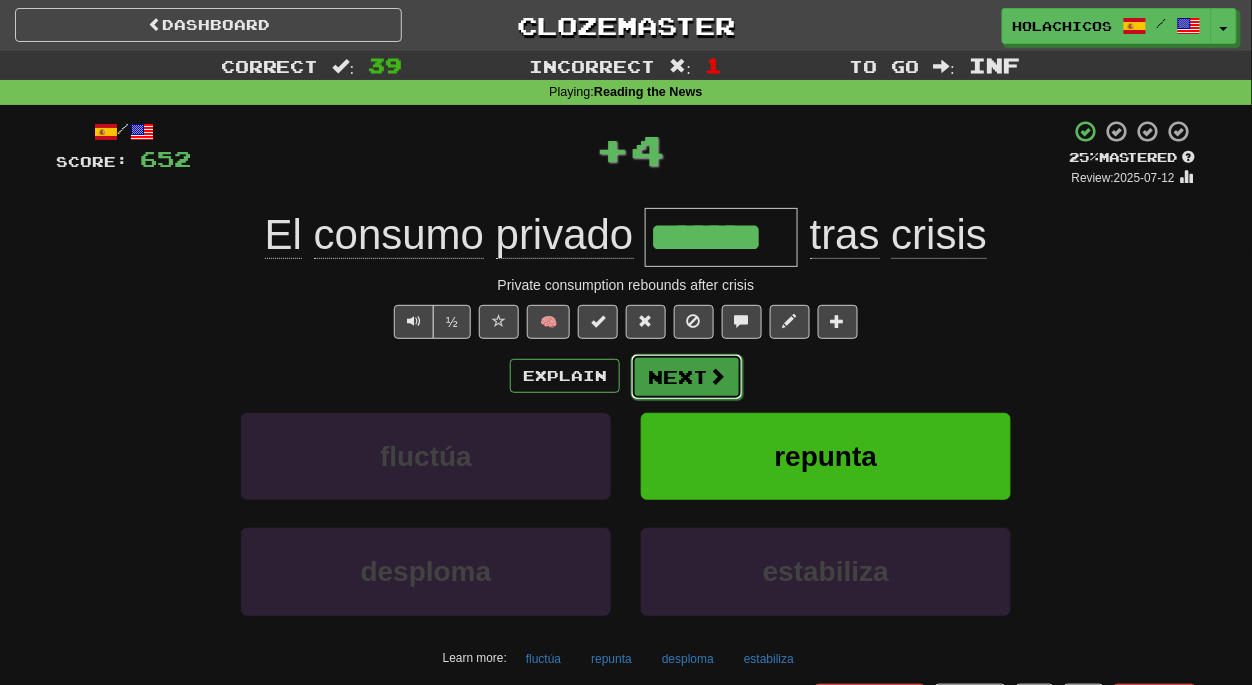 click on "Next" at bounding box center [687, 377] 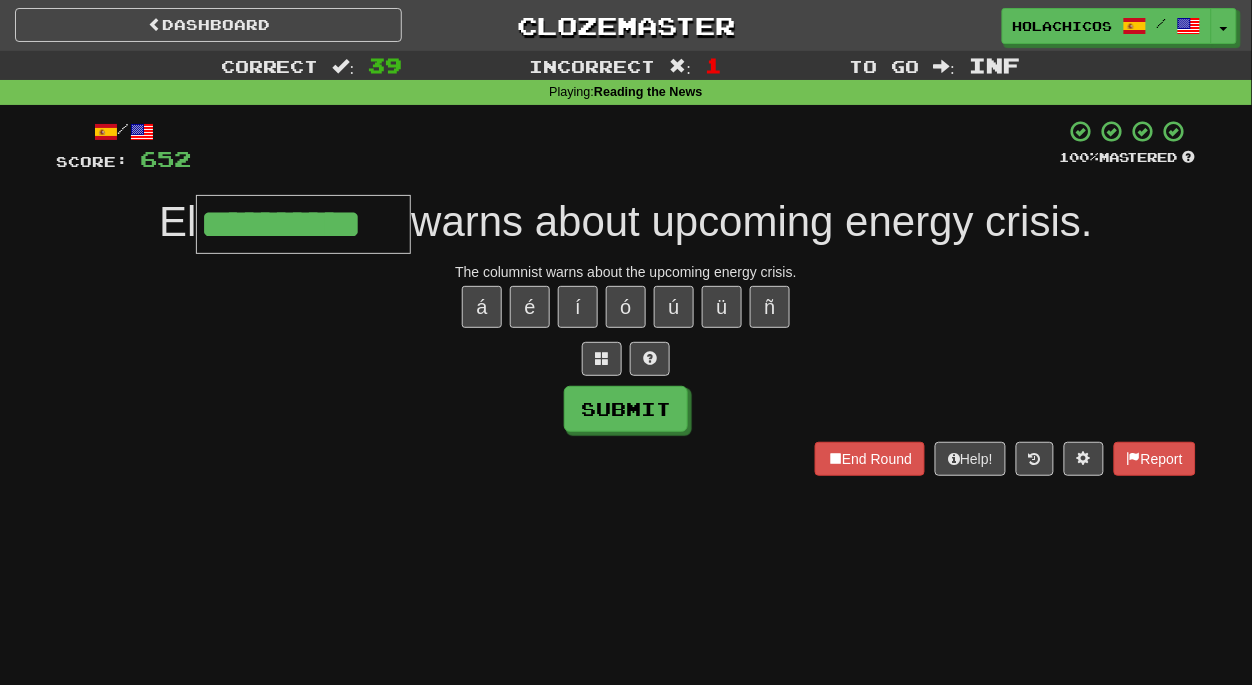 type on "**********" 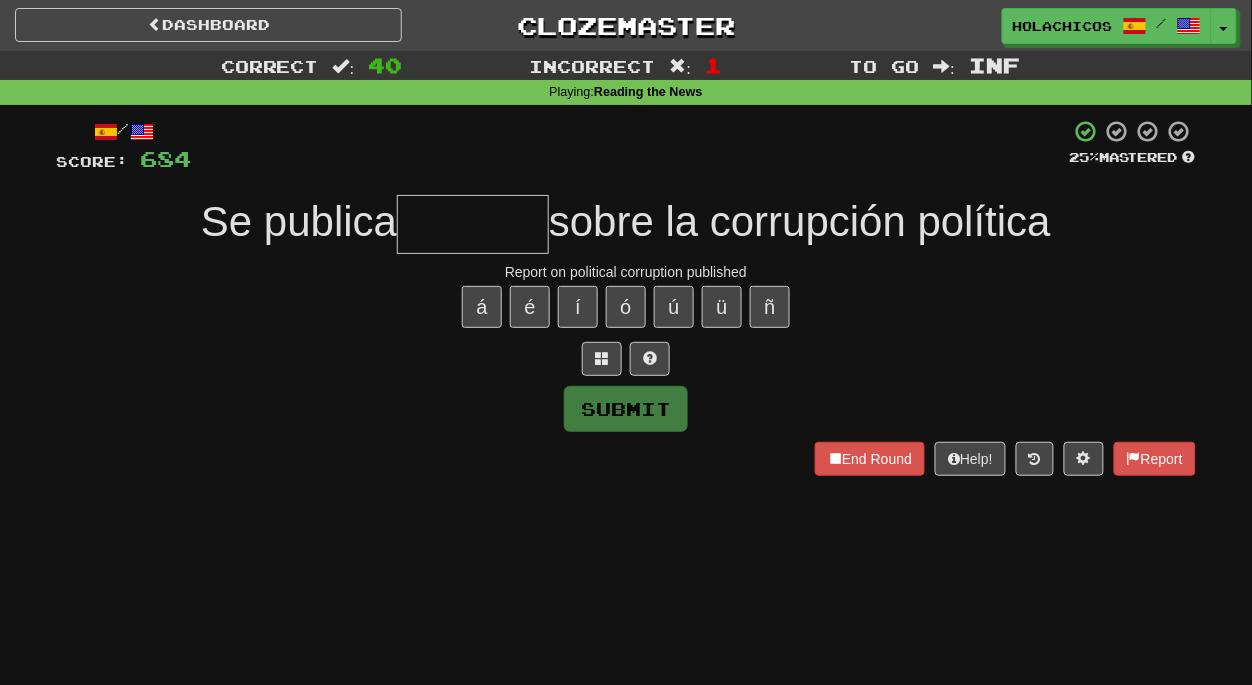 type on "*" 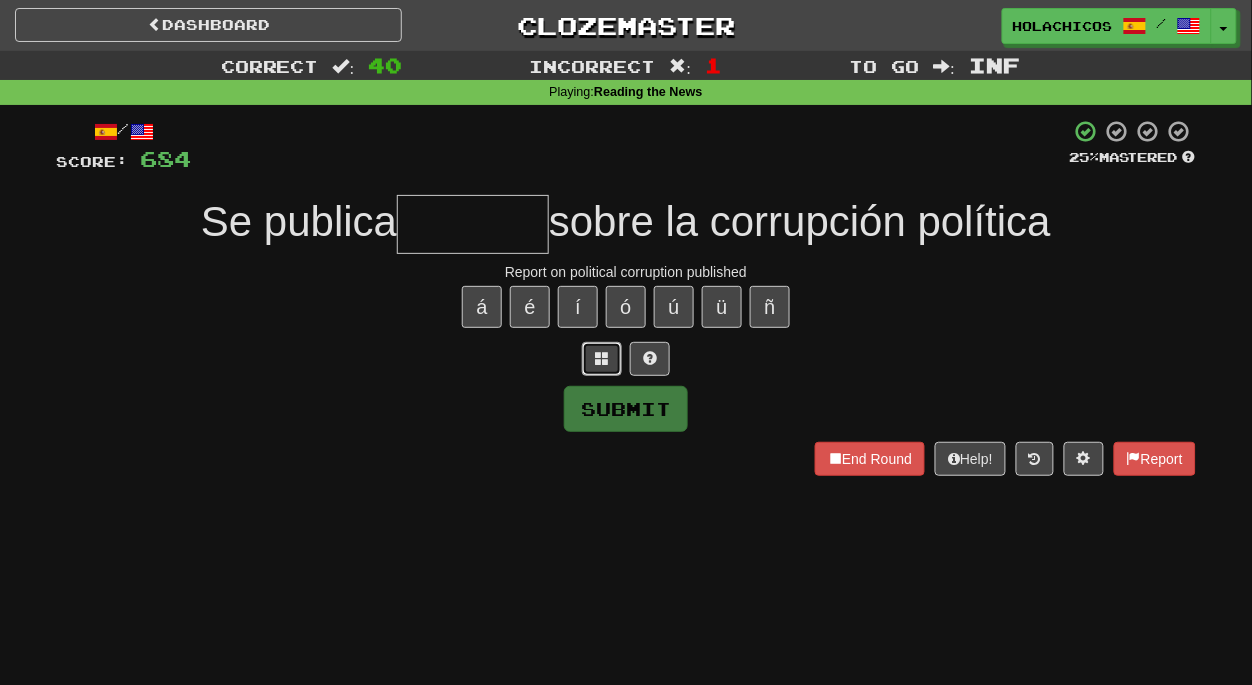 click at bounding box center [602, 358] 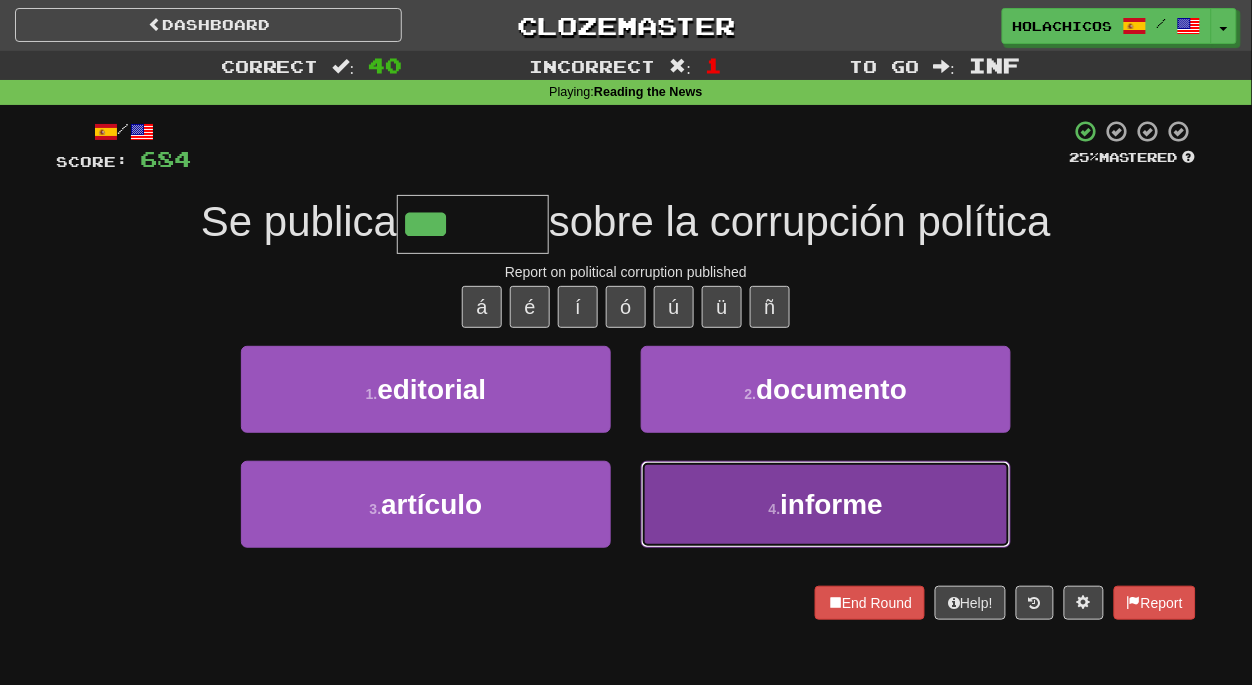 click on "4 . informe" at bounding box center [826, 504] 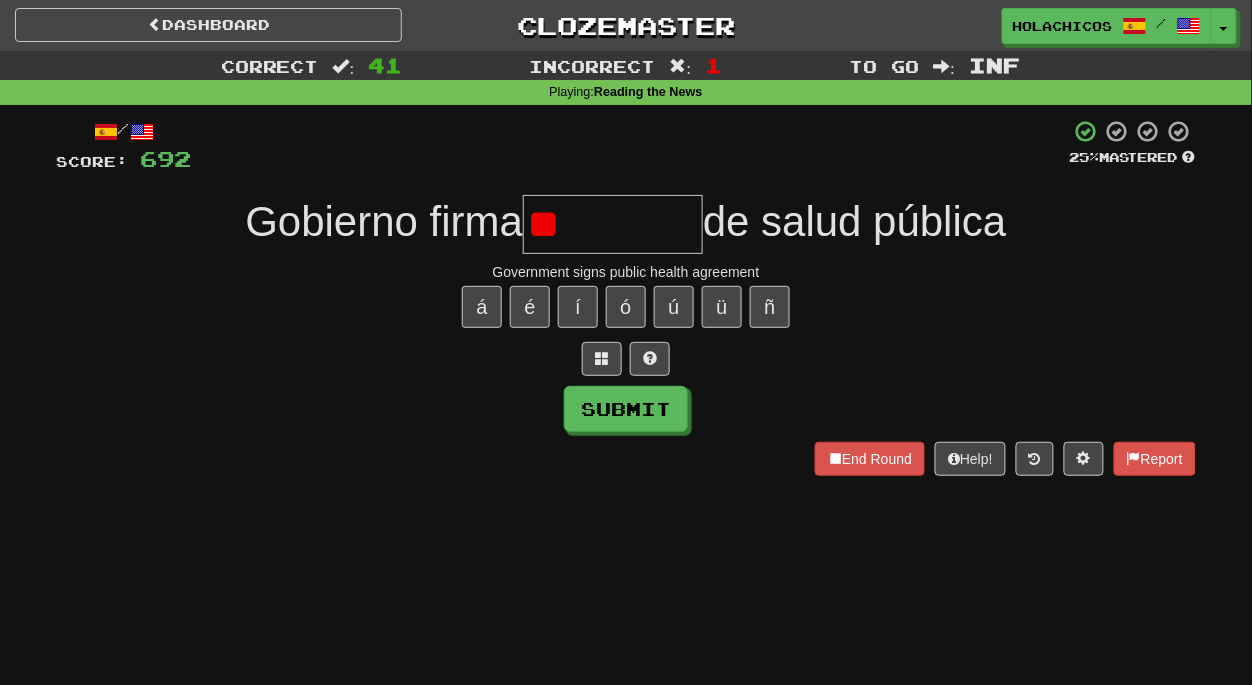 type on "*" 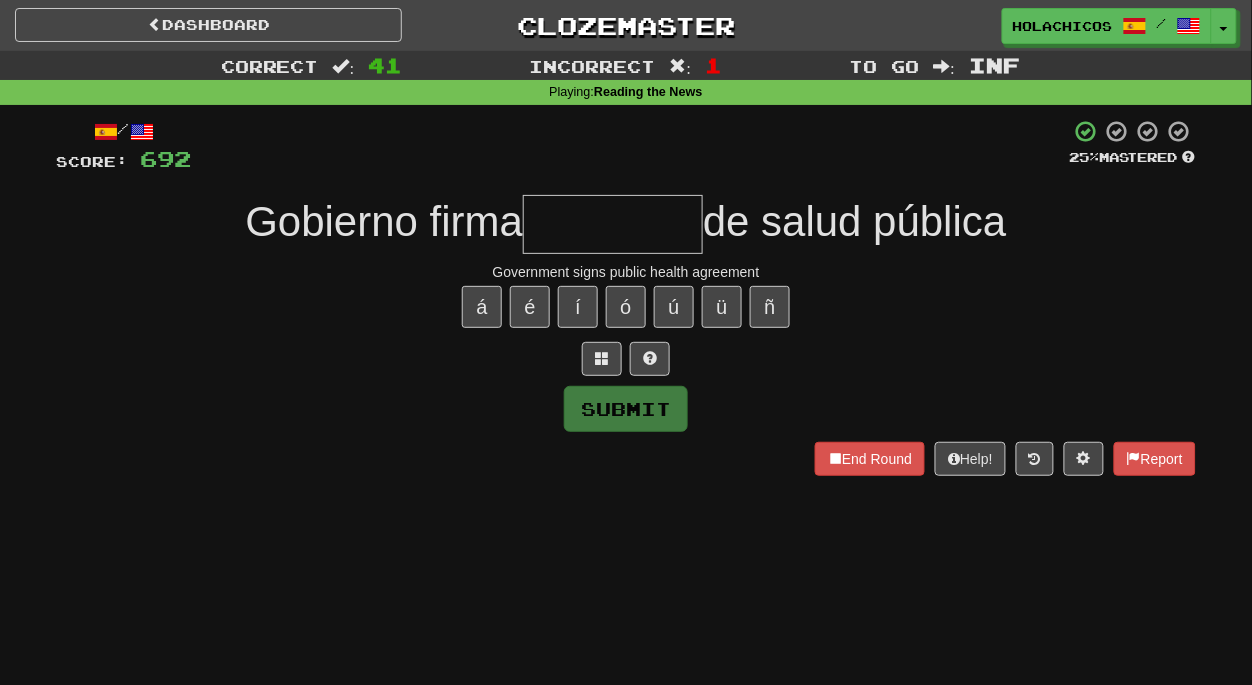 type on "*" 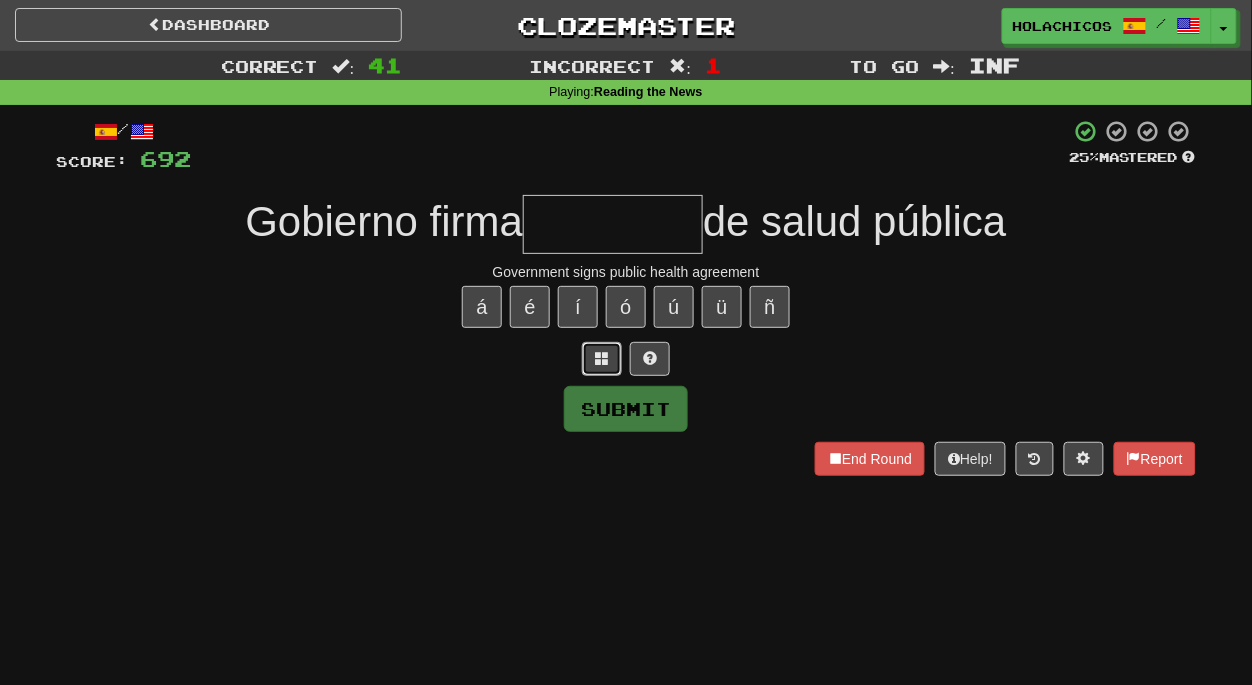 click at bounding box center (602, 359) 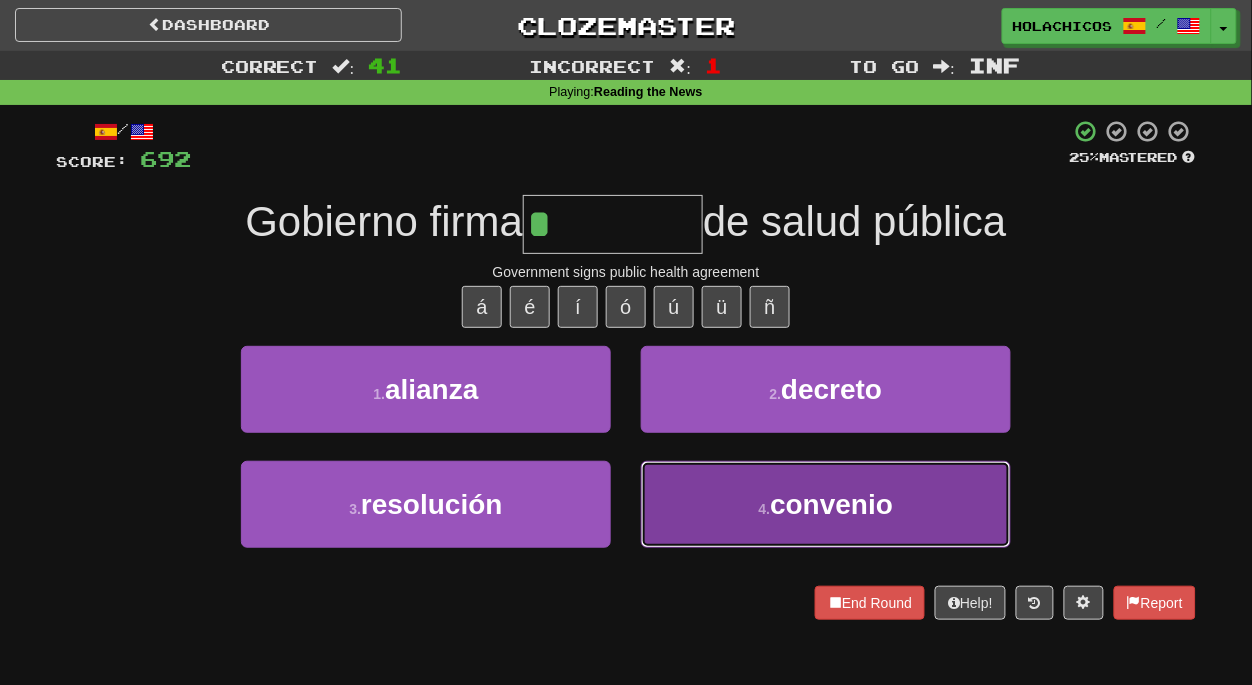 click on "4 . convenio" at bounding box center [826, 504] 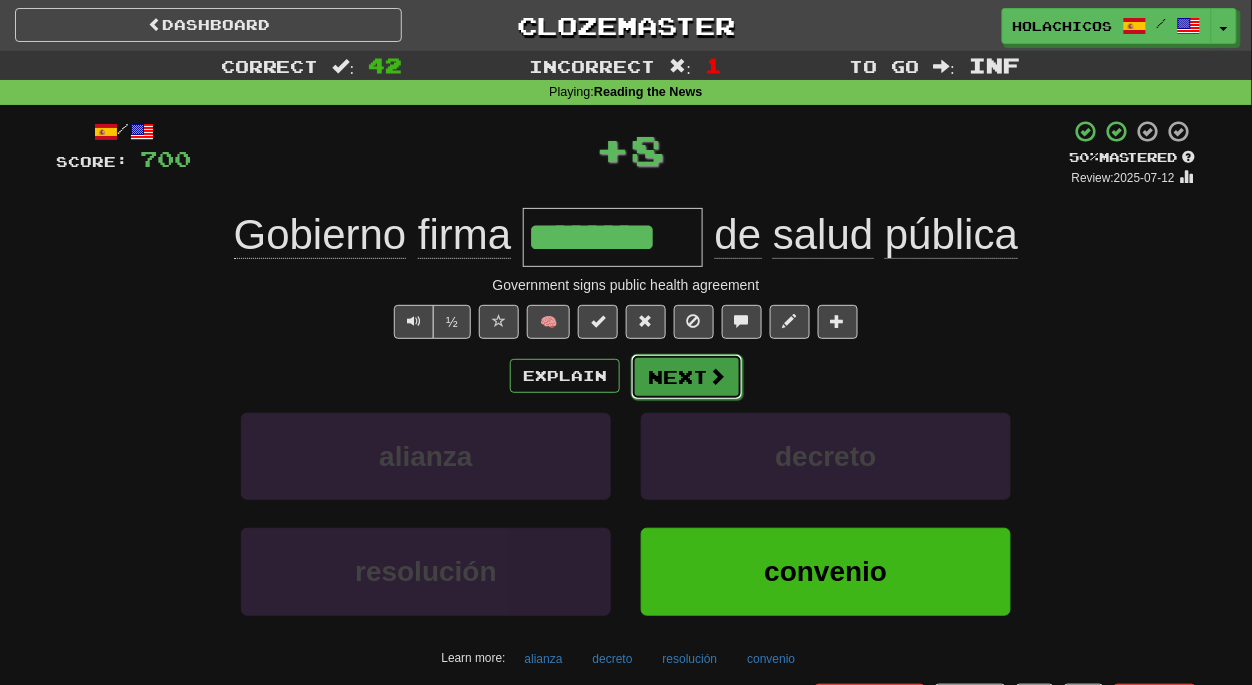 click on "Next" at bounding box center (687, 377) 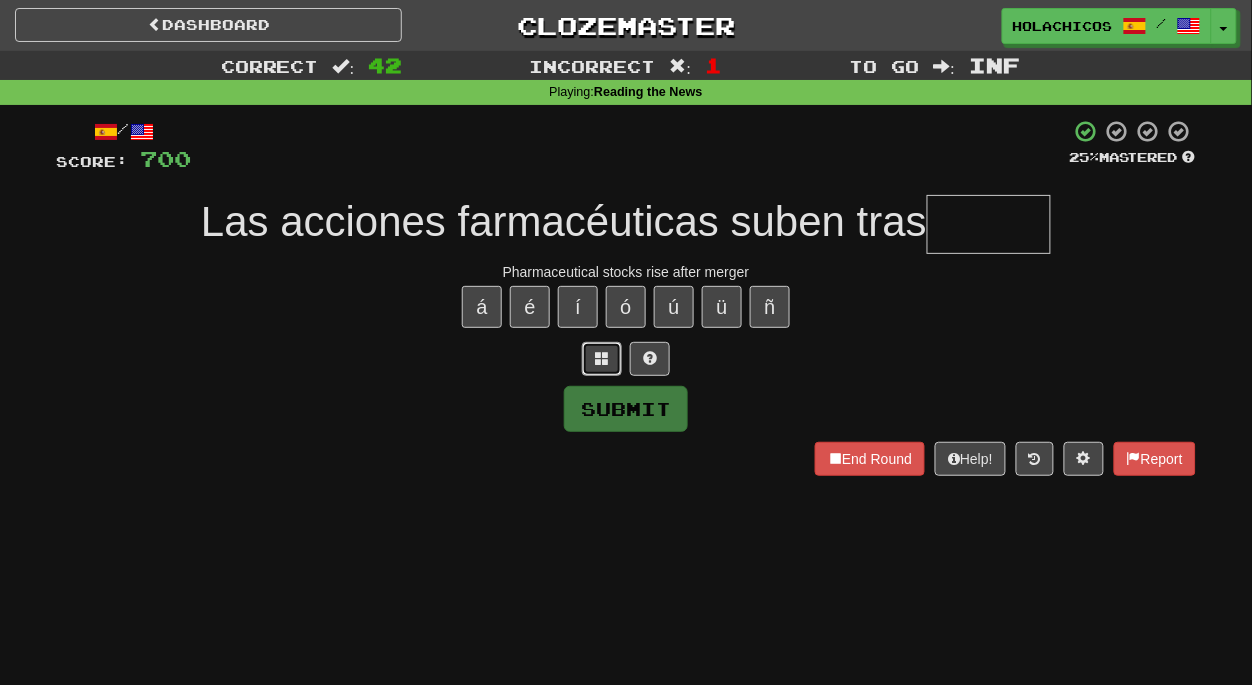 click at bounding box center (602, 358) 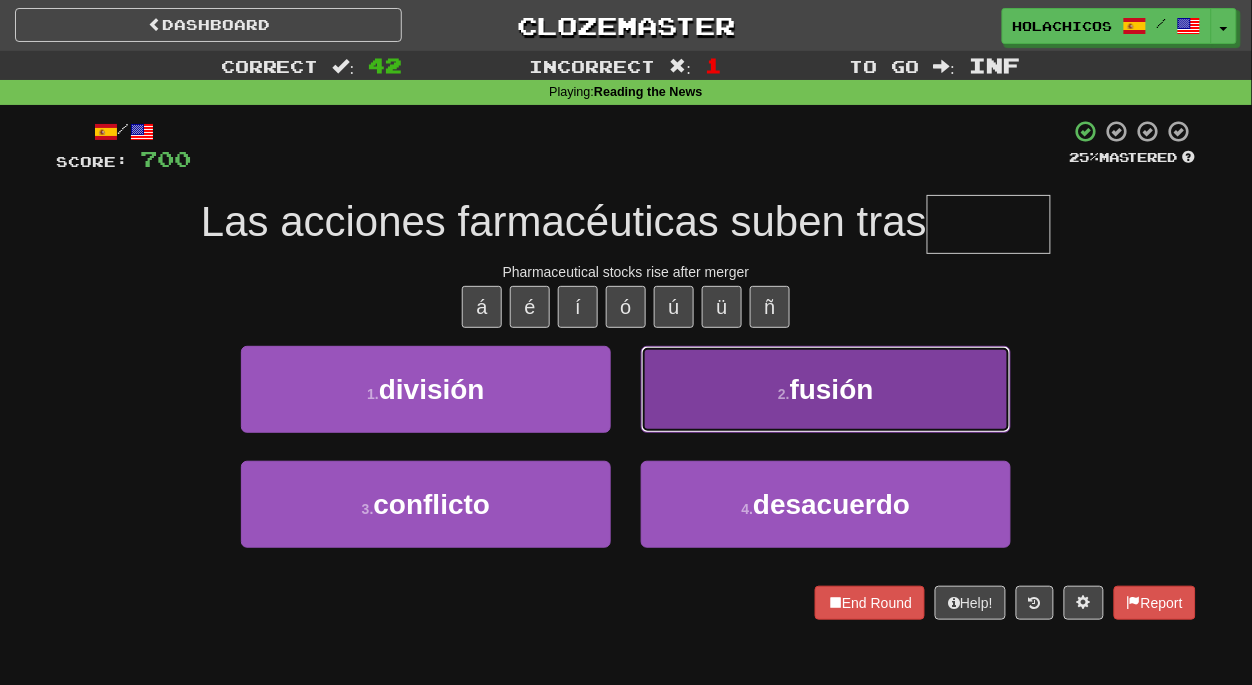 click on "2 . fusión" at bounding box center (826, 389) 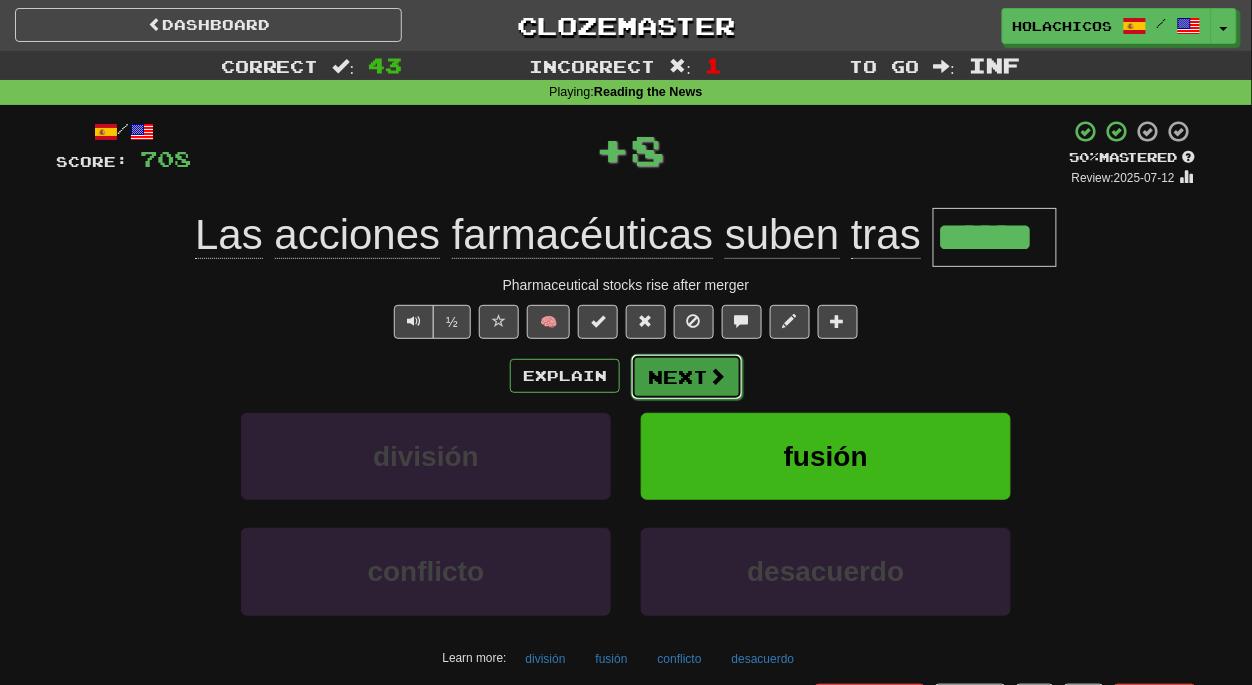click on "Next" at bounding box center [687, 377] 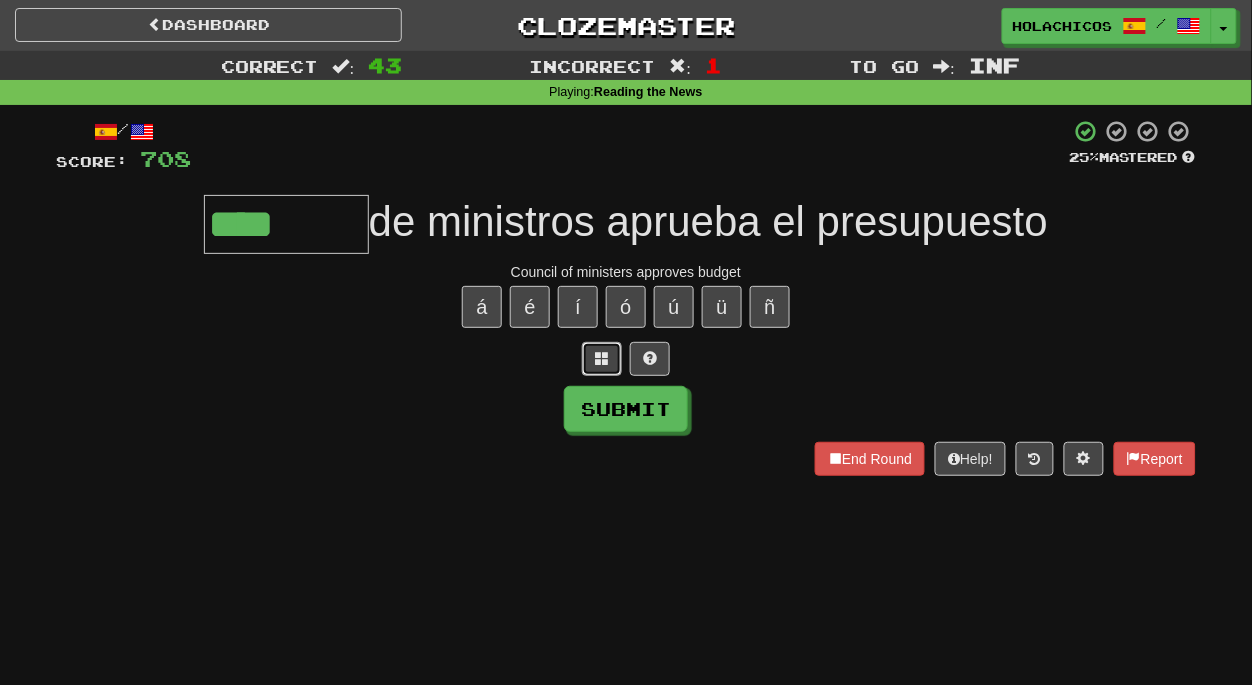 click at bounding box center (602, 358) 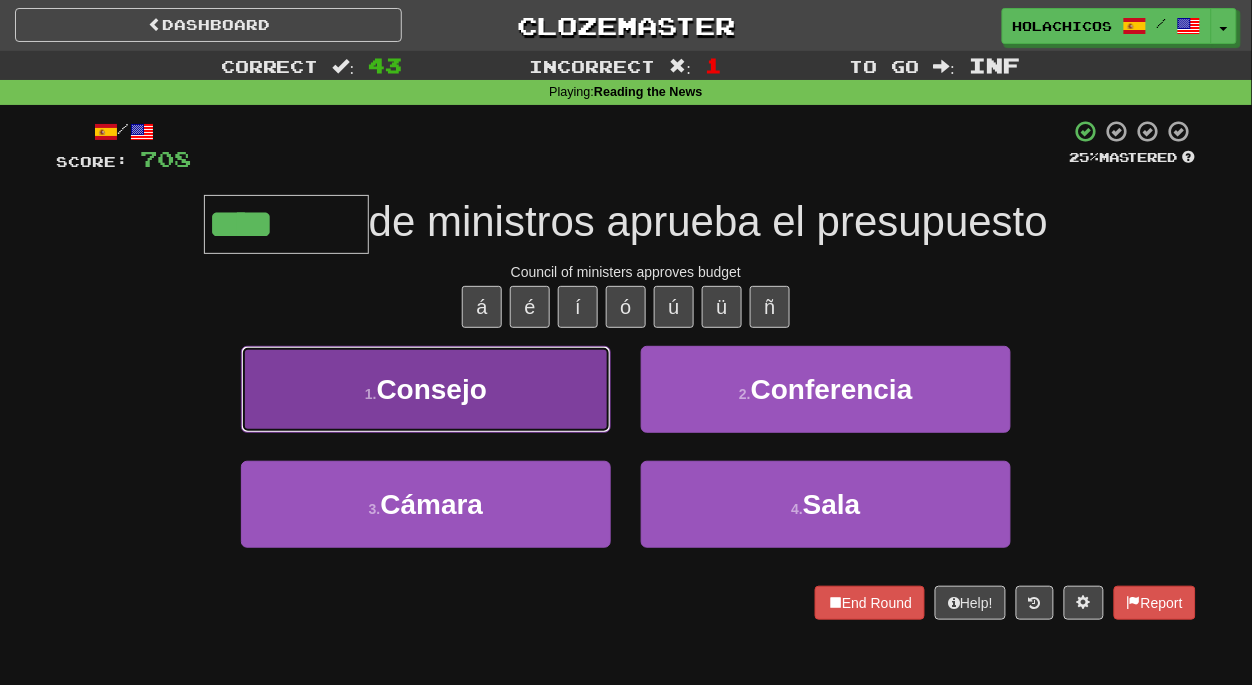 click on "1 .  Consejo" at bounding box center [426, 389] 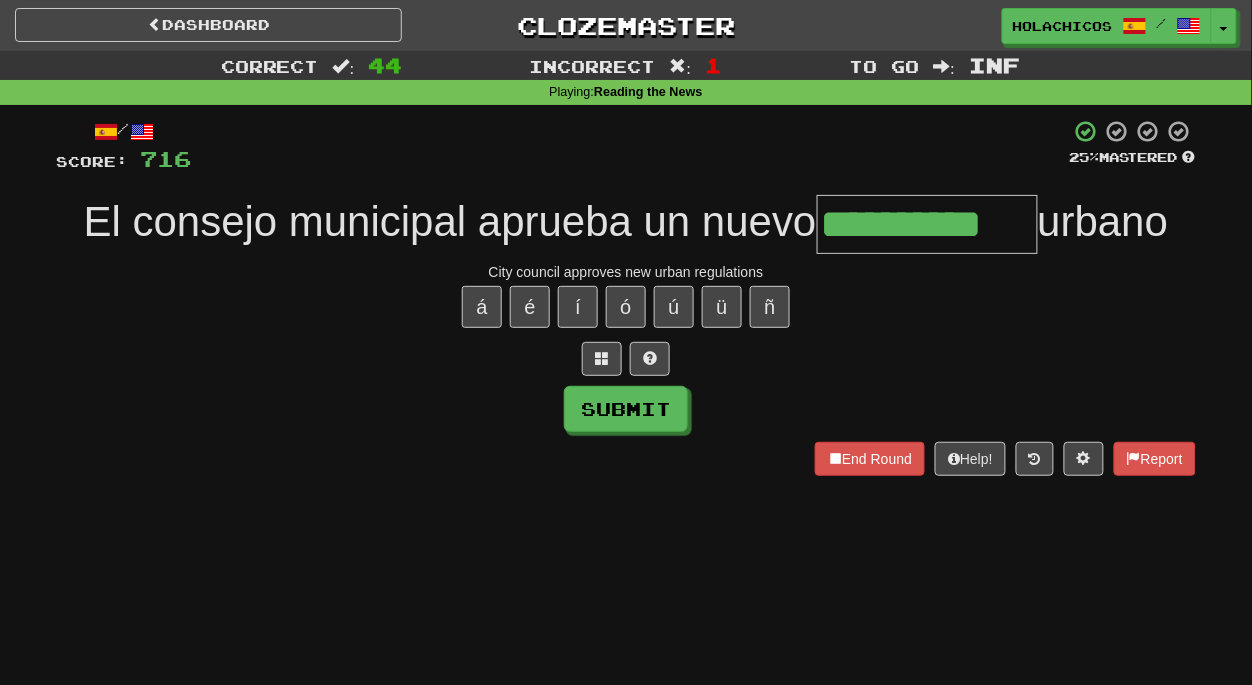 type on "**********" 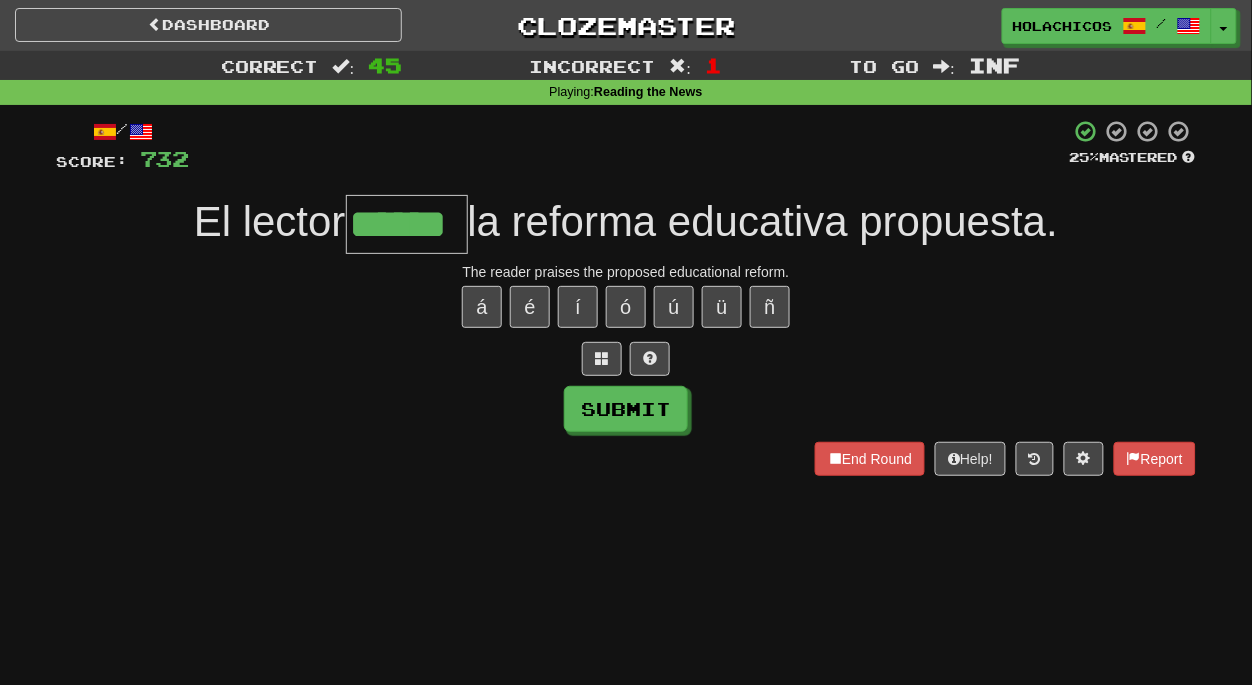 type on "******" 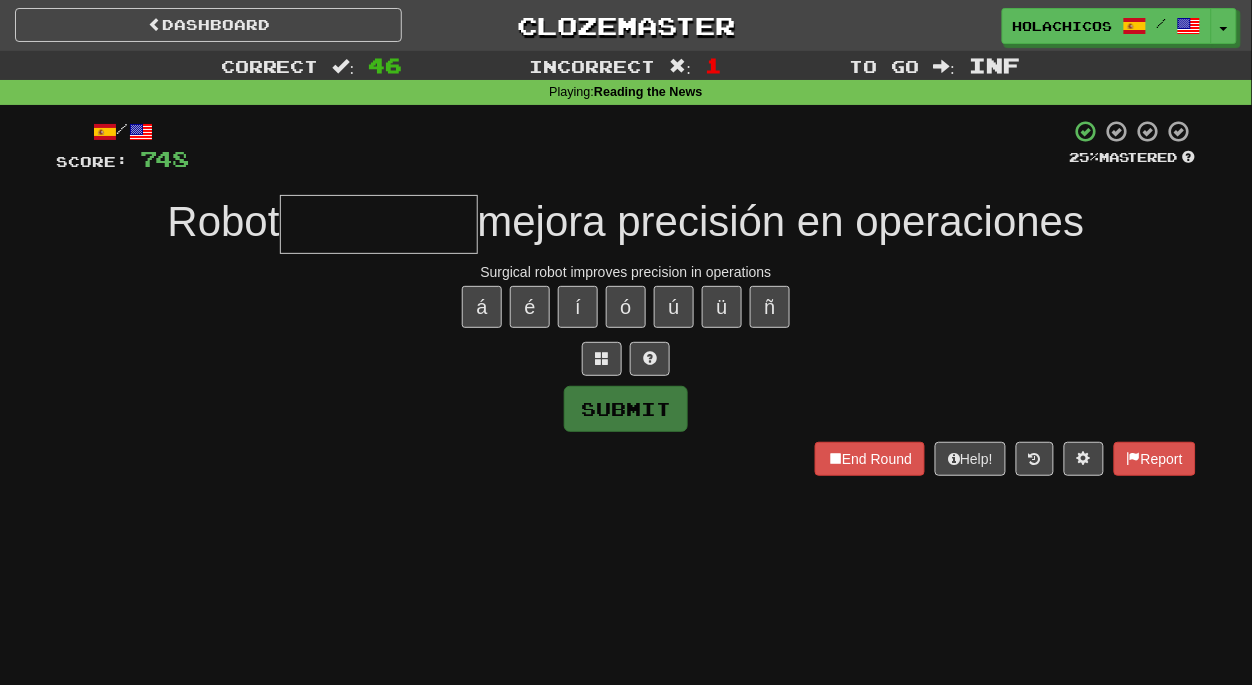 type on "*" 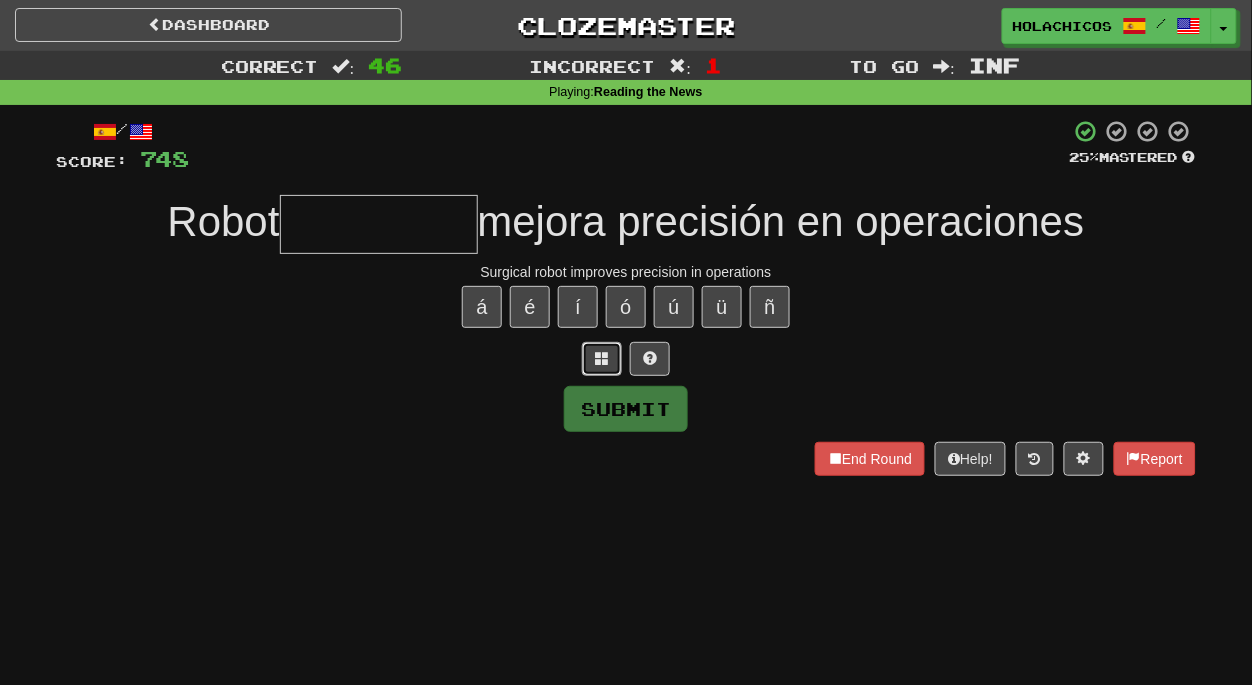 click at bounding box center [602, 358] 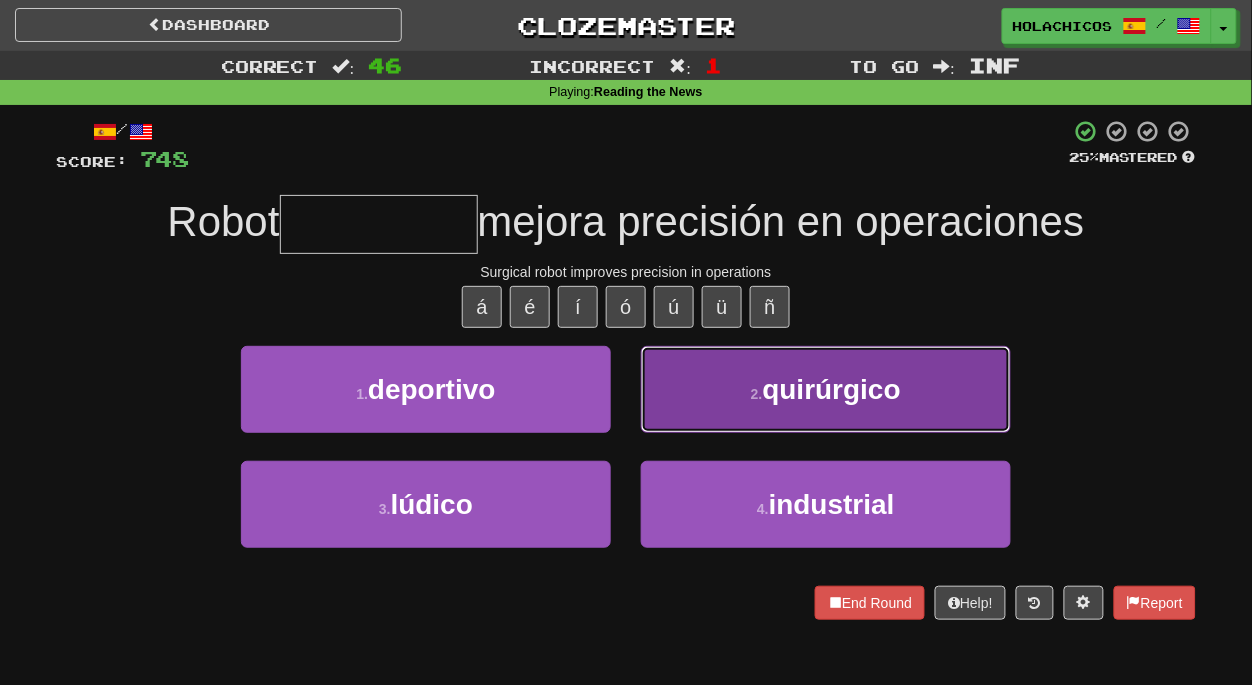 click on "2 .  quirúrgico" at bounding box center (826, 389) 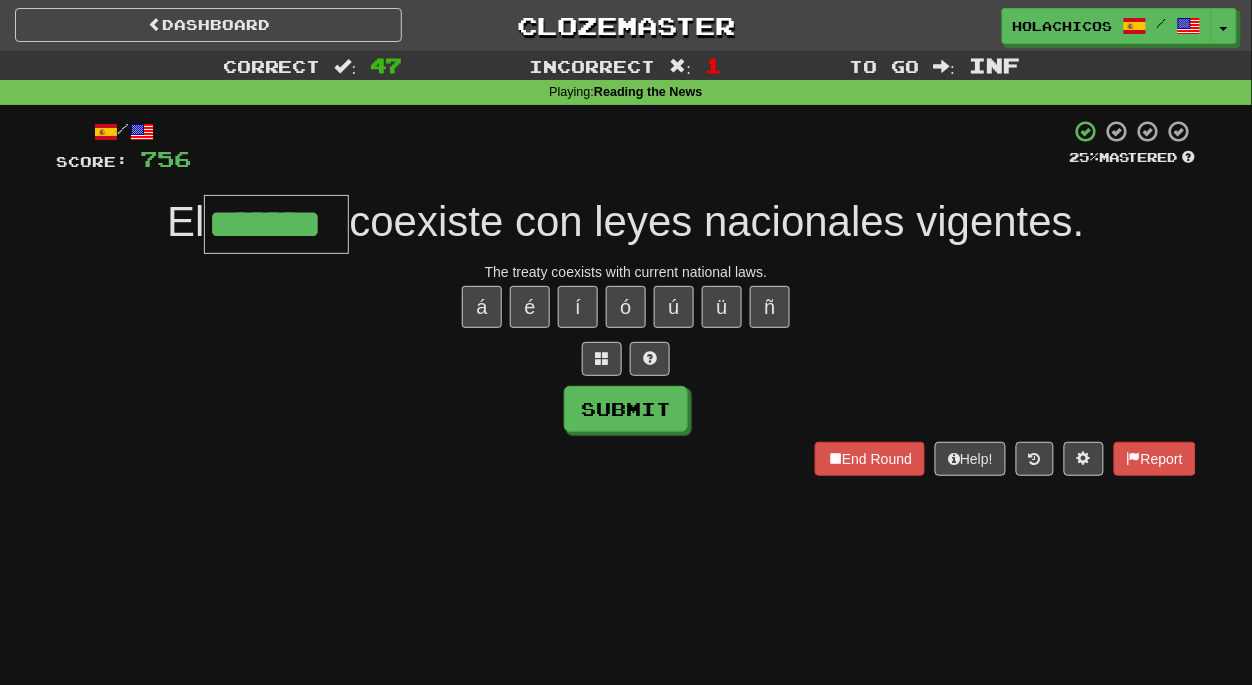 type on "*******" 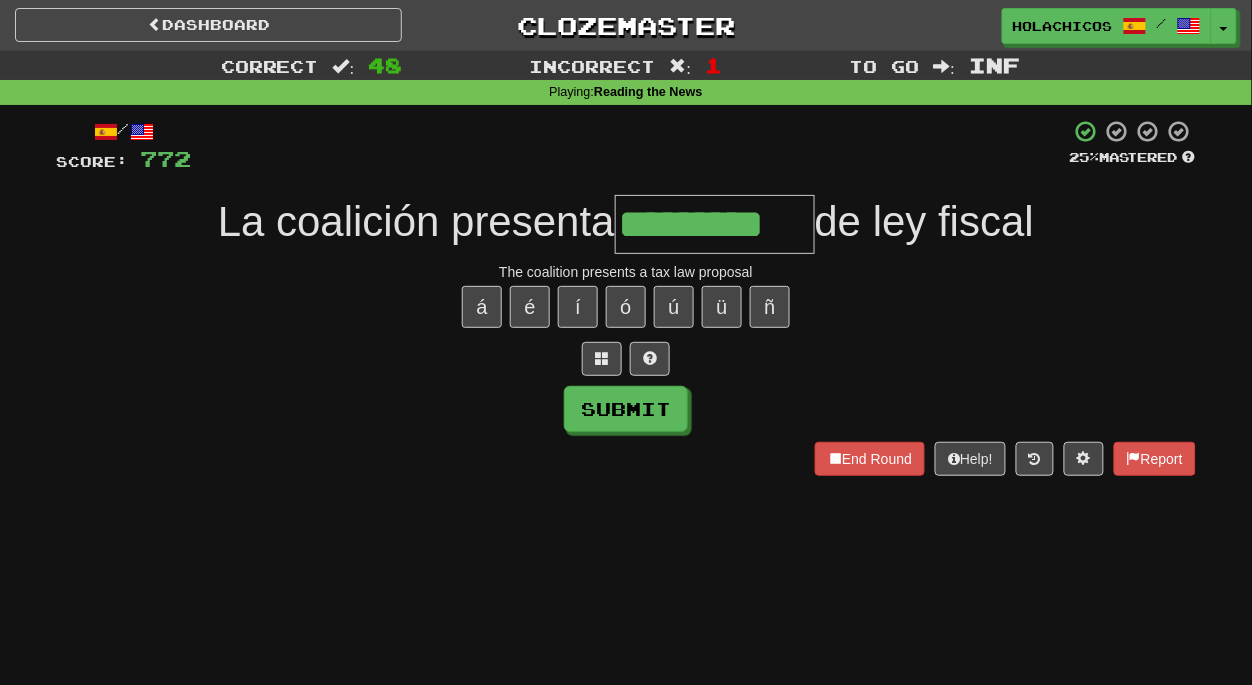 type on "*********" 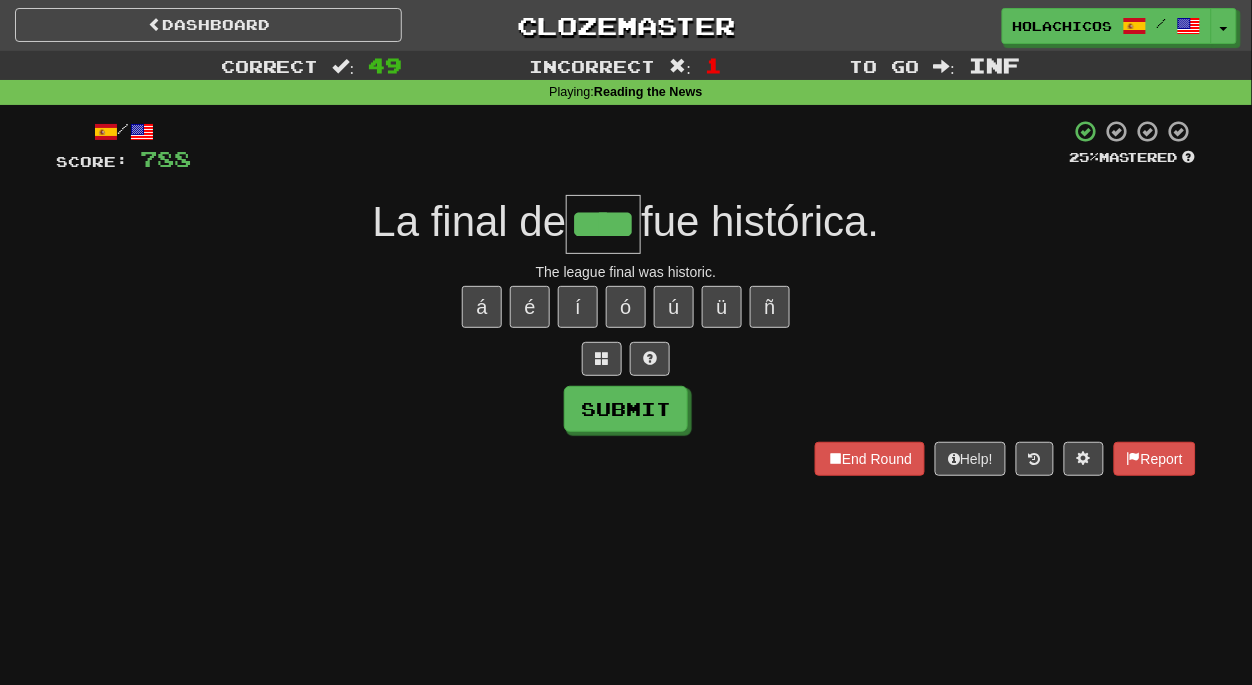 type on "****" 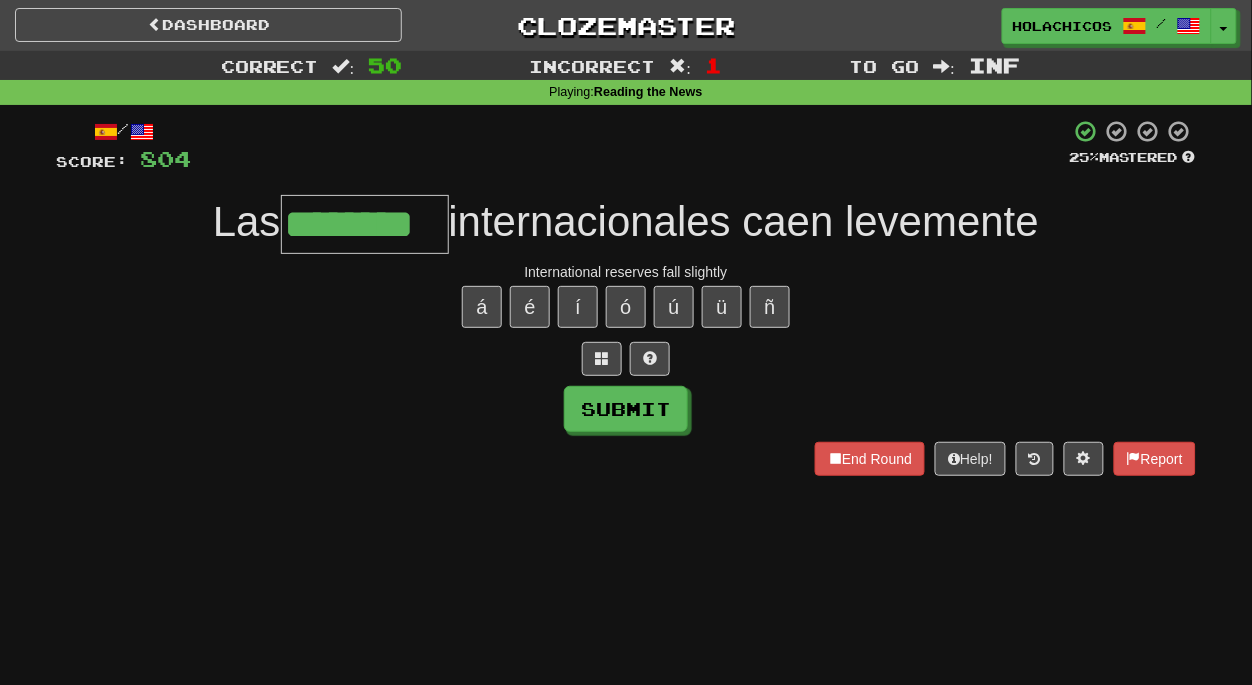 type on "********" 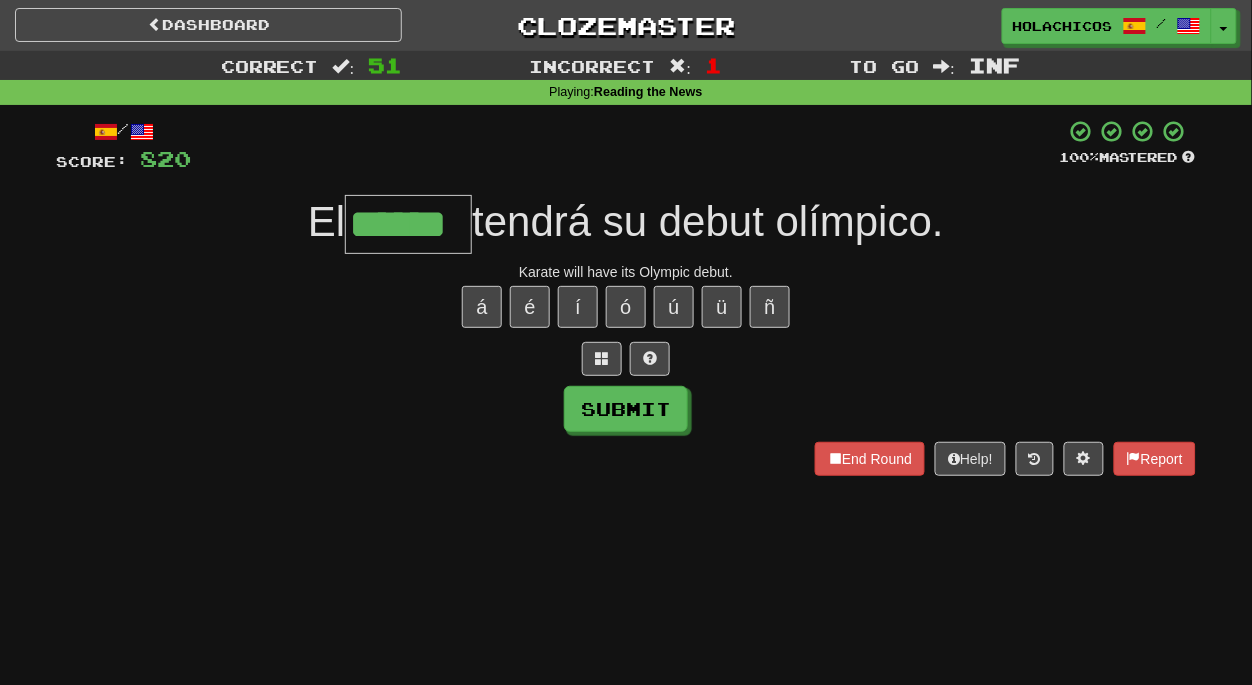 type on "******" 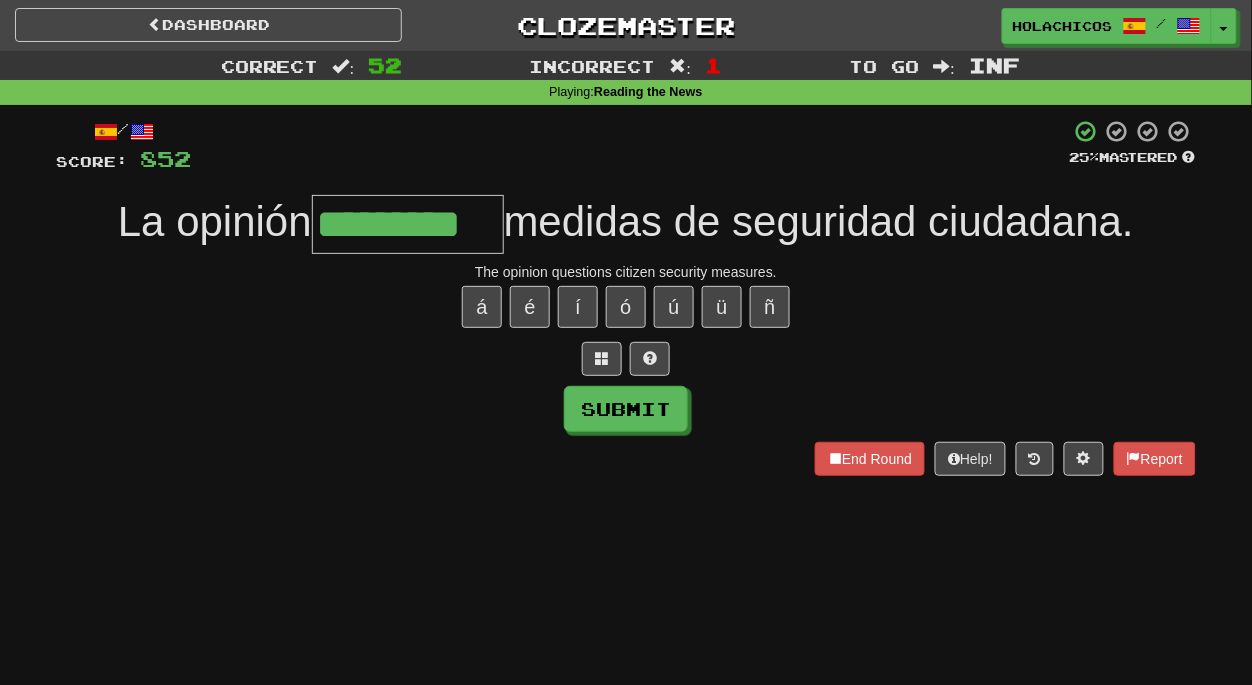 type on "*********" 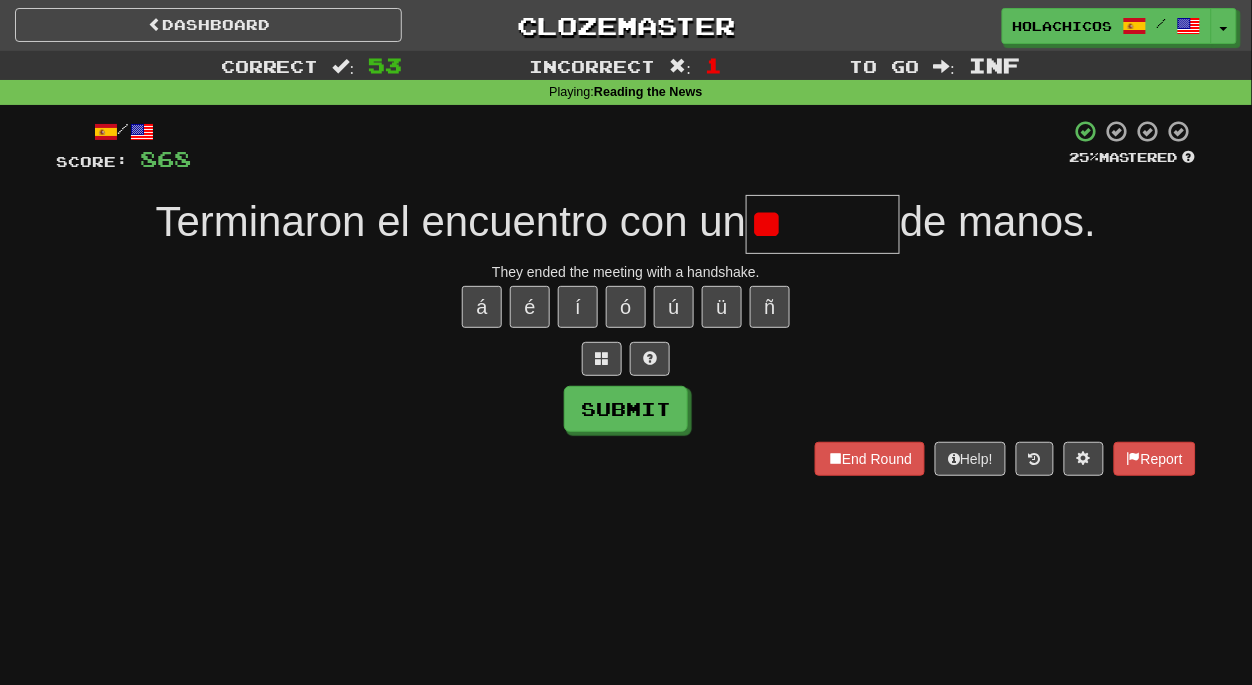 type on "*" 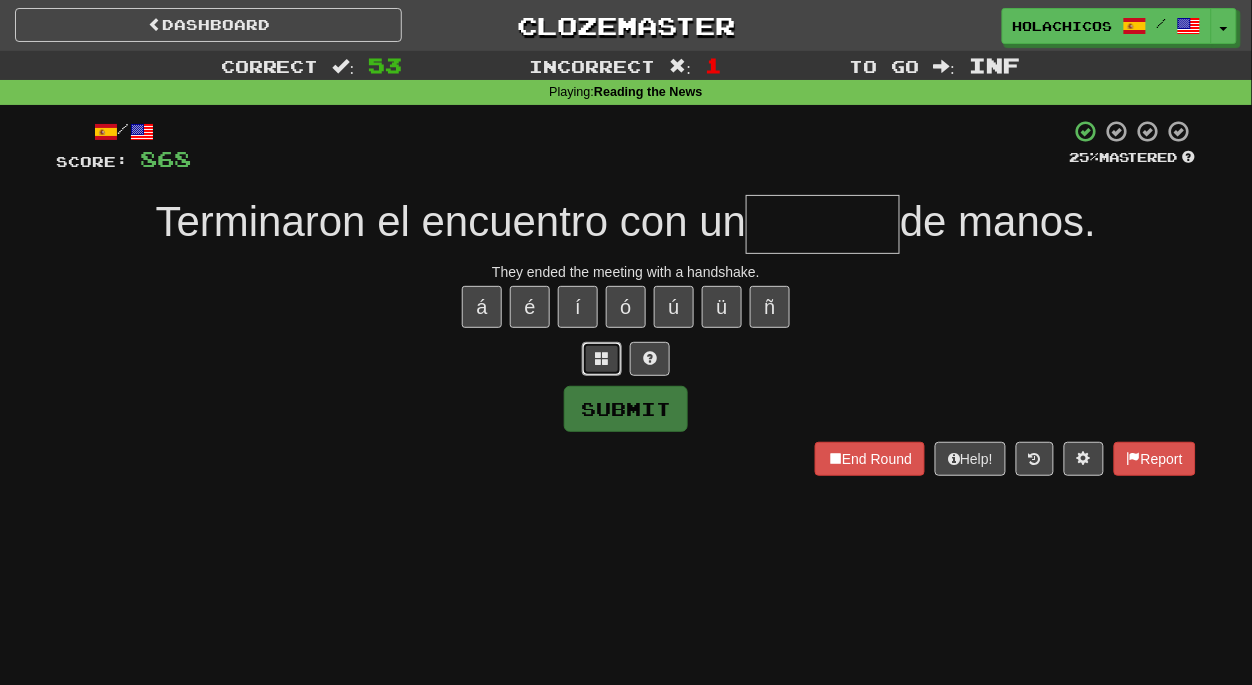 click at bounding box center (602, 359) 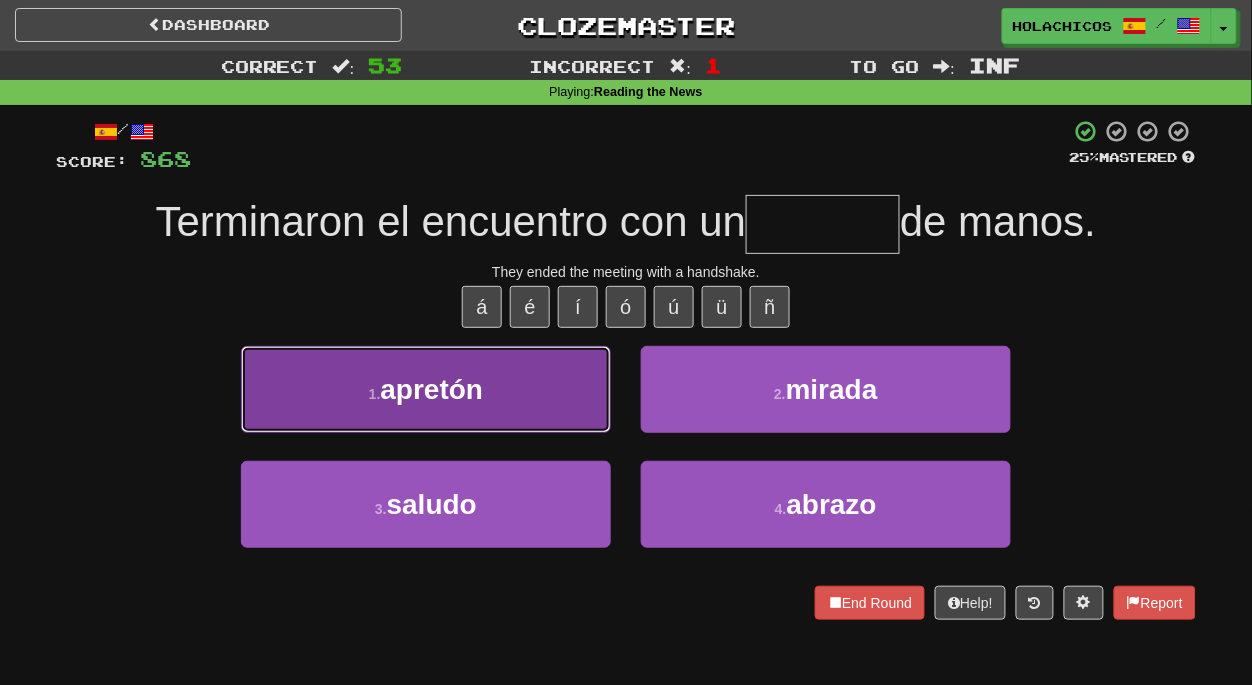 click on "1 . apretón" at bounding box center (426, 389) 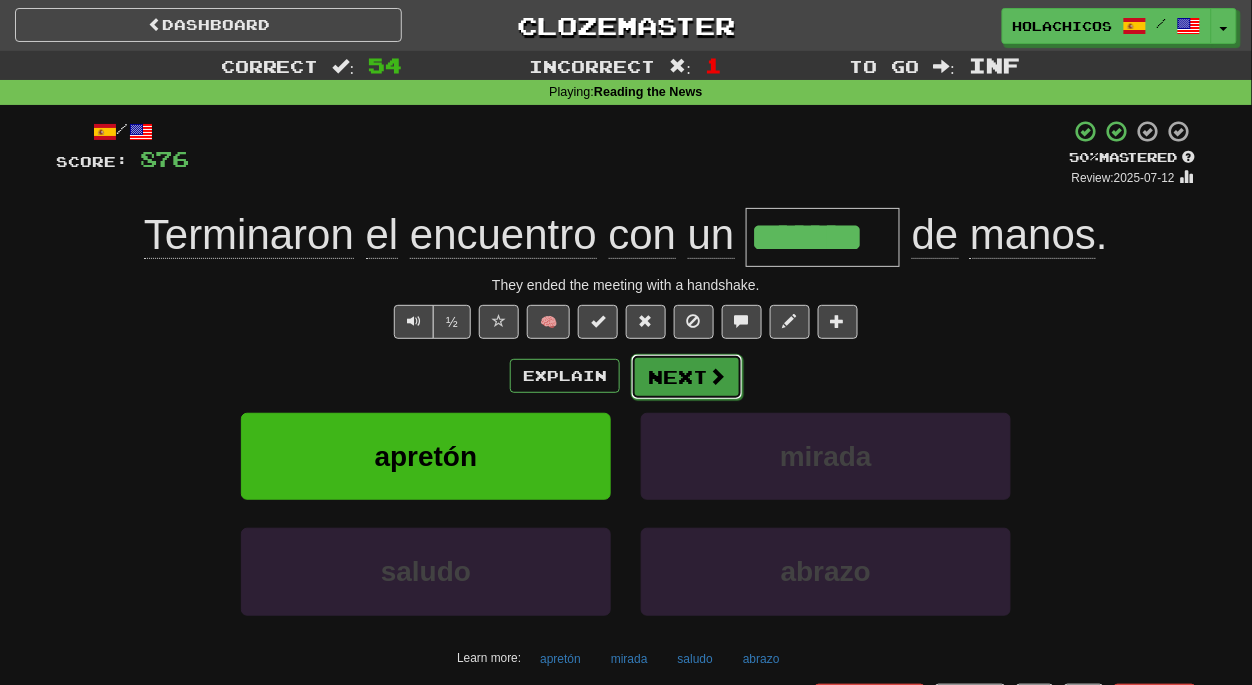 click on "Next" at bounding box center [687, 377] 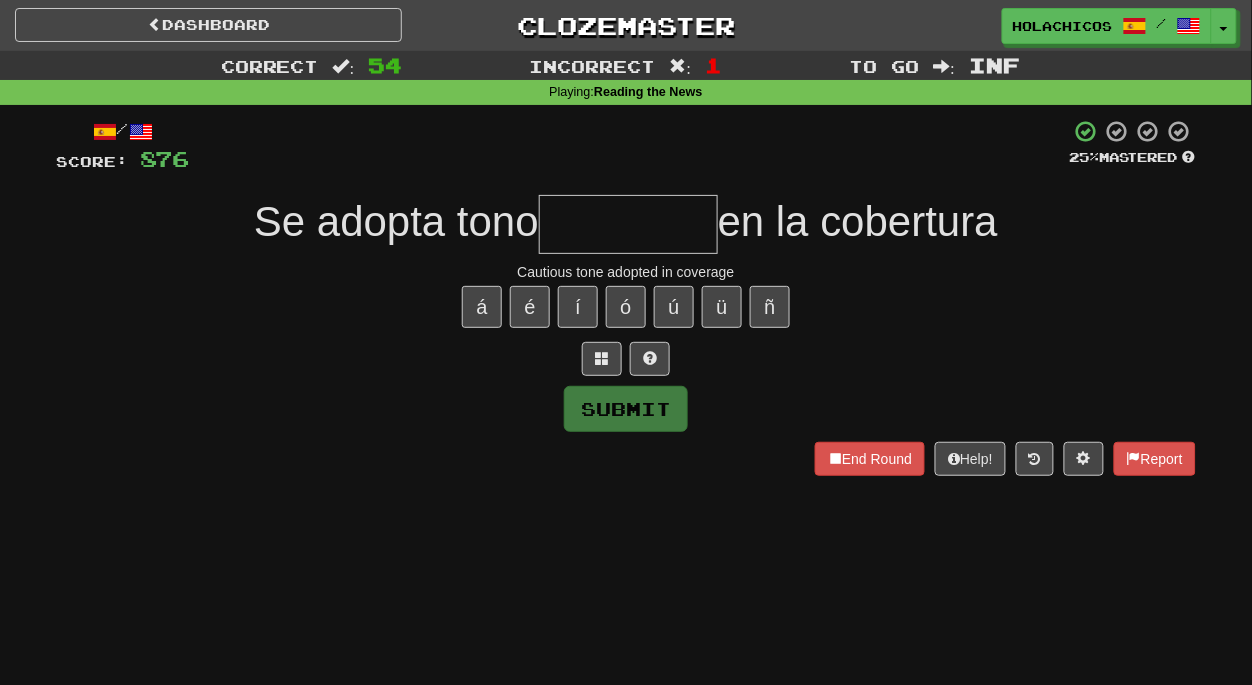 type on "*" 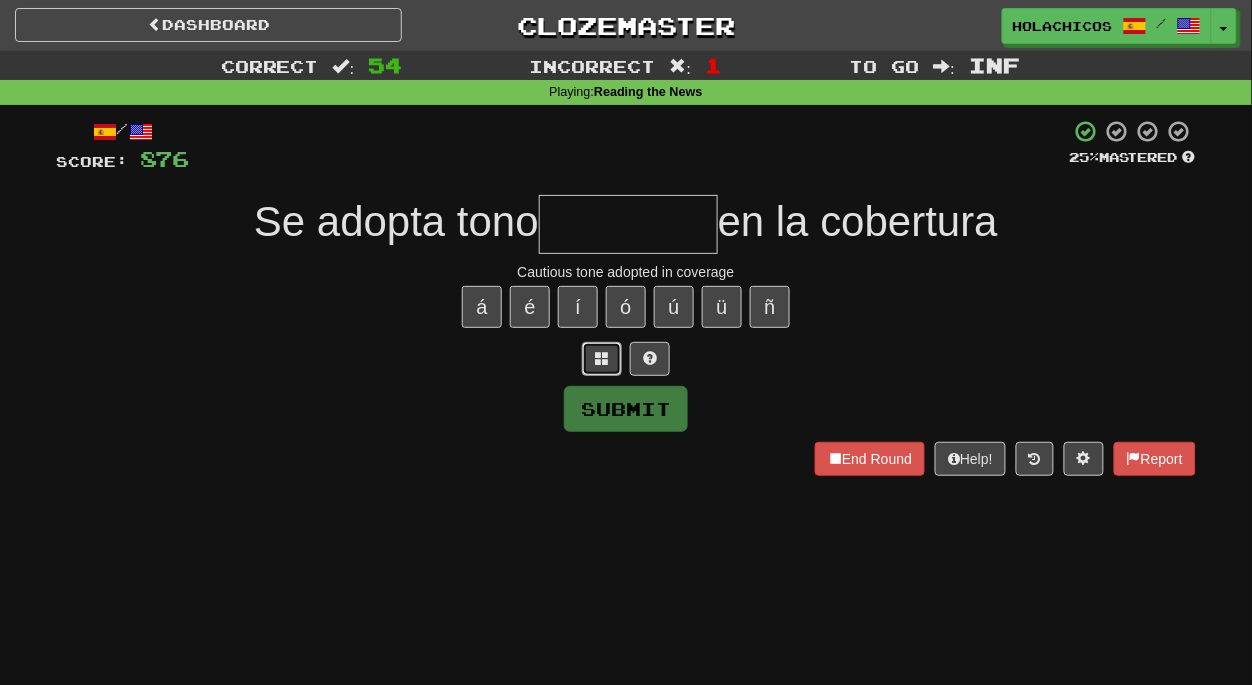 click at bounding box center [602, 358] 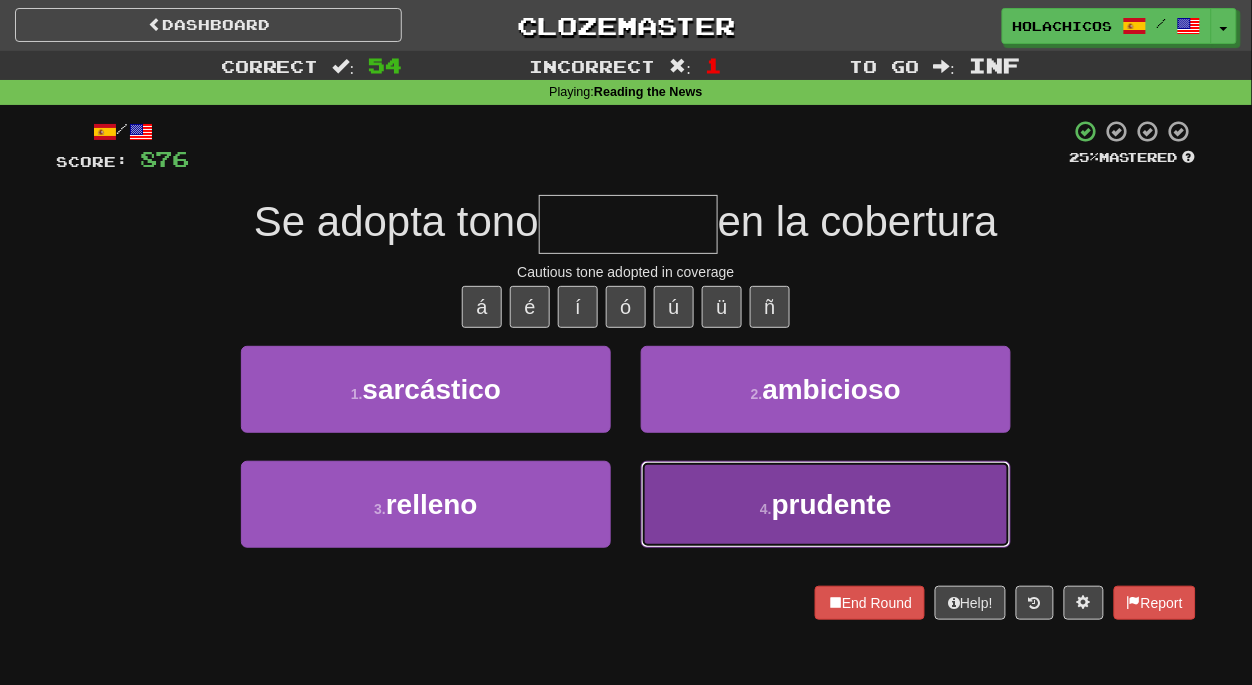 click on "4 .  prudente" at bounding box center (826, 504) 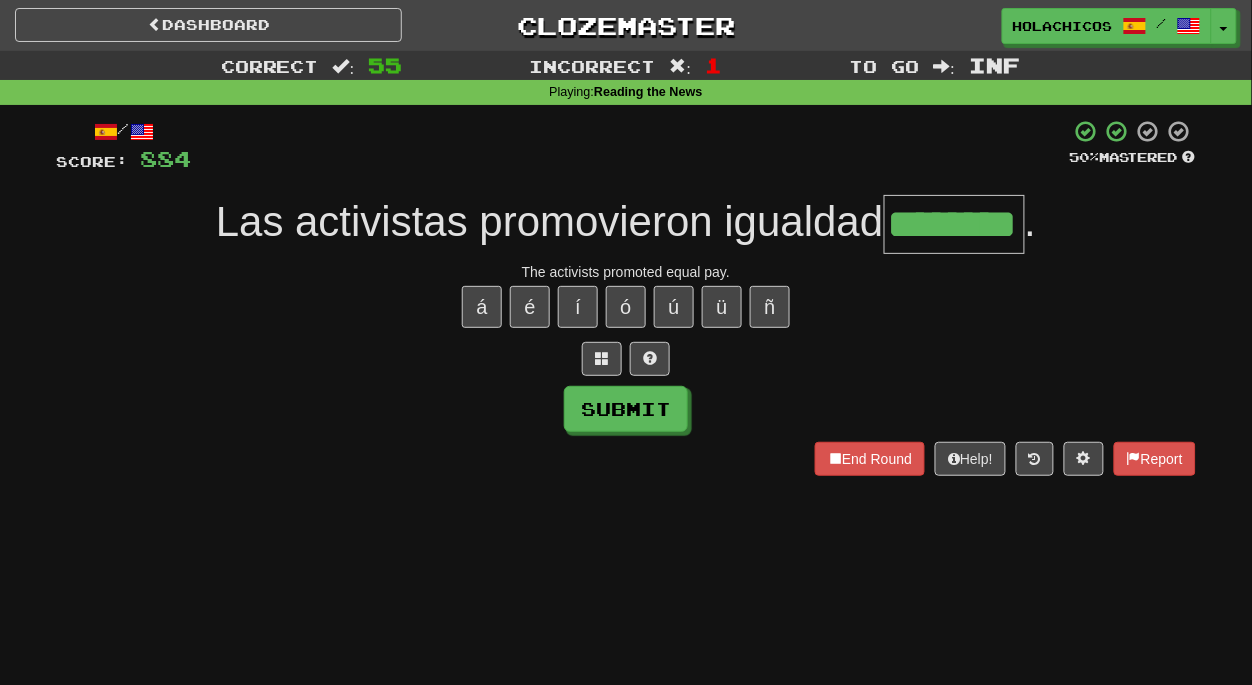 type on "********" 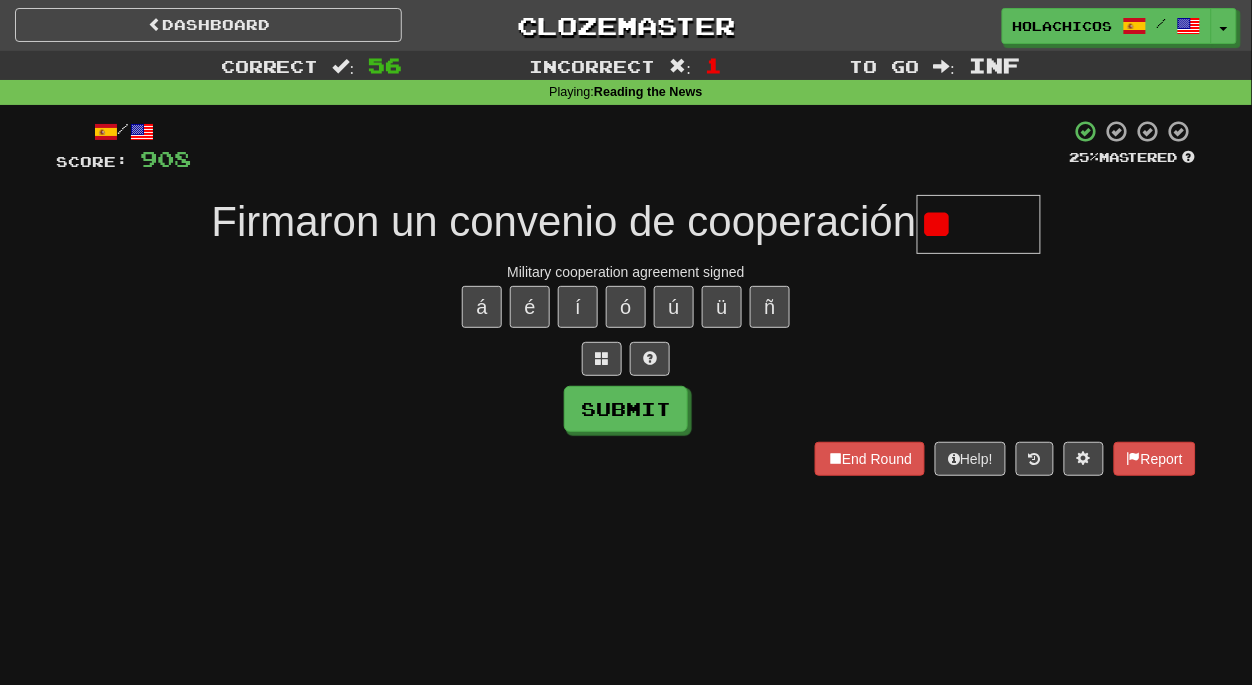 type on "*" 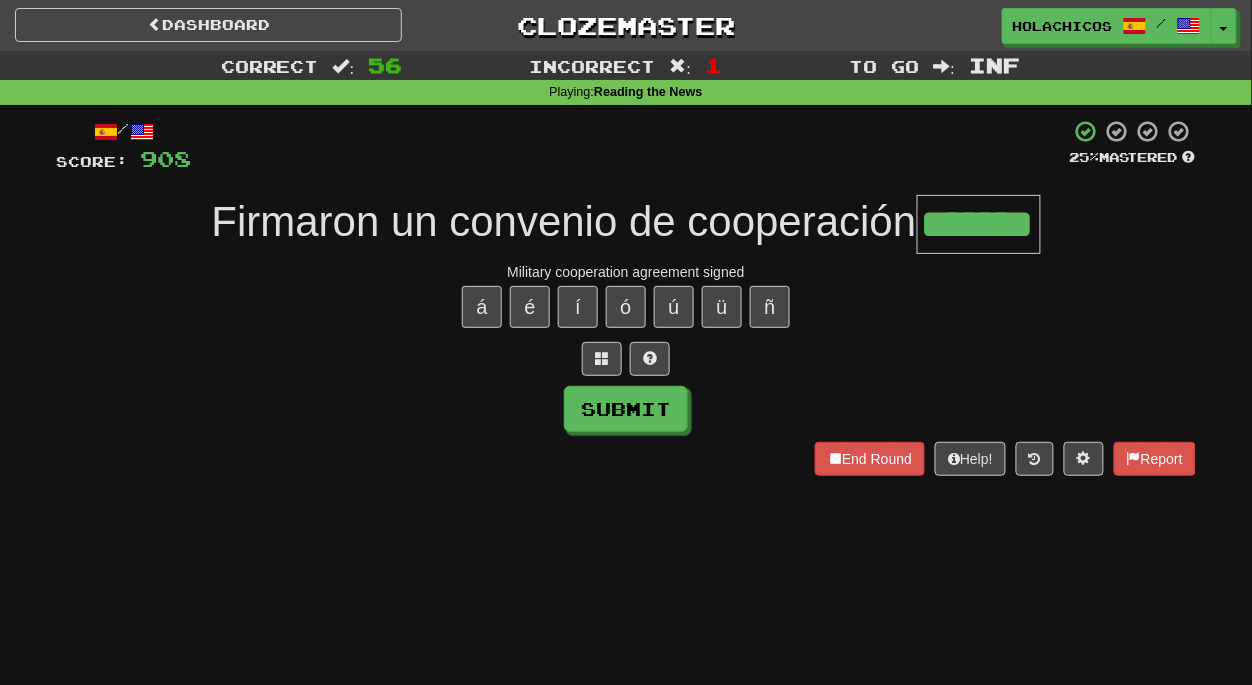 type on "*******" 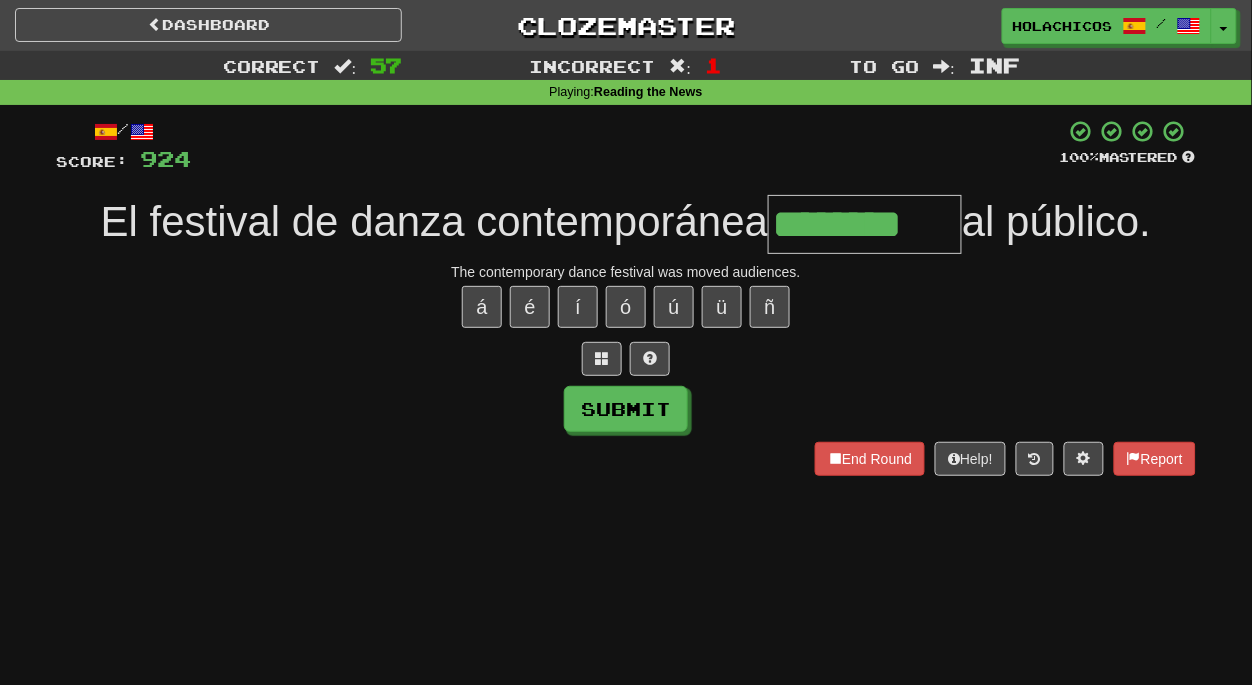type on "********" 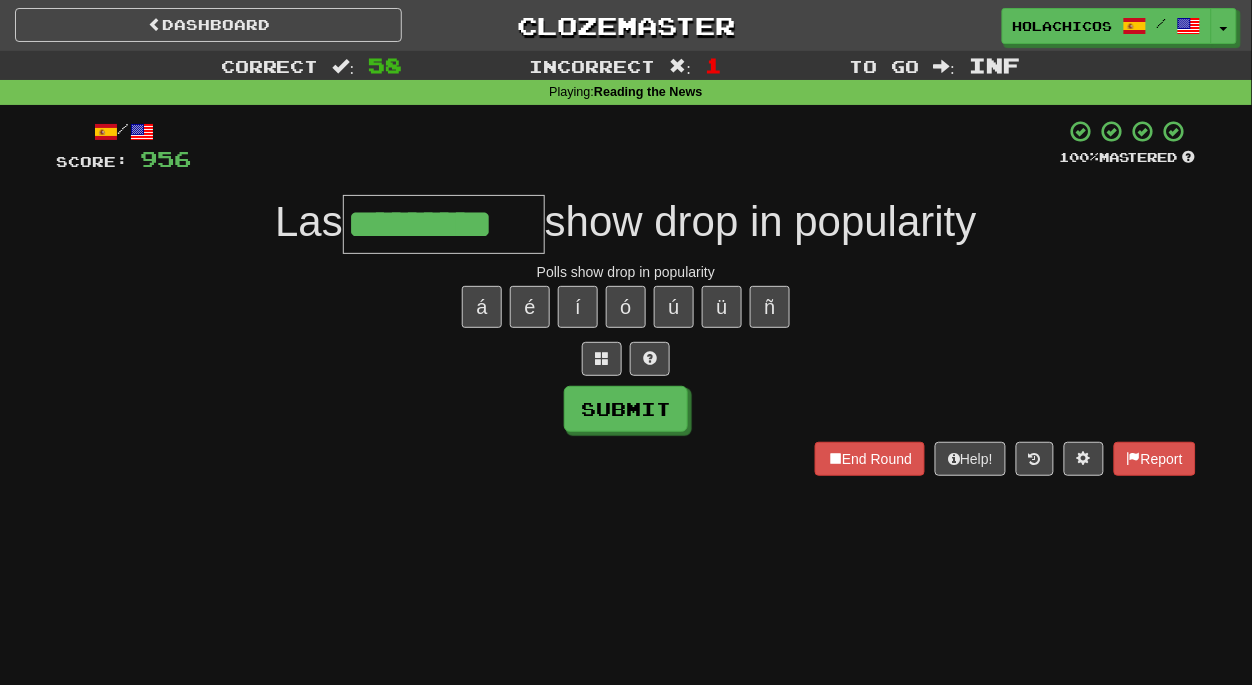 type on "*********" 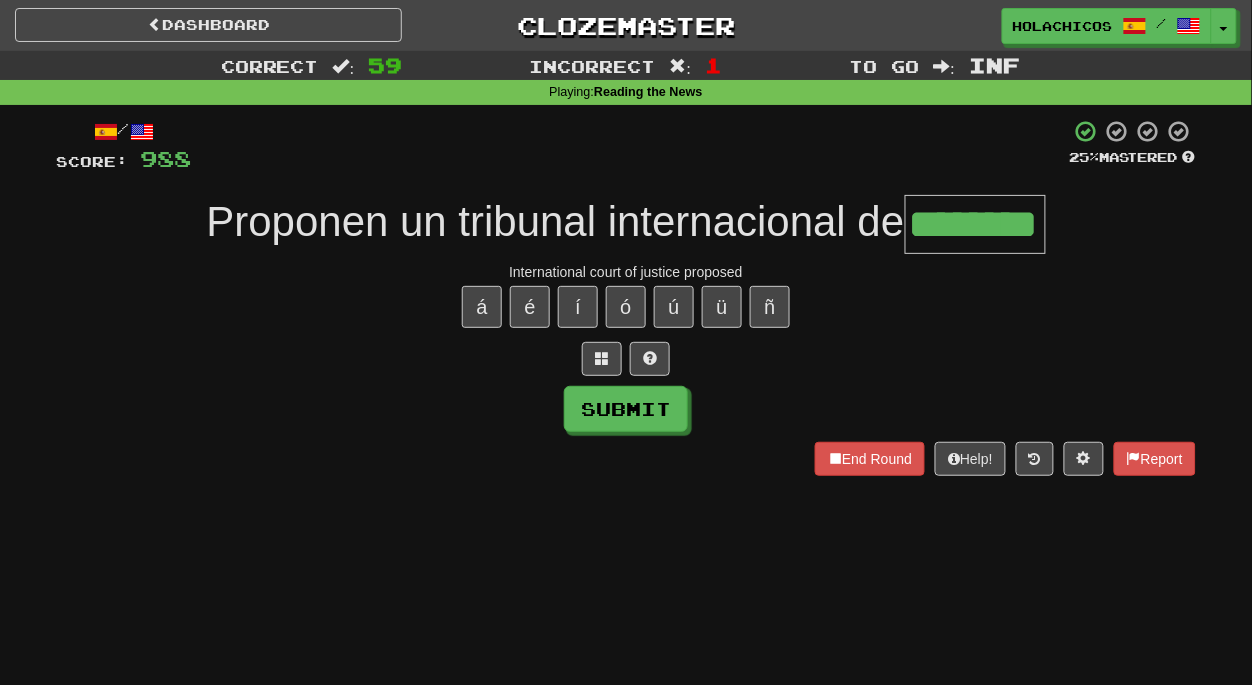 type on "********" 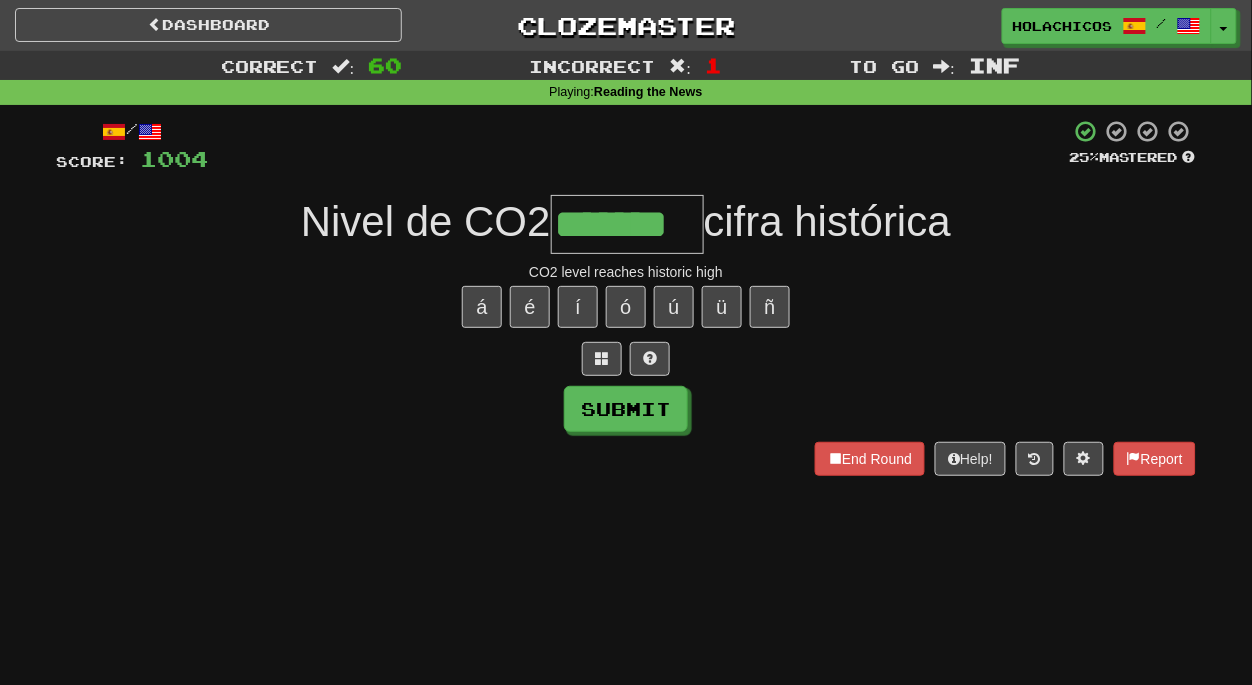 type on "*******" 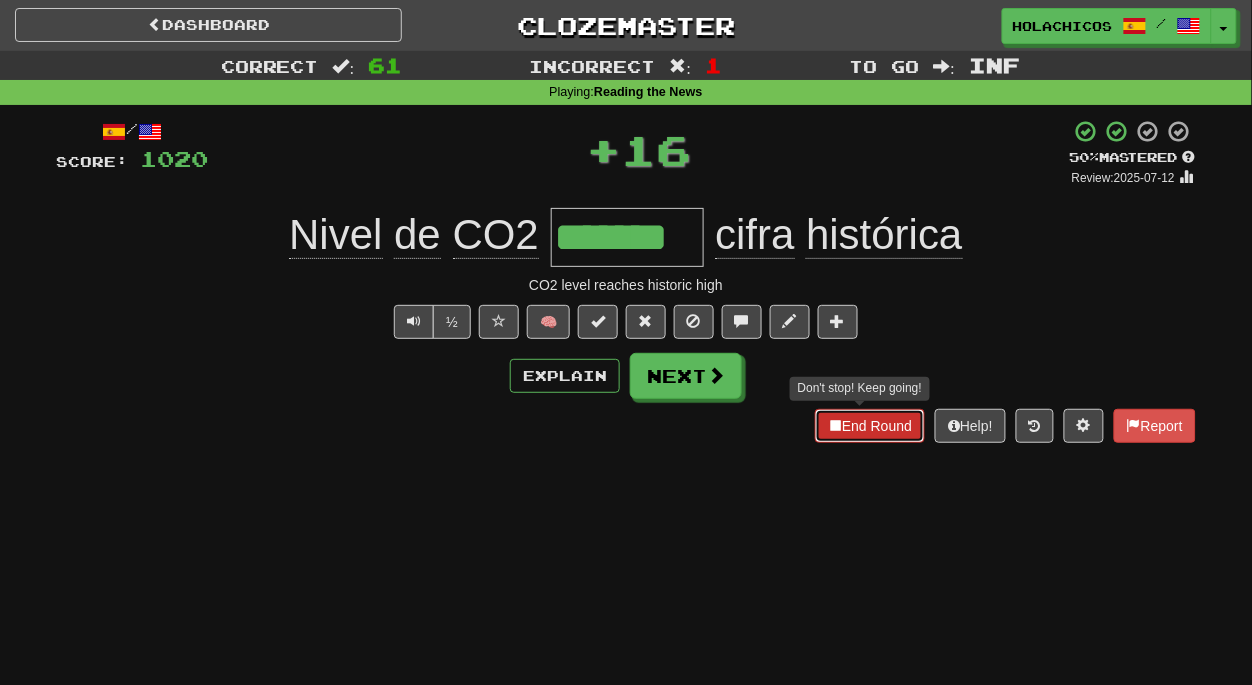 click on "End Round" at bounding box center [870, 426] 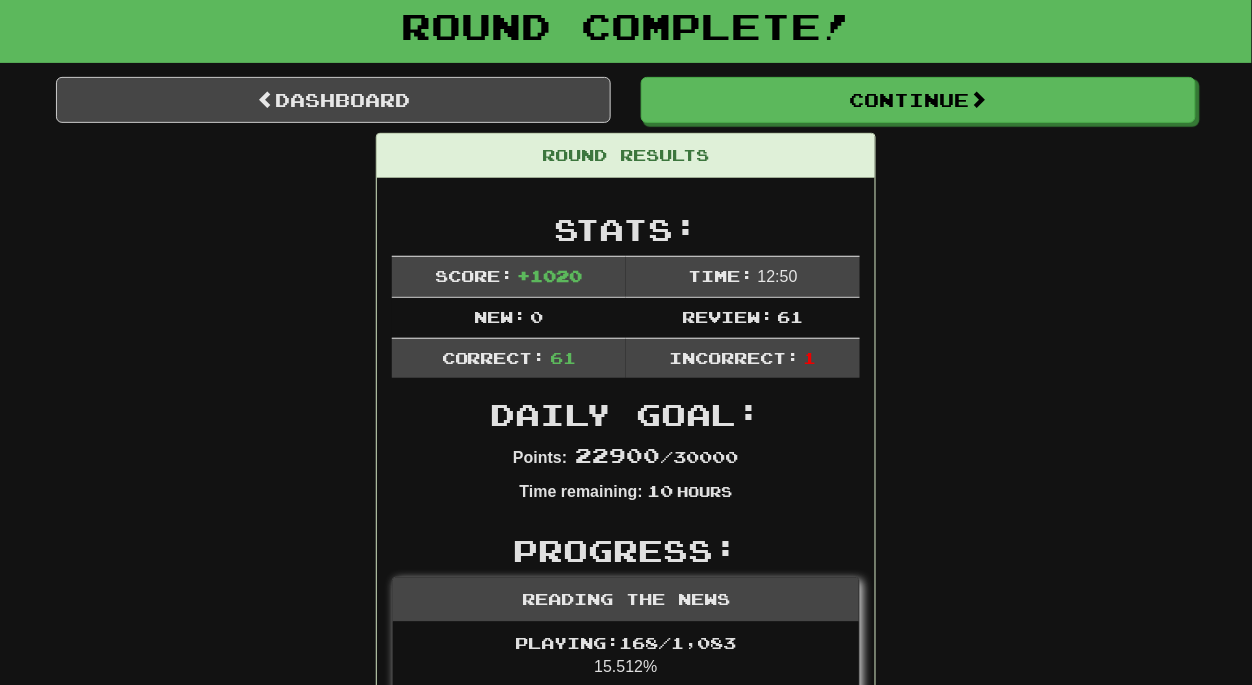 scroll, scrollTop: 0, scrollLeft: 0, axis: both 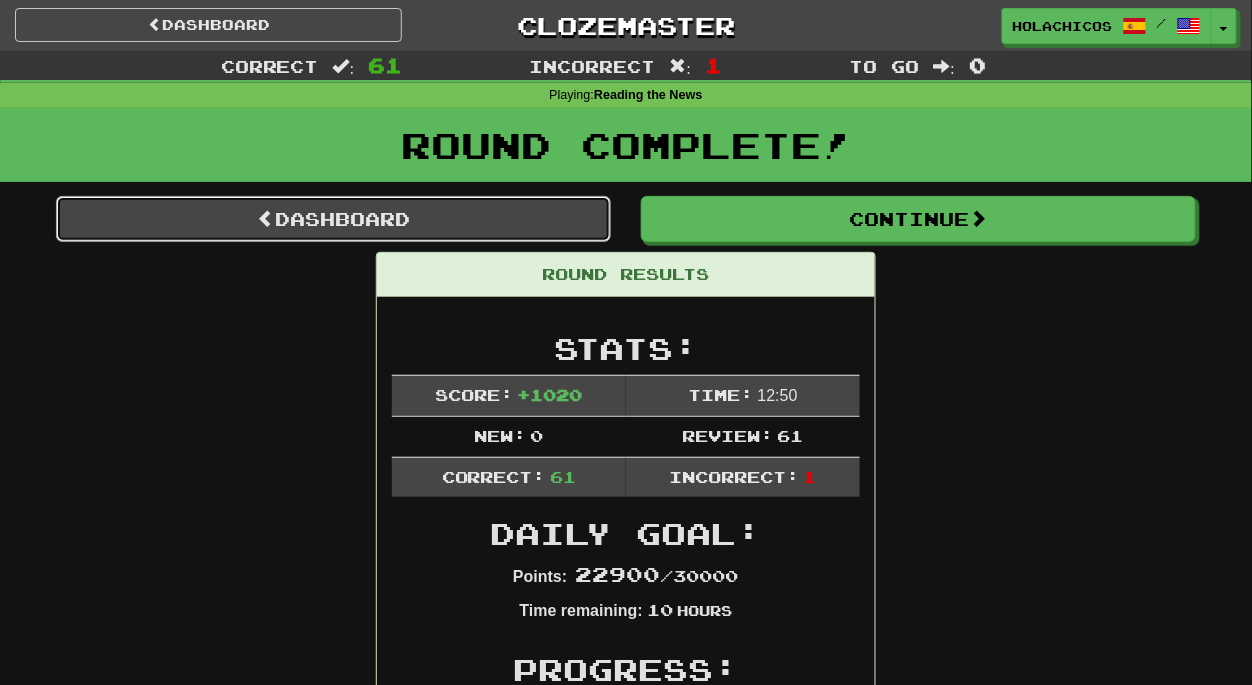 click on "Dashboard" at bounding box center (333, 219) 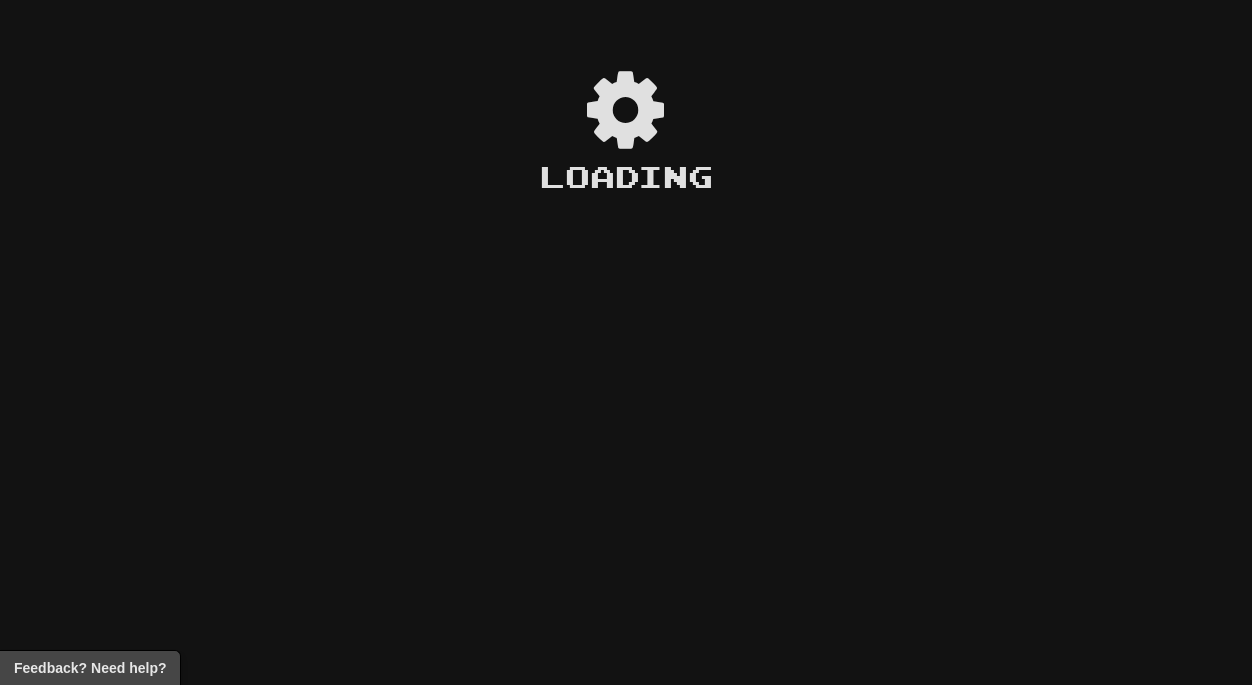 scroll, scrollTop: 0, scrollLeft: 0, axis: both 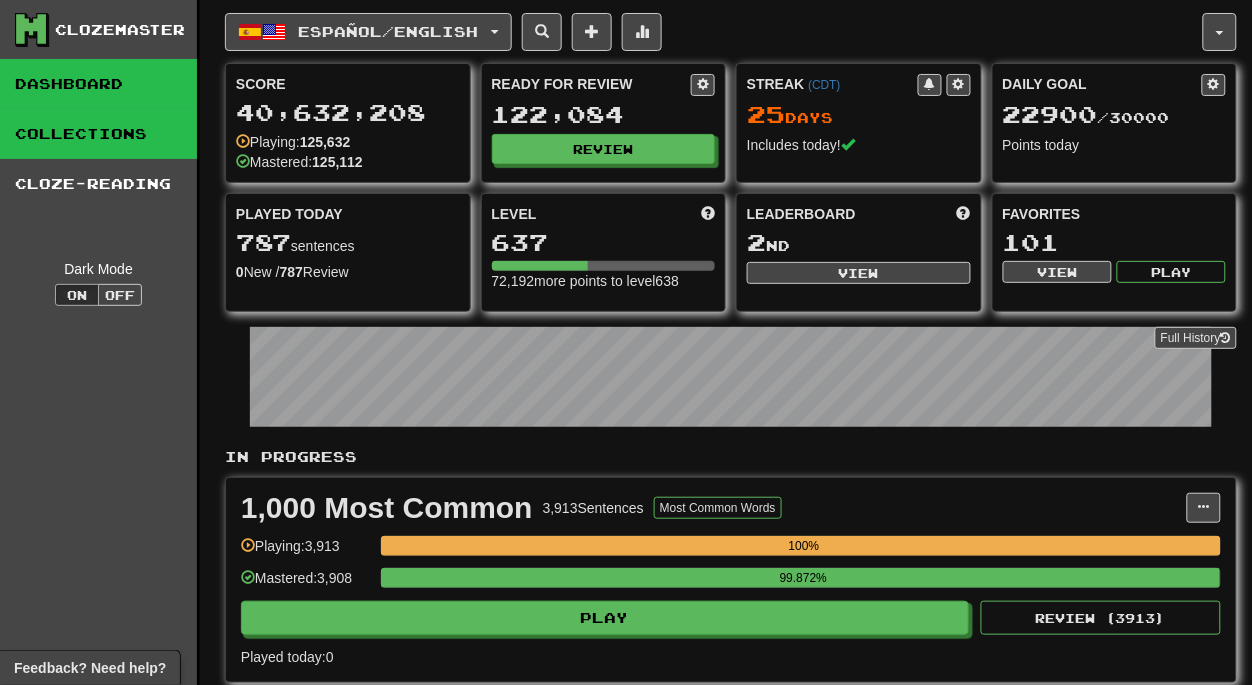 click on "Collections" at bounding box center (98, 134) 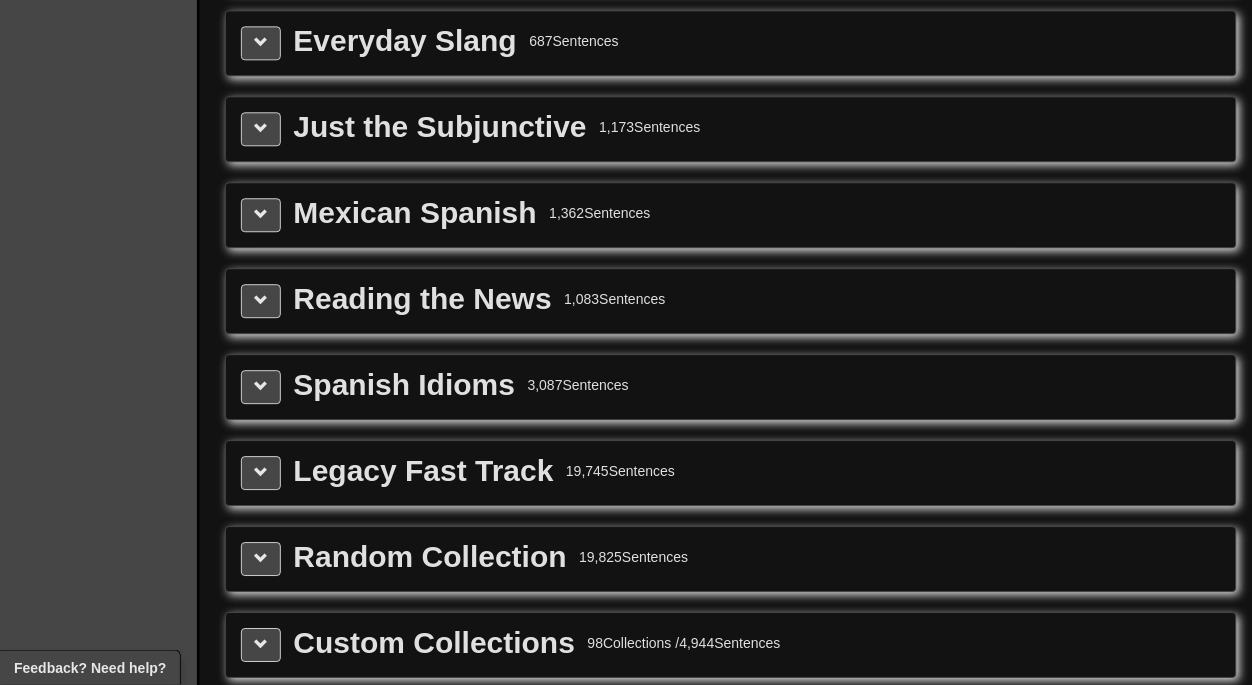 scroll, scrollTop: 2797, scrollLeft: 0, axis: vertical 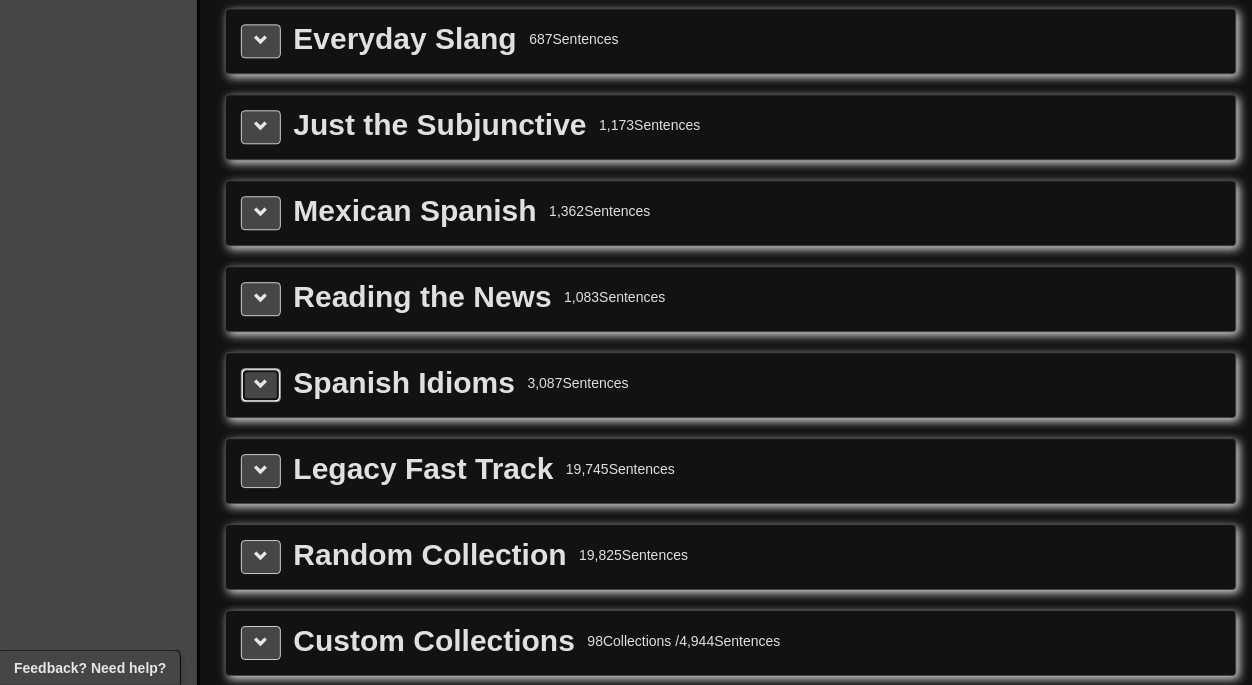 click at bounding box center (261, 384) 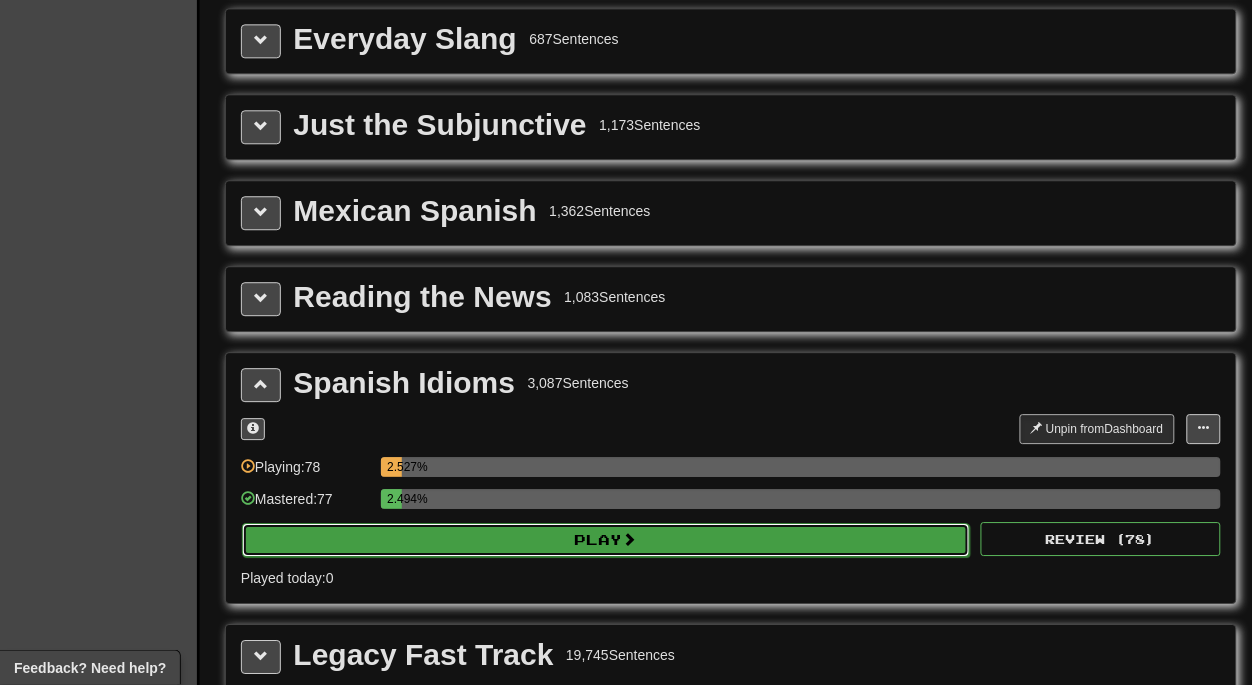 click on "Play" at bounding box center [606, 540] 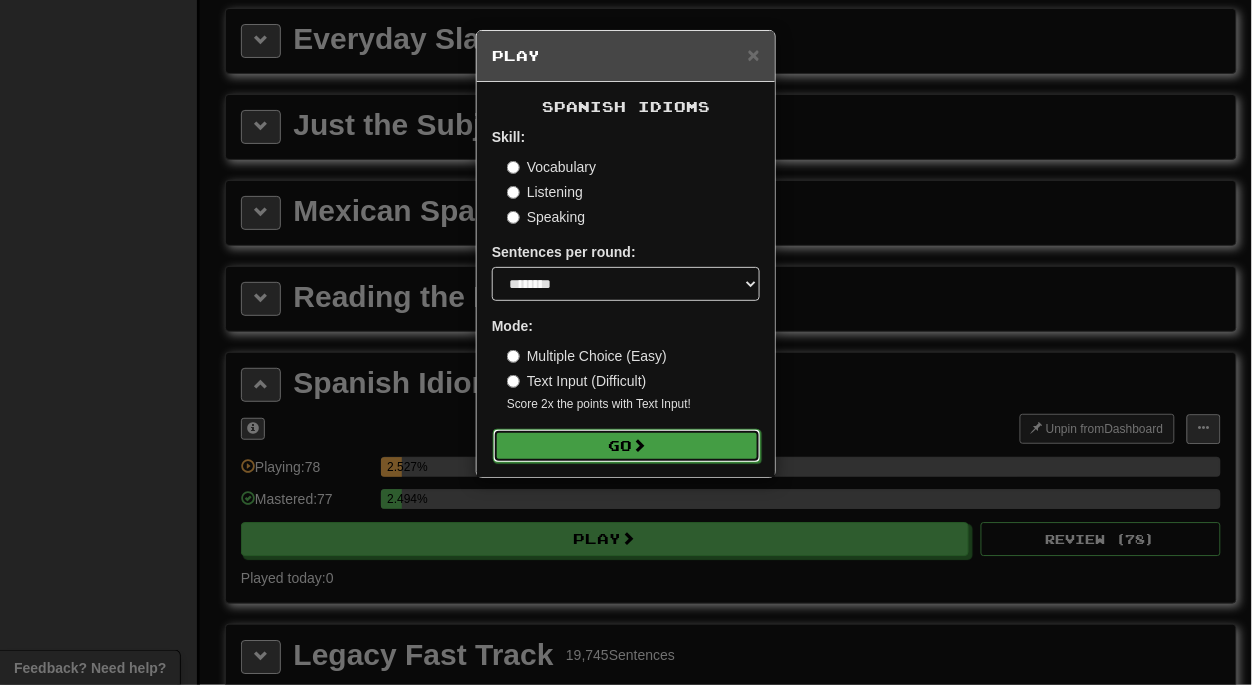 click on "Go" at bounding box center (627, 446) 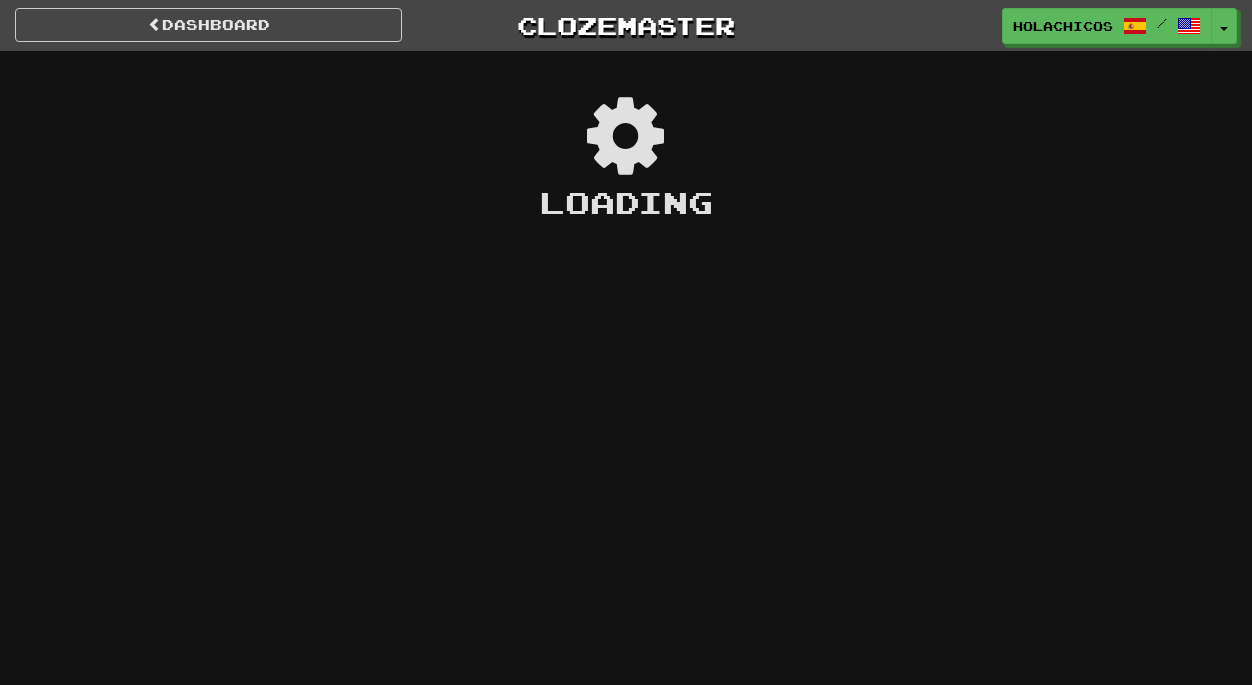 scroll, scrollTop: 0, scrollLeft: 0, axis: both 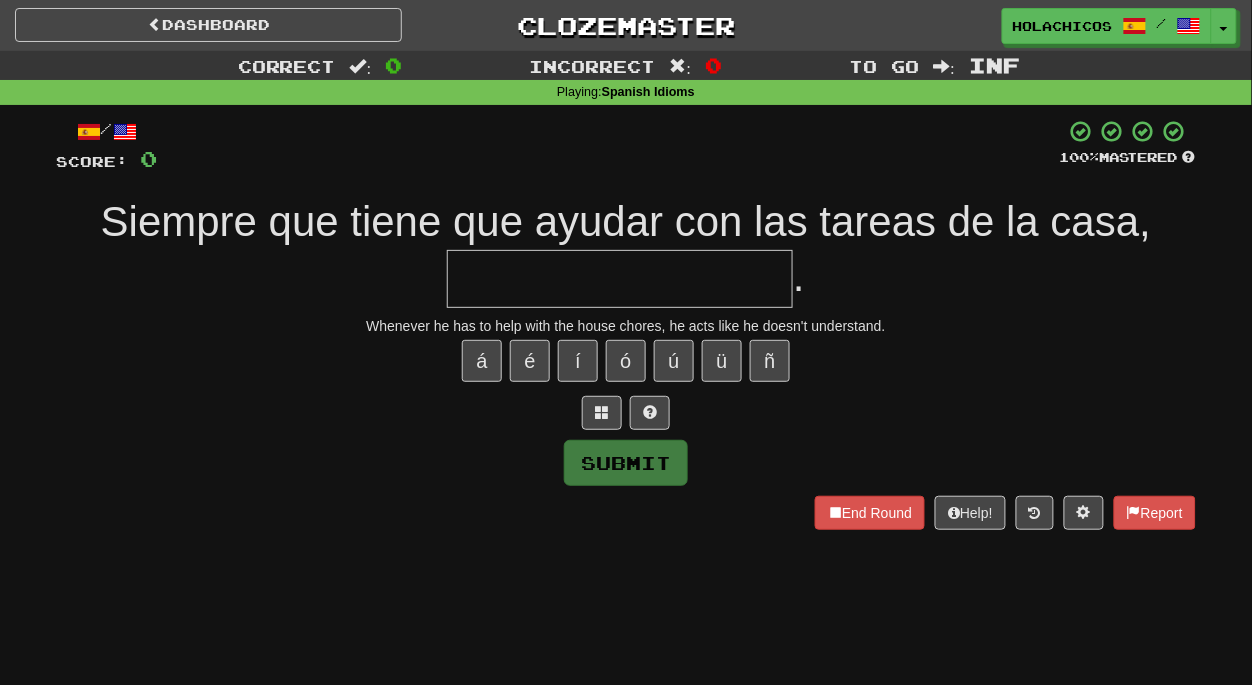type on "*" 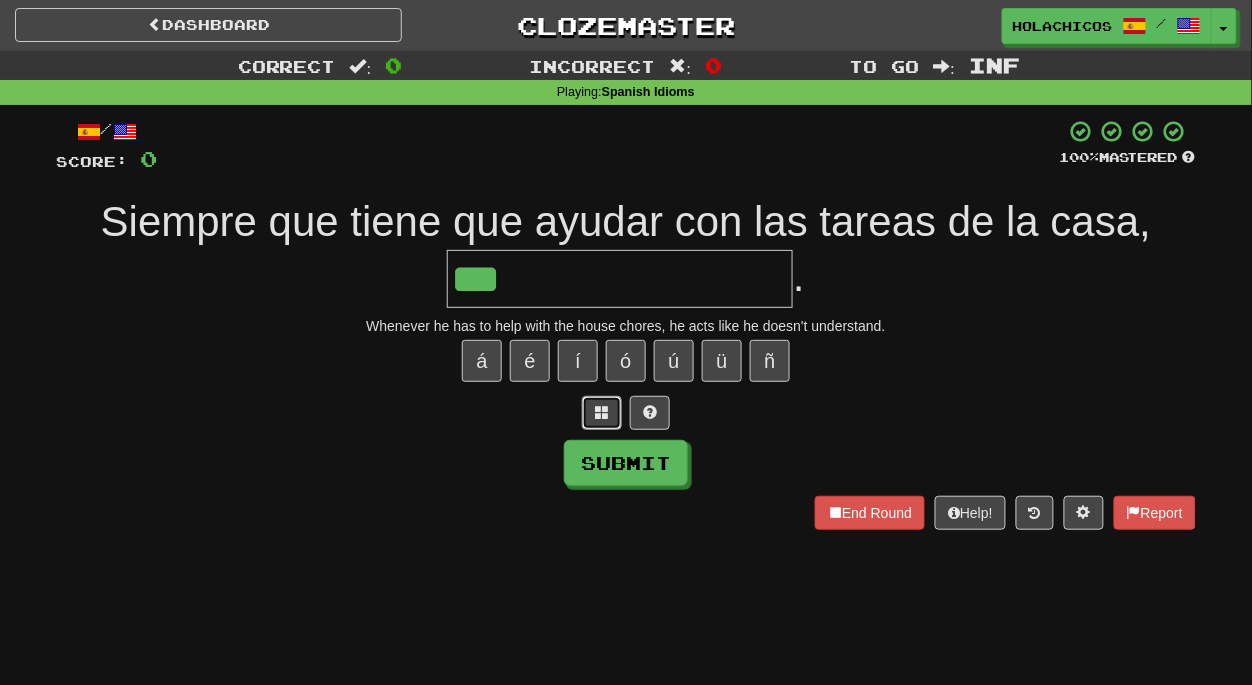 click at bounding box center [602, 413] 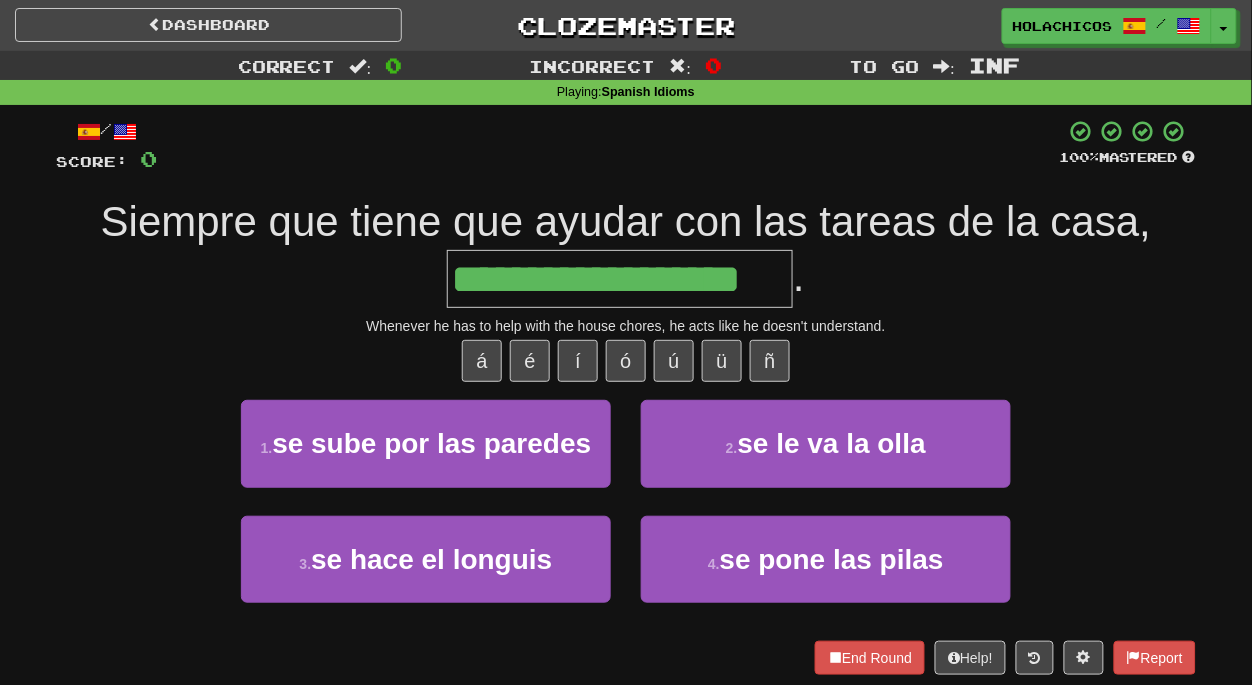 type on "**********" 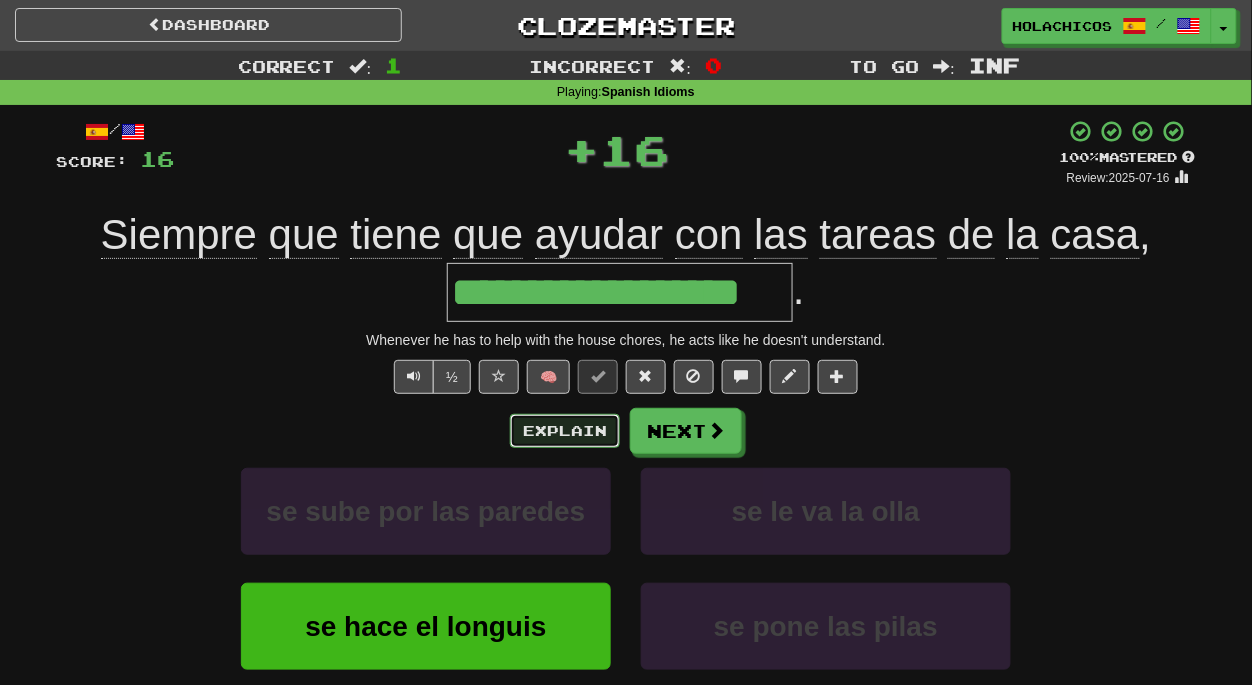 click on "Explain" at bounding box center [565, 431] 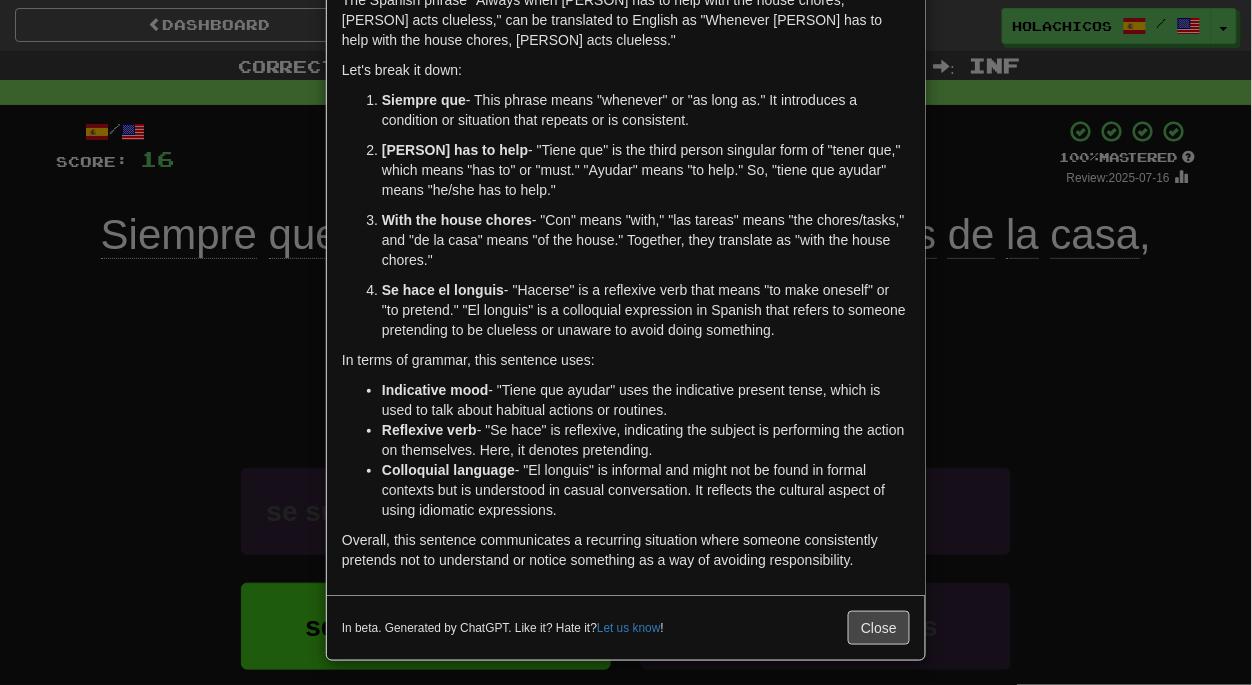 scroll, scrollTop: 115, scrollLeft: 0, axis: vertical 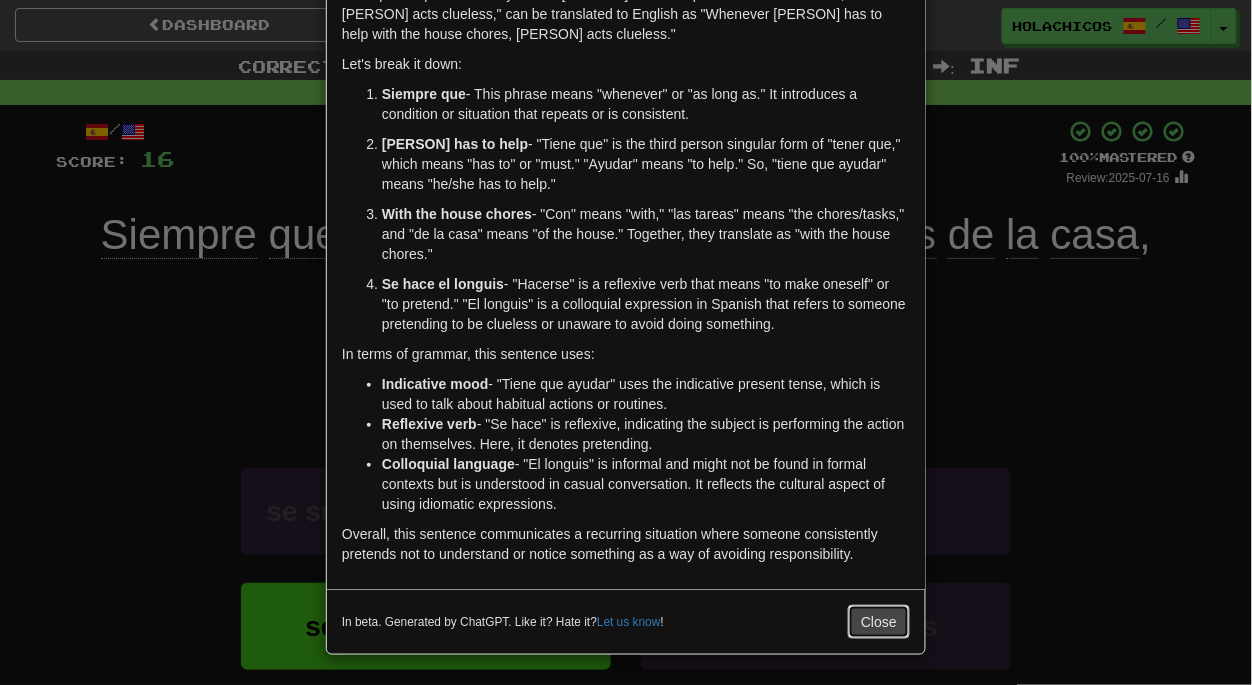 click on "Close" at bounding box center [879, 622] 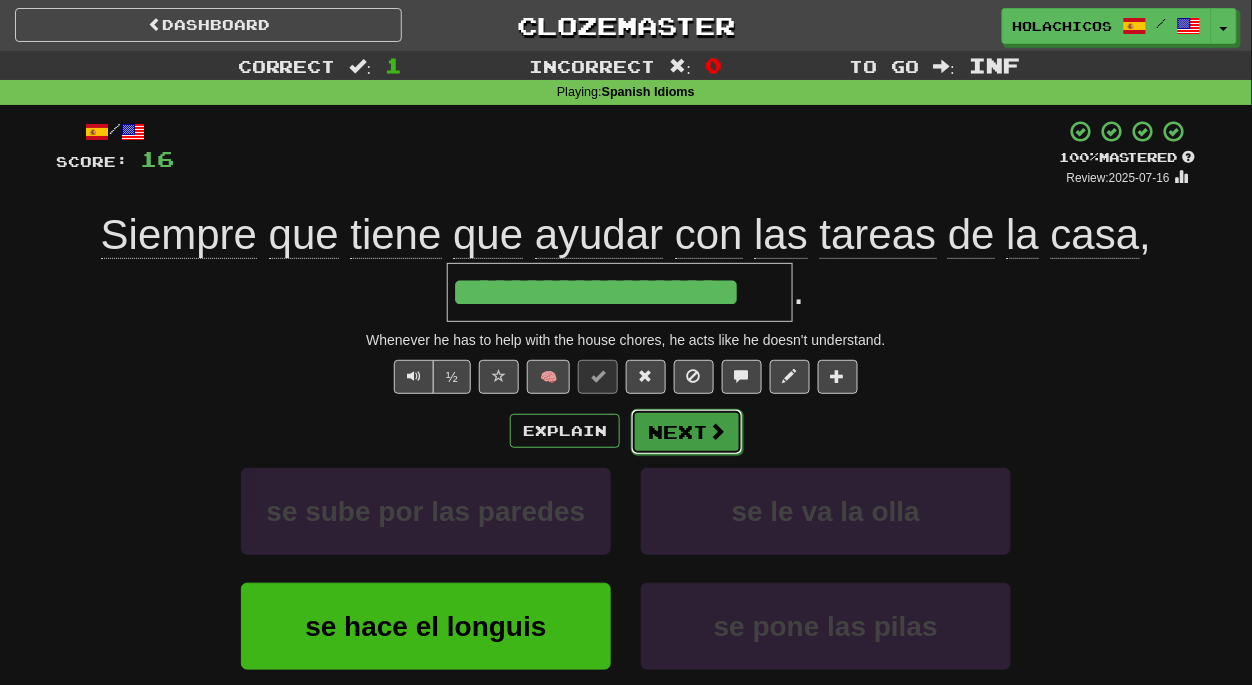 click on "Next" at bounding box center [687, 432] 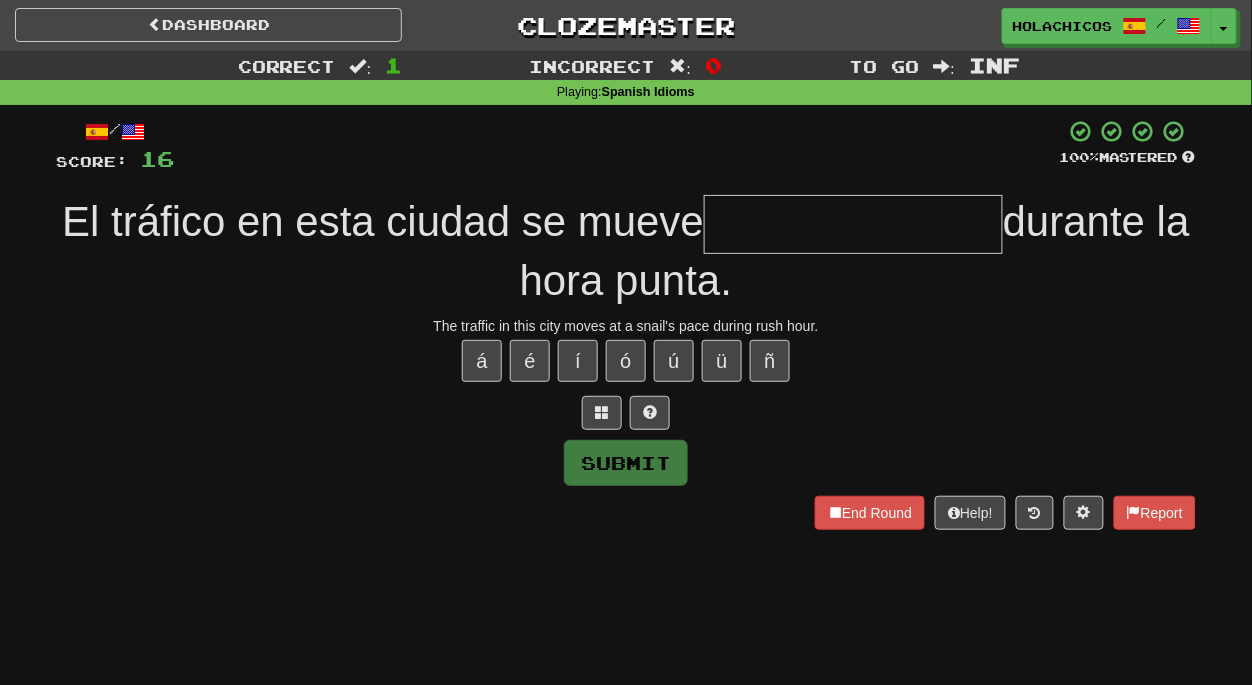 type on "*" 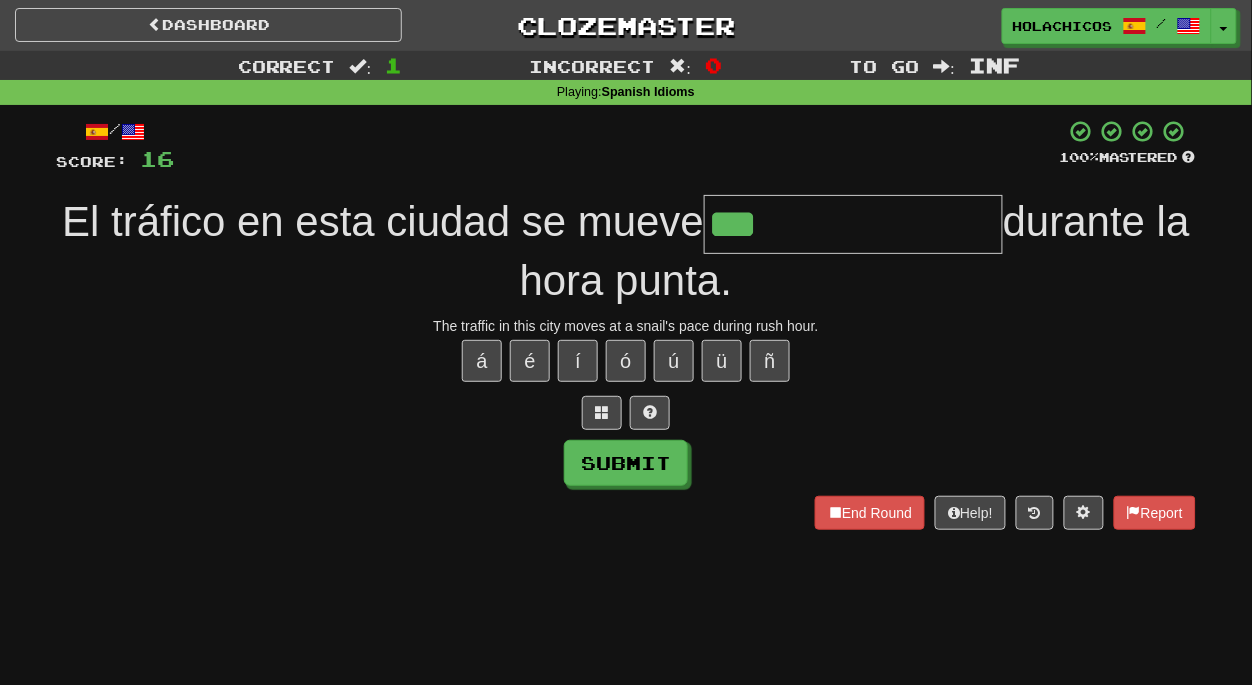 type on "***" 